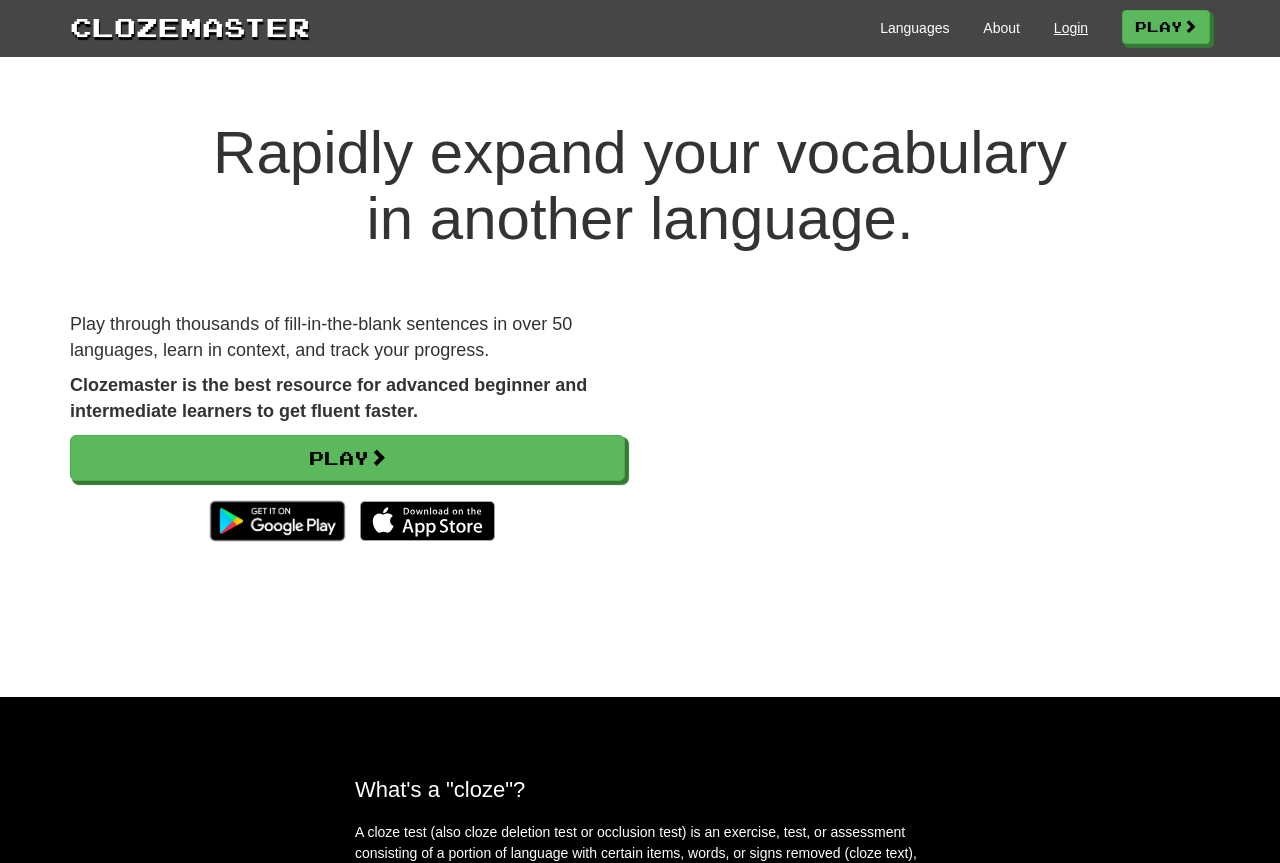 scroll, scrollTop: 0, scrollLeft: 0, axis: both 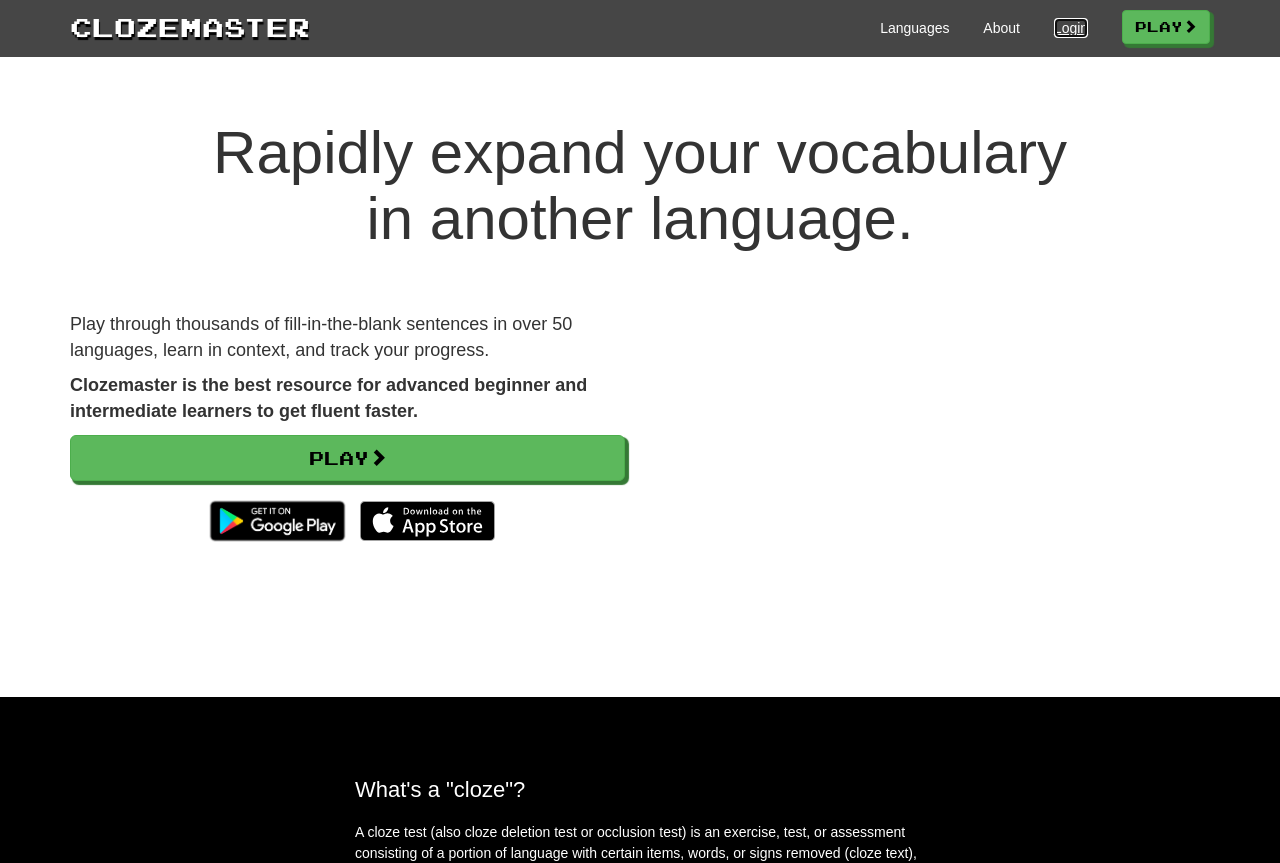click on "Login" at bounding box center [1071, 28] 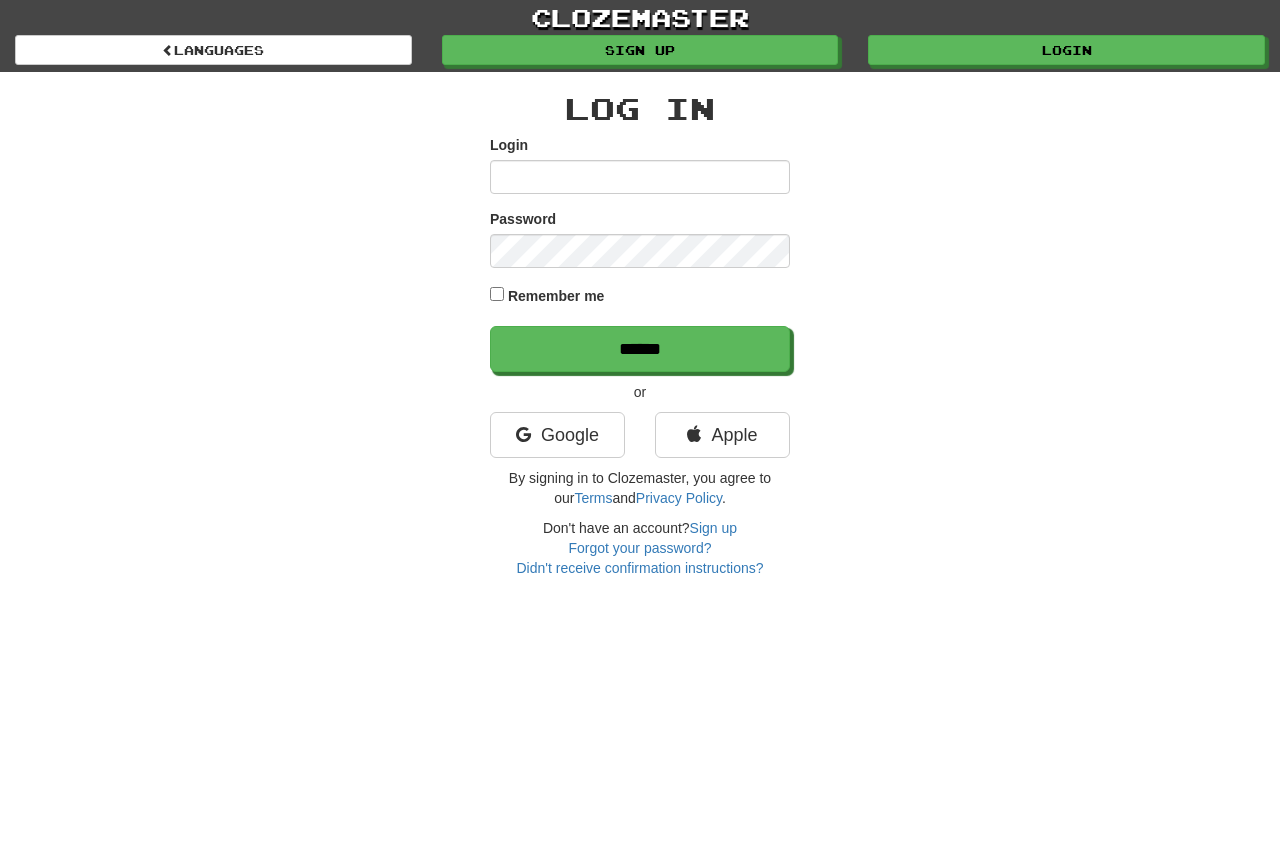 scroll, scrollTop: 0, scrollLeft: 0, axis: both 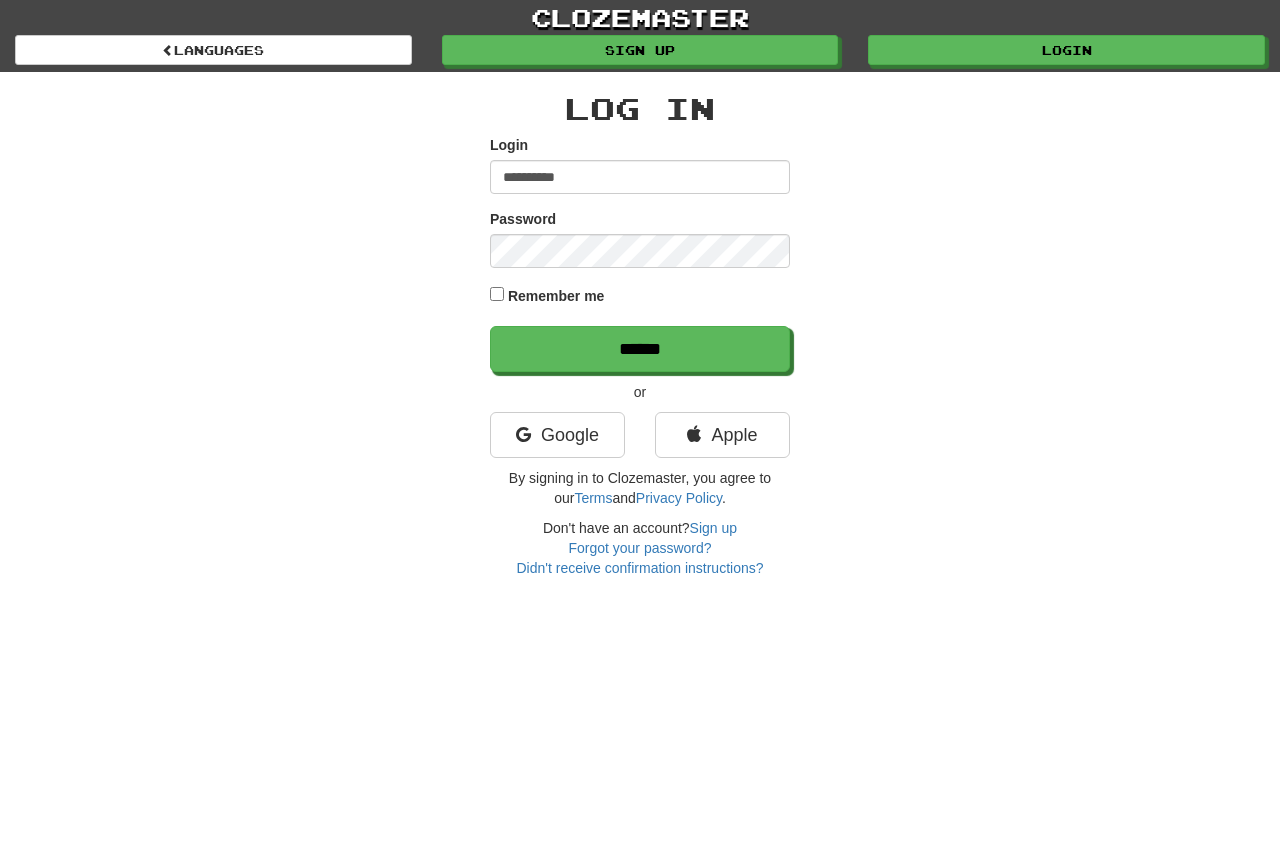 type on "**********" 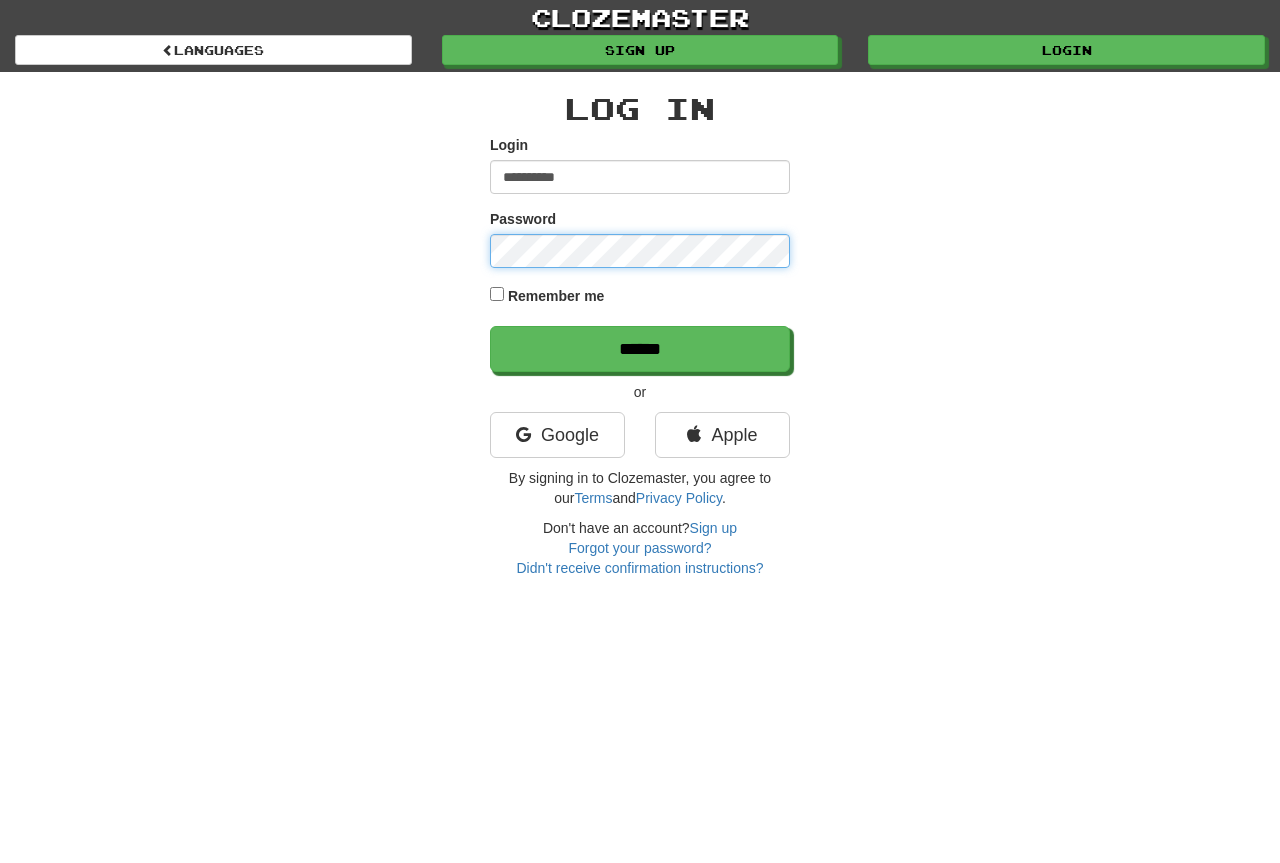click on "******" at bounding box center [640, 349] 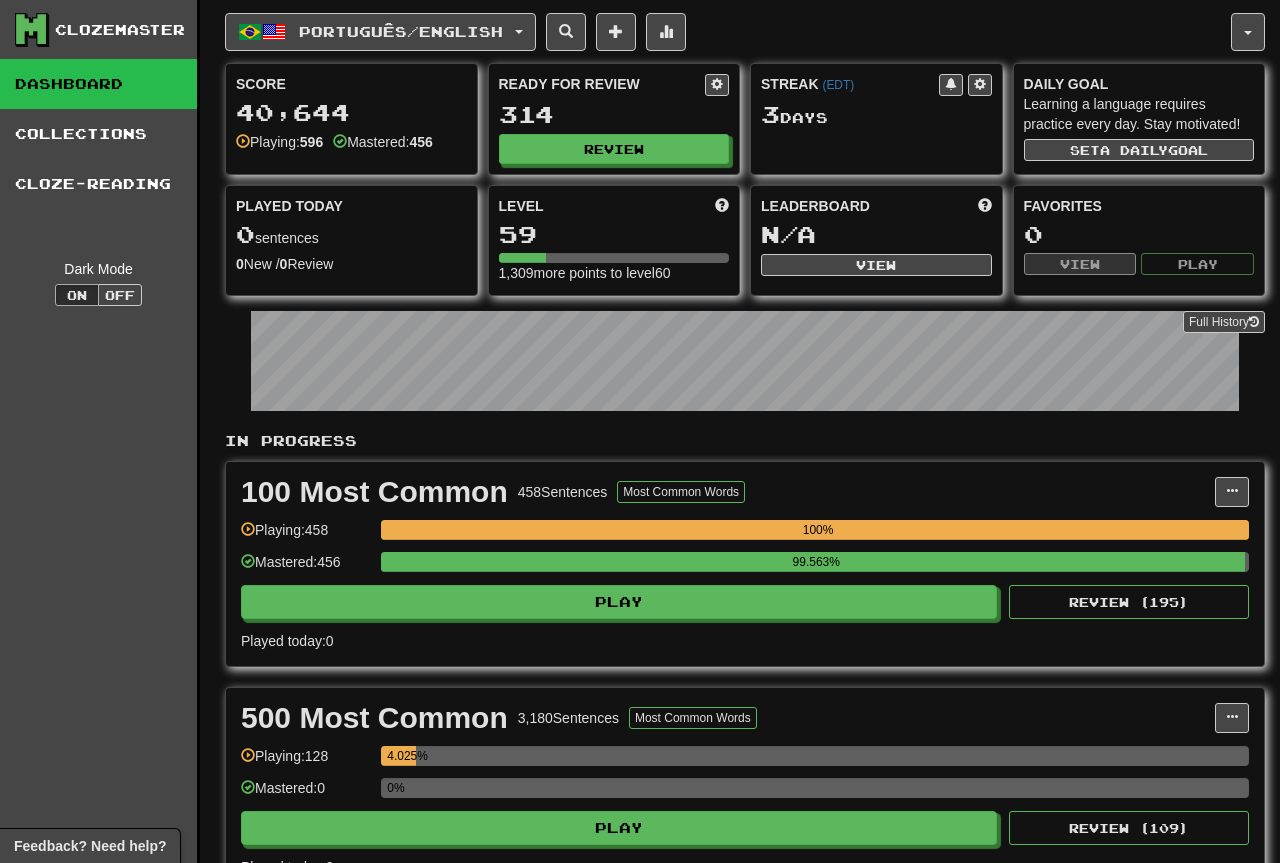 scroll, scrollTop: 306, scrollLeft: 0, axis: vertical 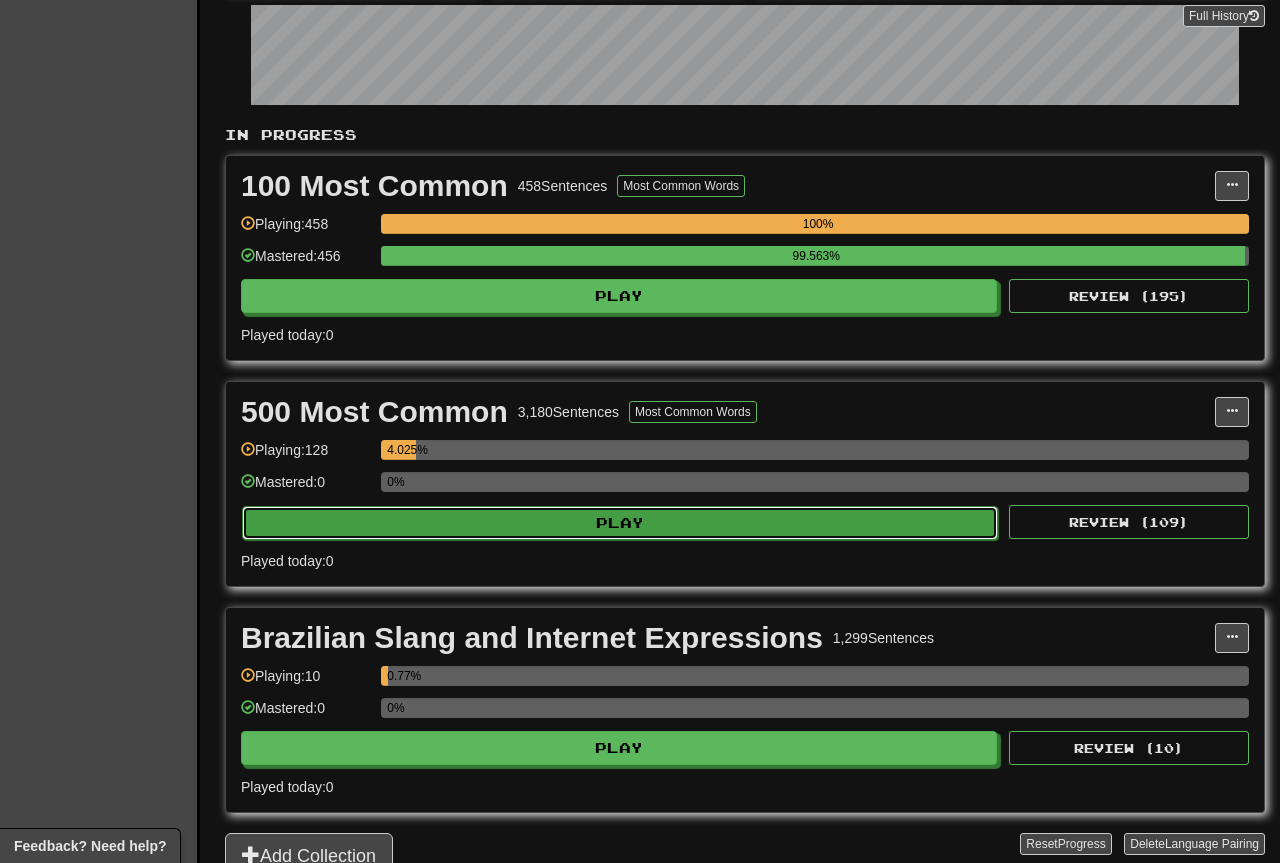 click on "Play" at bounding box center [620, 523] 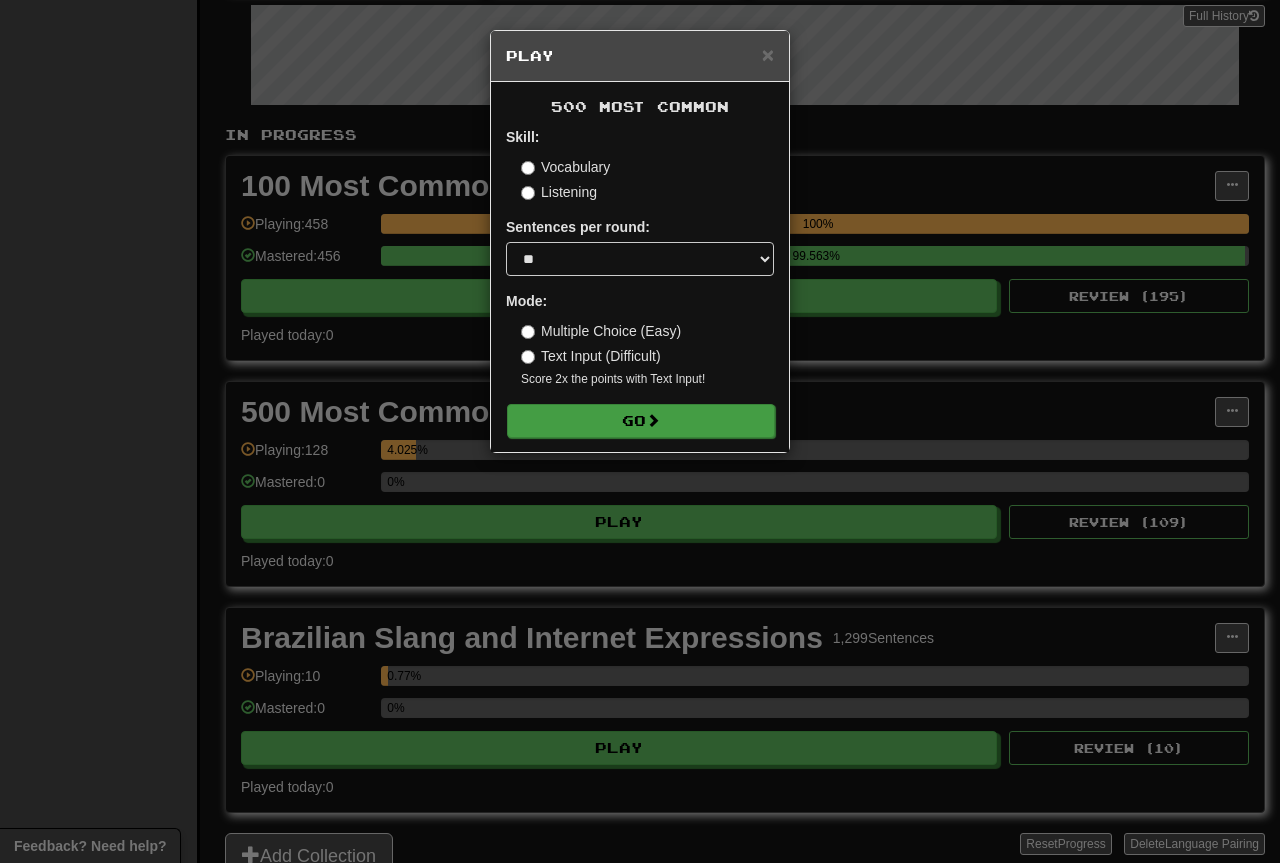 click on "Skill: Vocabulary Listening Sentences per round: * ** ** ** ** ** *** ******** Mode: Multiple Choice (Easy) Text Input (Difficult) Score 2x the points with Text Input ! Go" at bounding box center [640, 282] 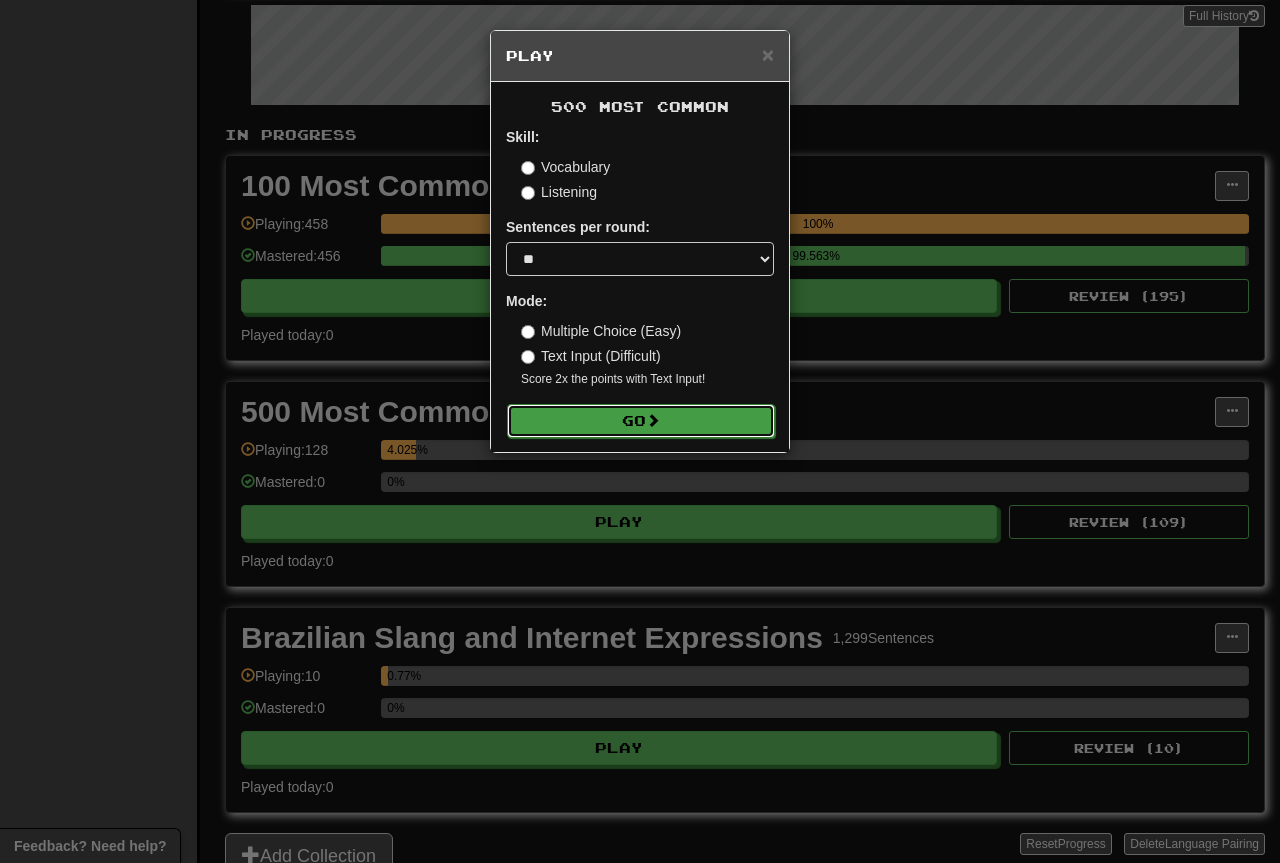 click on "Go" at bounding box center [641, 421] 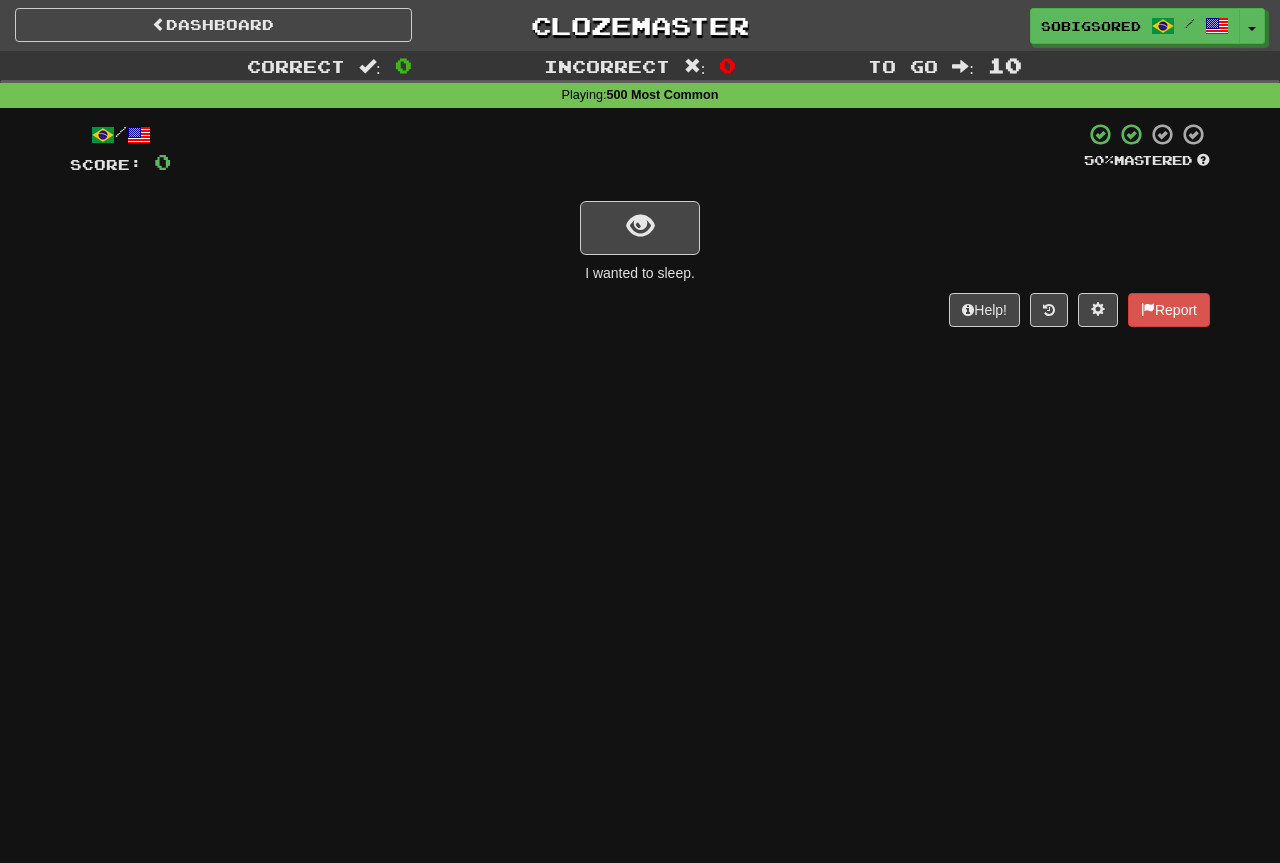 scroll, scrollTop: 0, scrollLeft: 0, axis: both 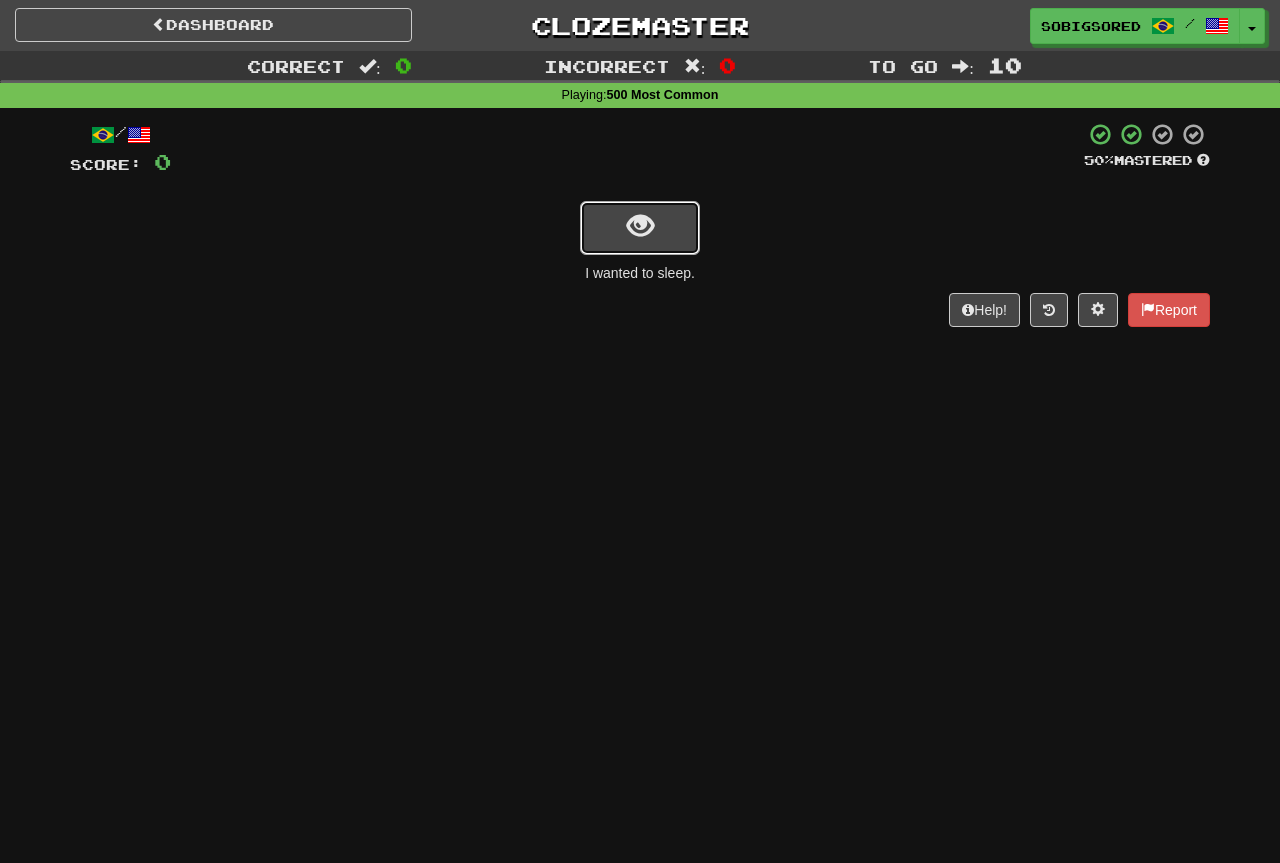 click at bounding box center (640, 228) 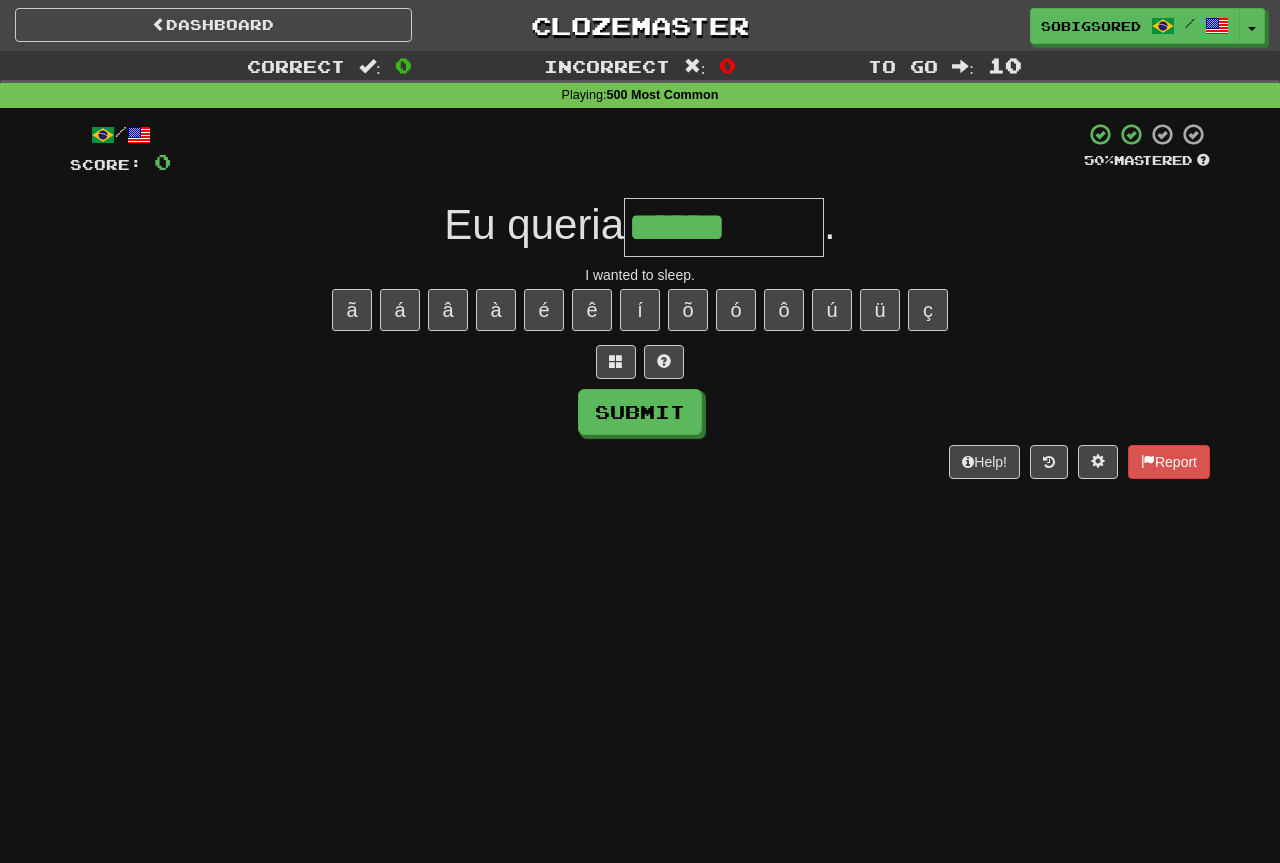 type on "******" 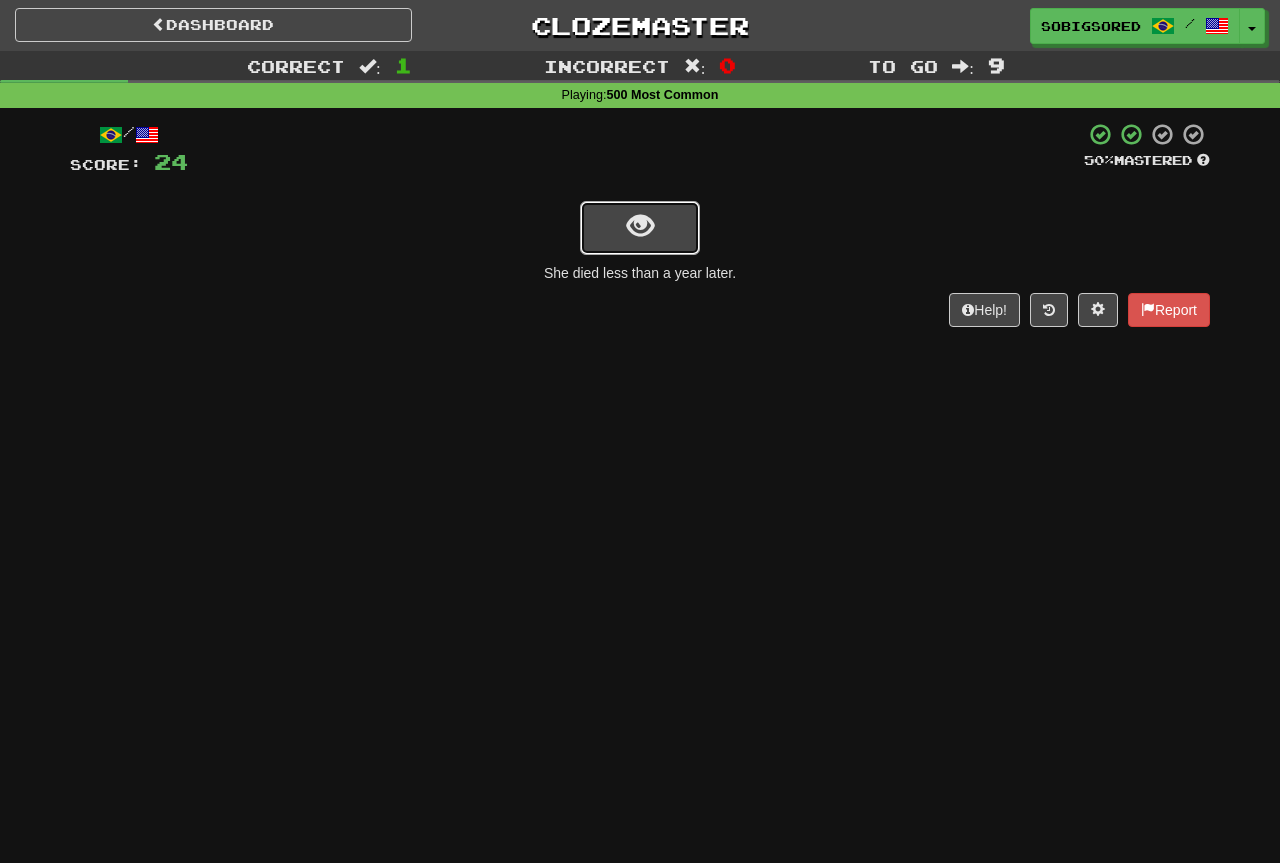 click at bounding box center [640, 226] 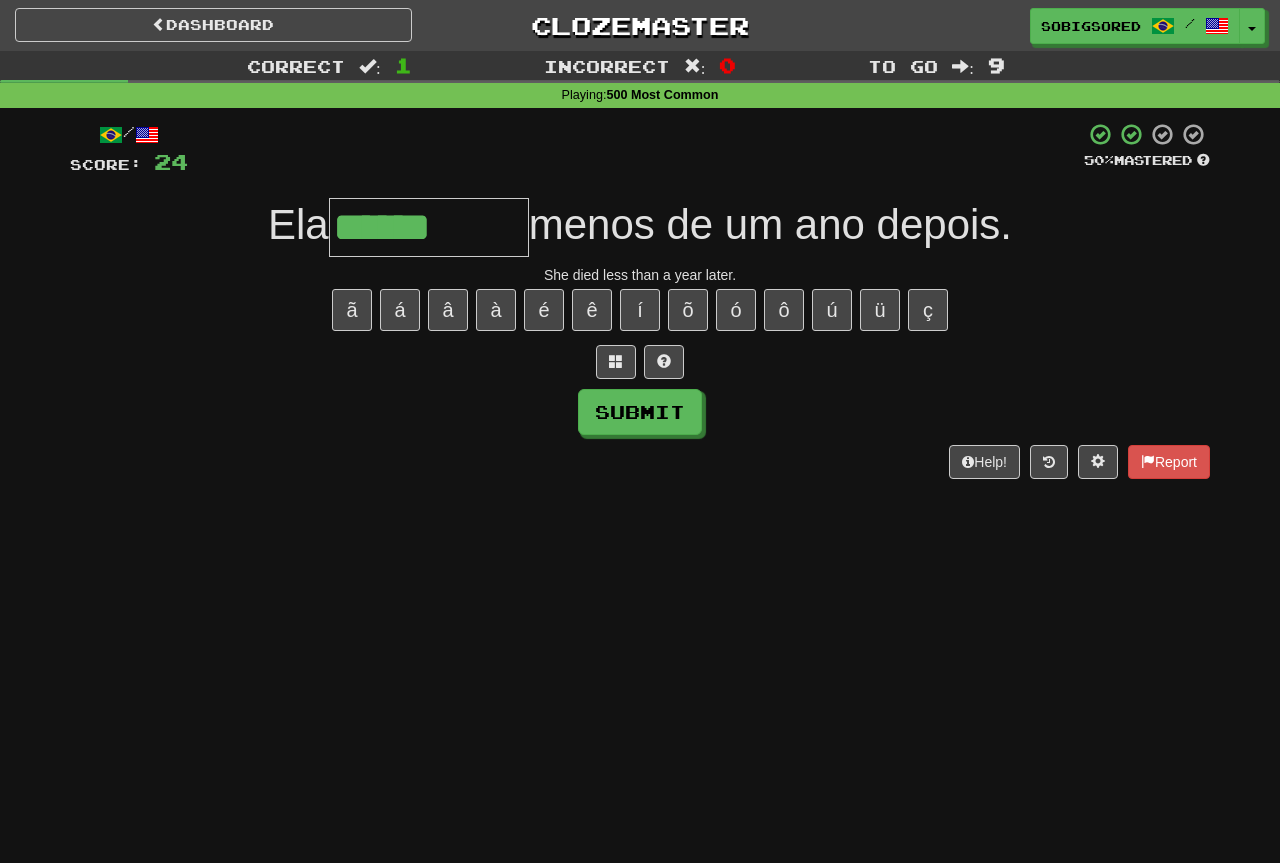 type on "******" 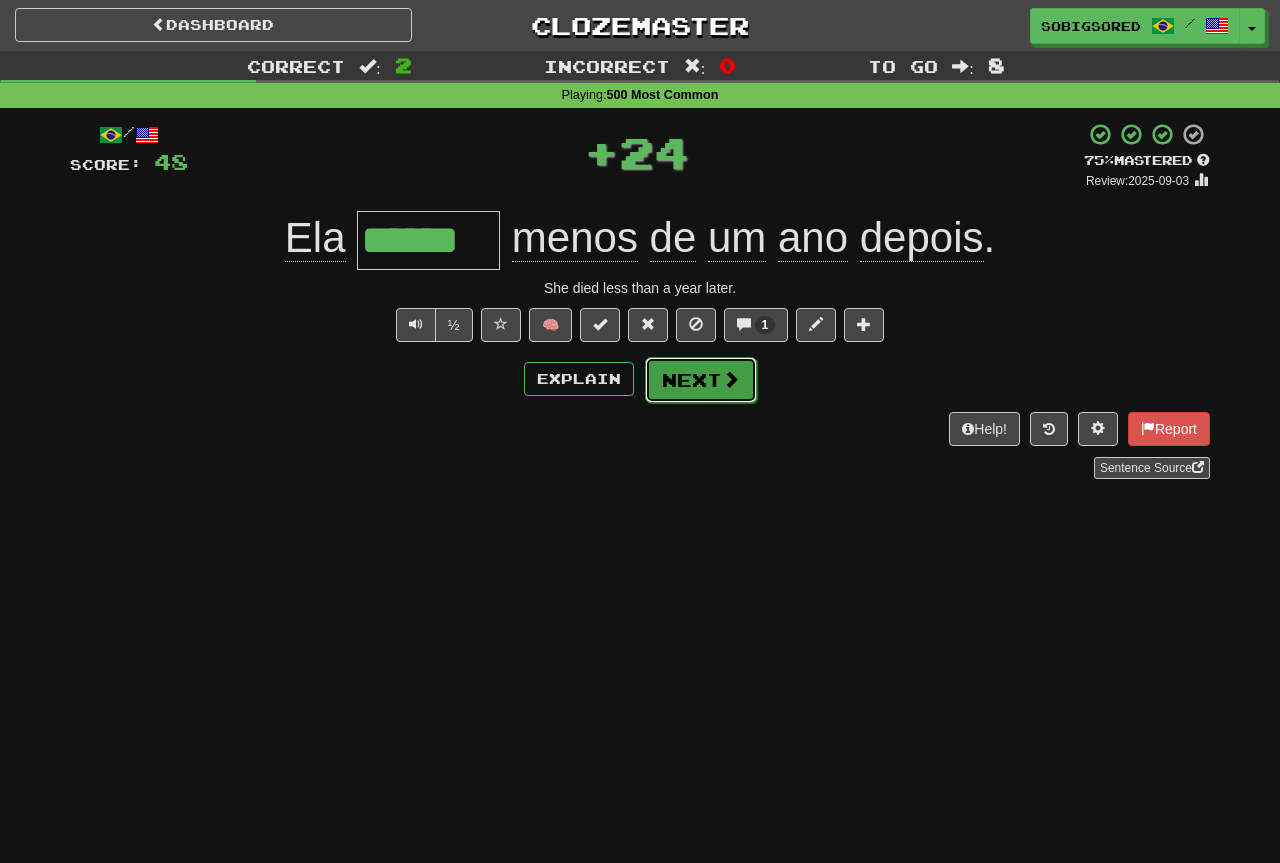 click on "Next" at bounding box center [701, 380] 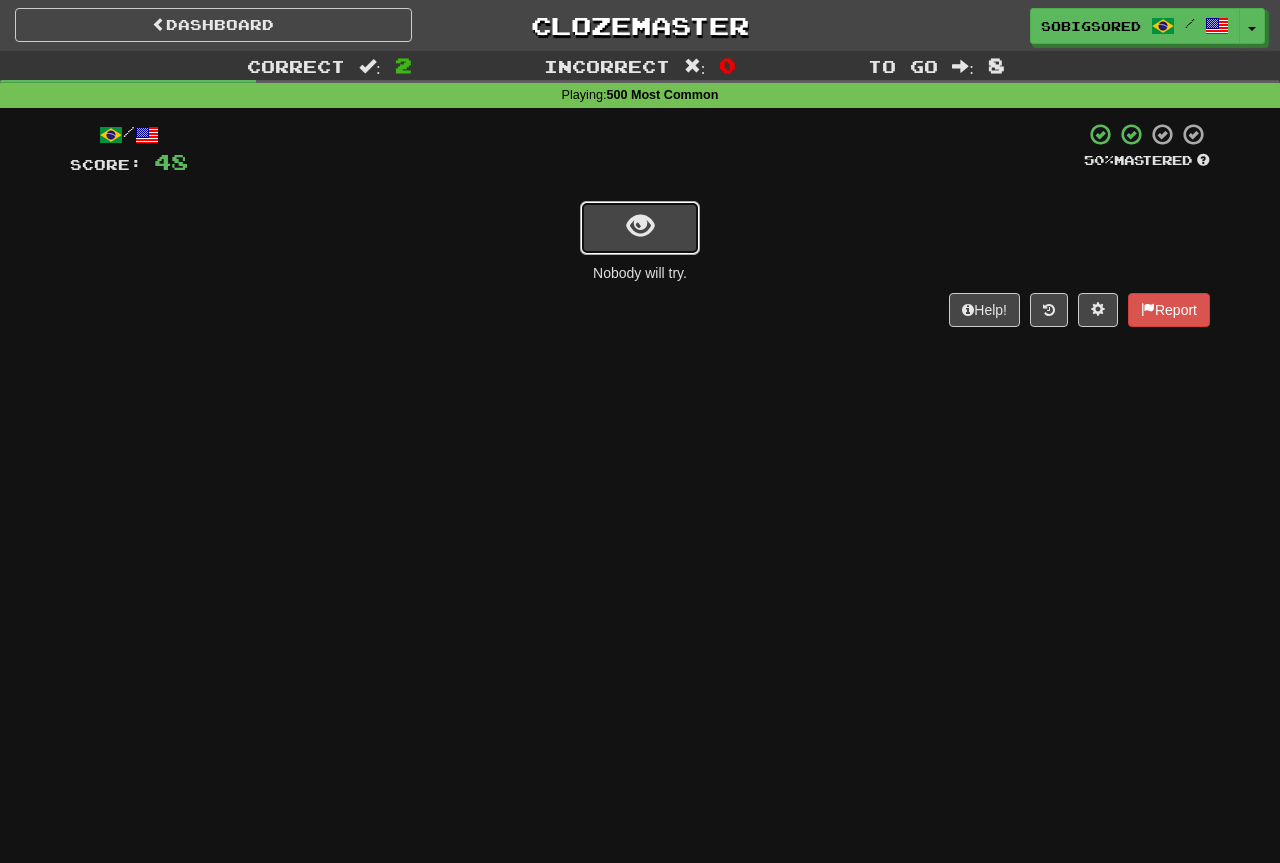 click at bounding box center (640, 228) 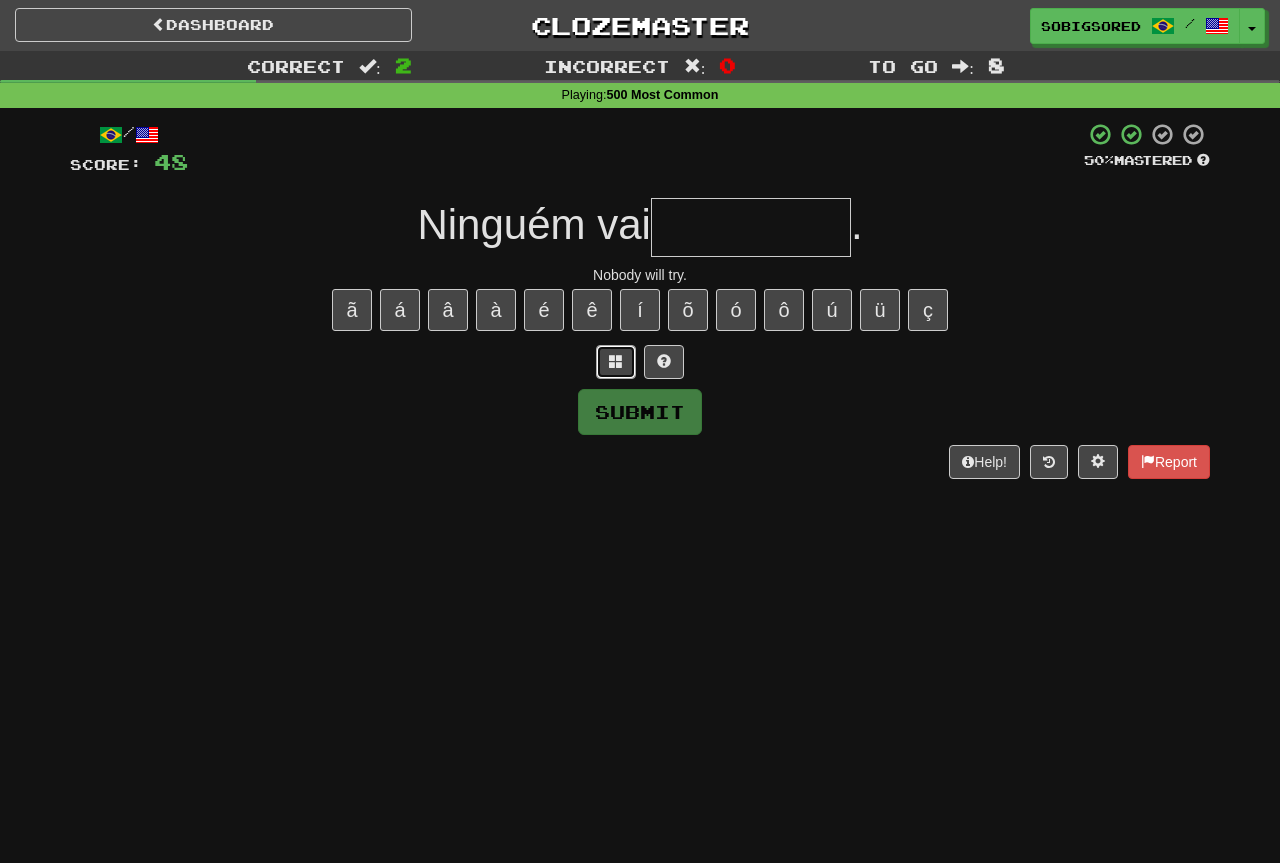 click at bounding box center (616, 361) 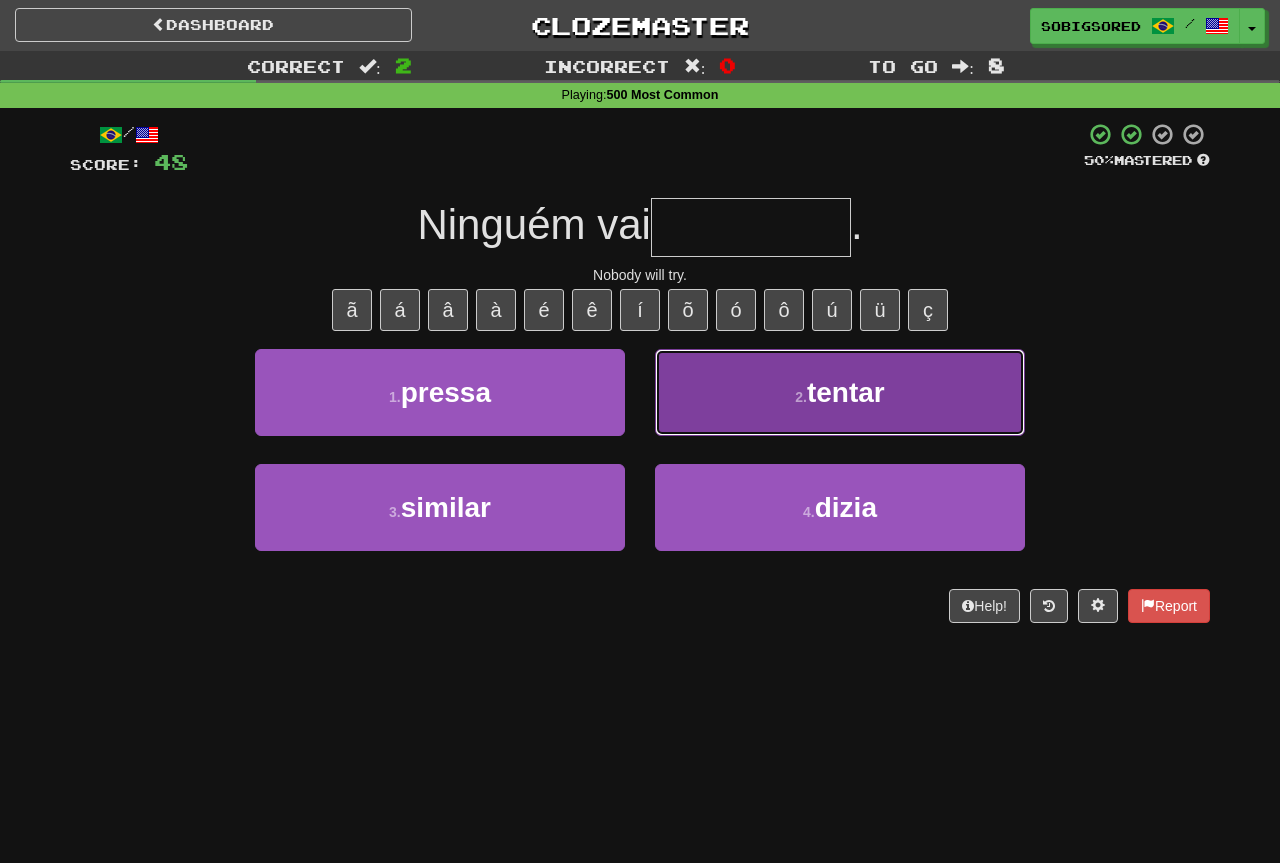 click on "2 .  tentar" at bounding box center [840, 392] 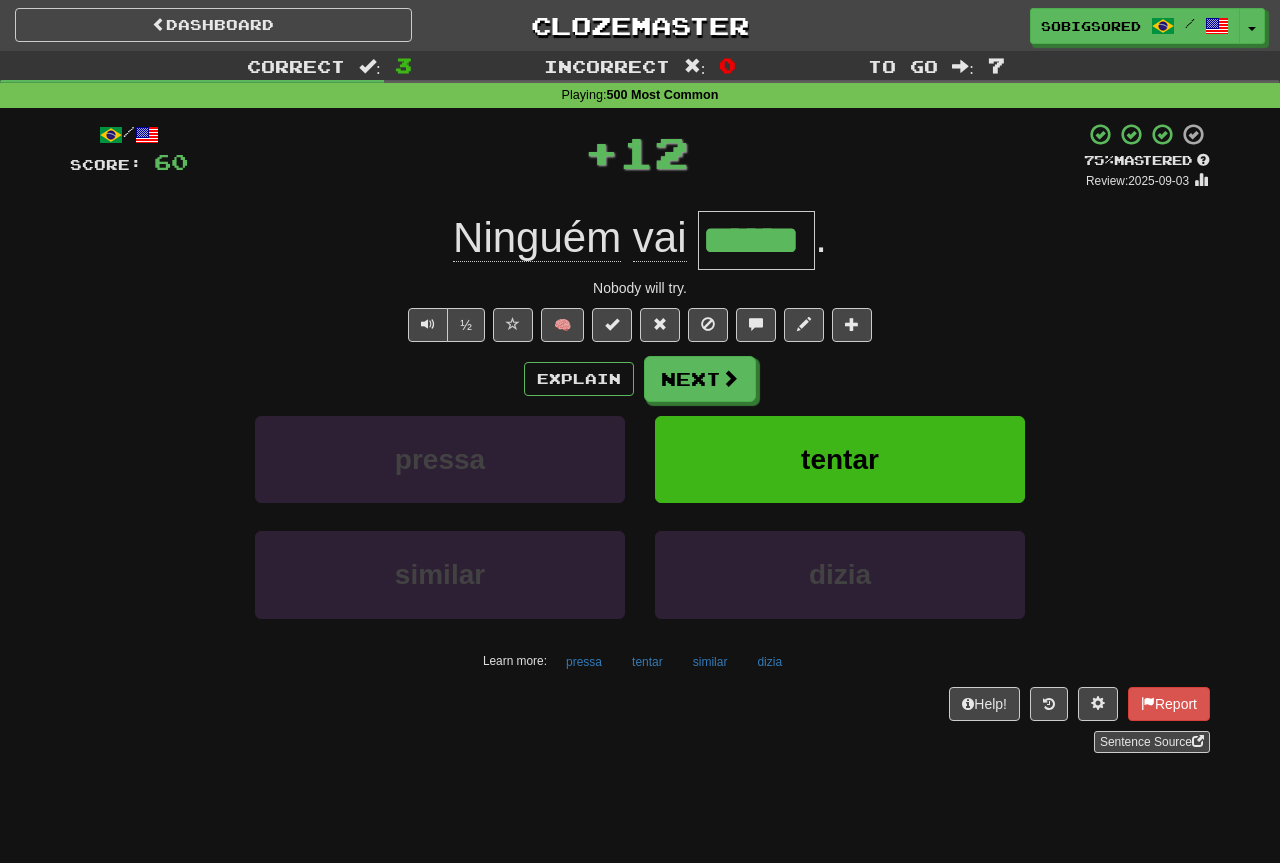click on "******" at bounding box center (756, 240) 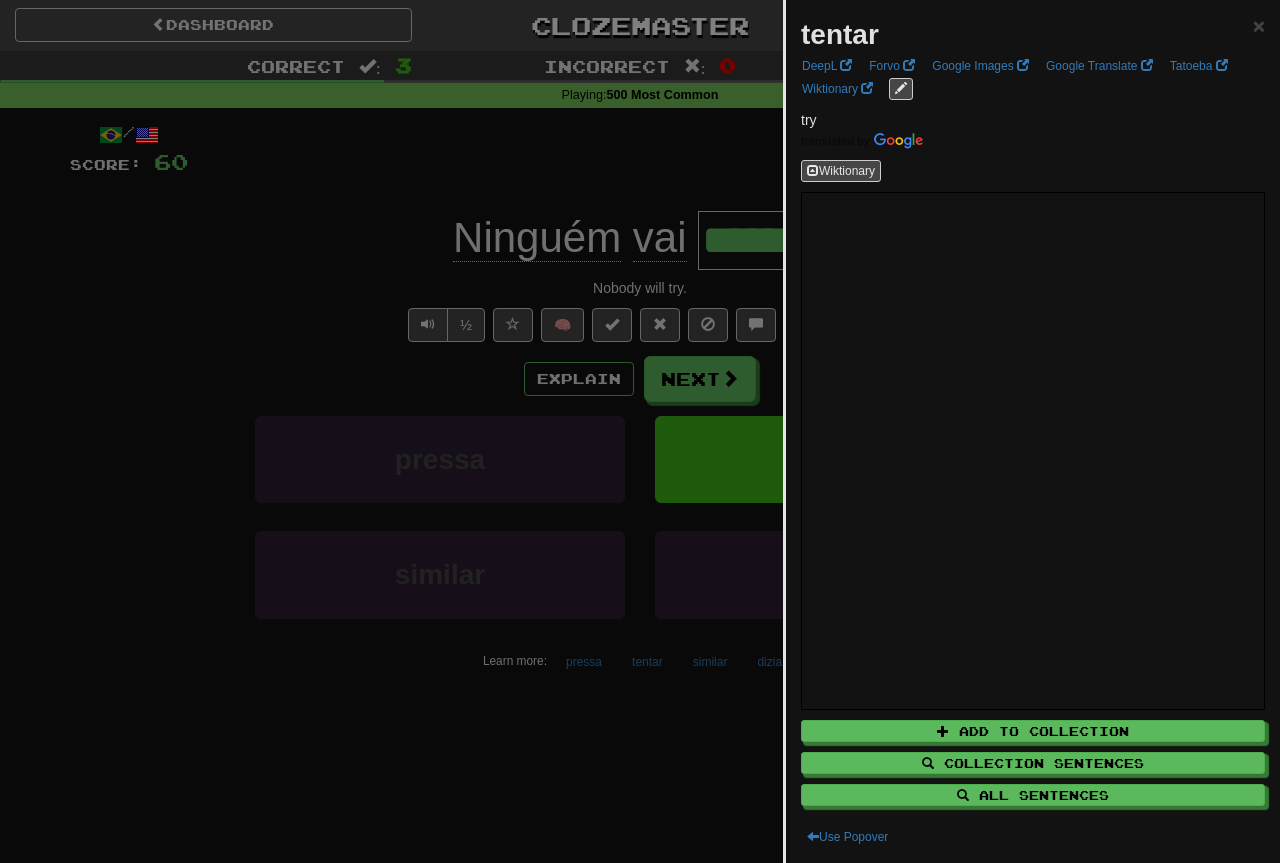 click at bounding box center [640, 431] 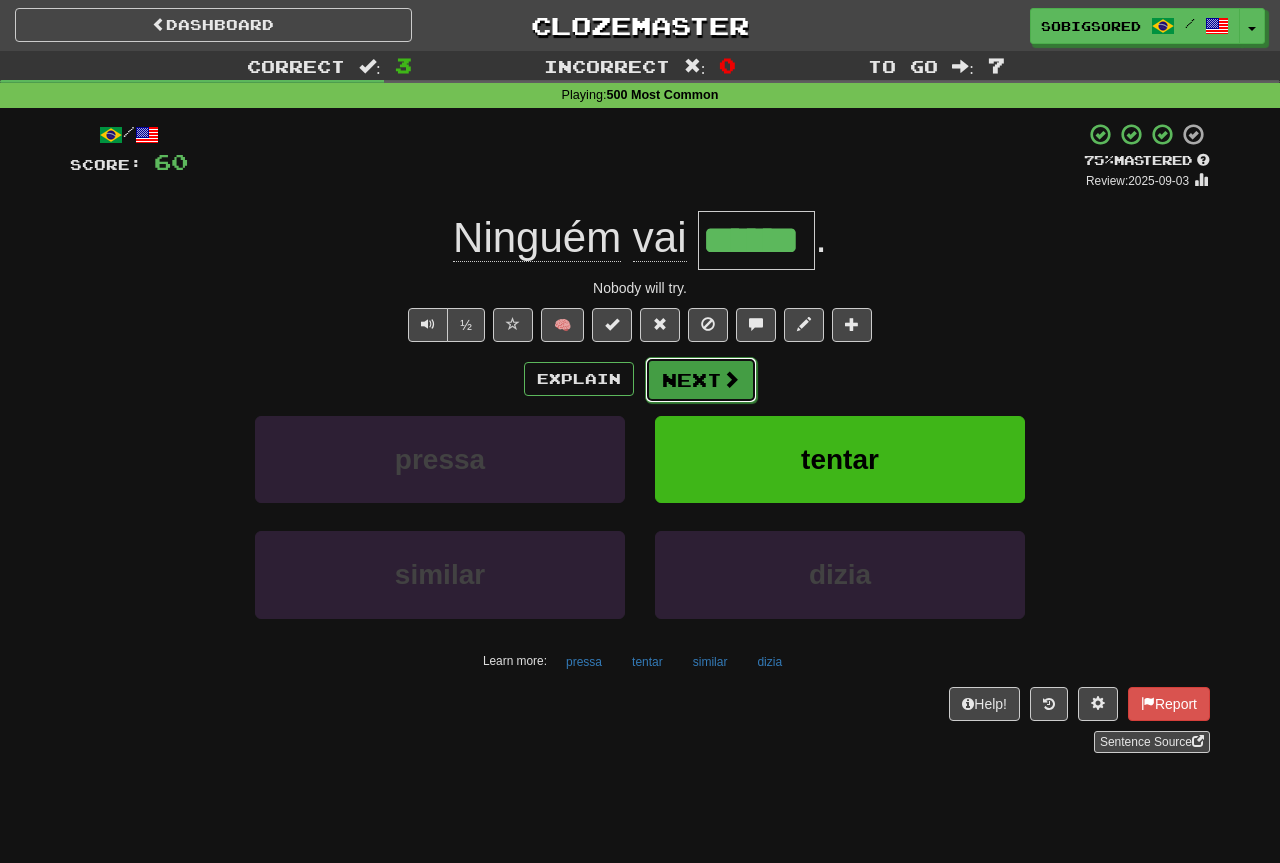 click on "Next" at bounding box center [701, 380] 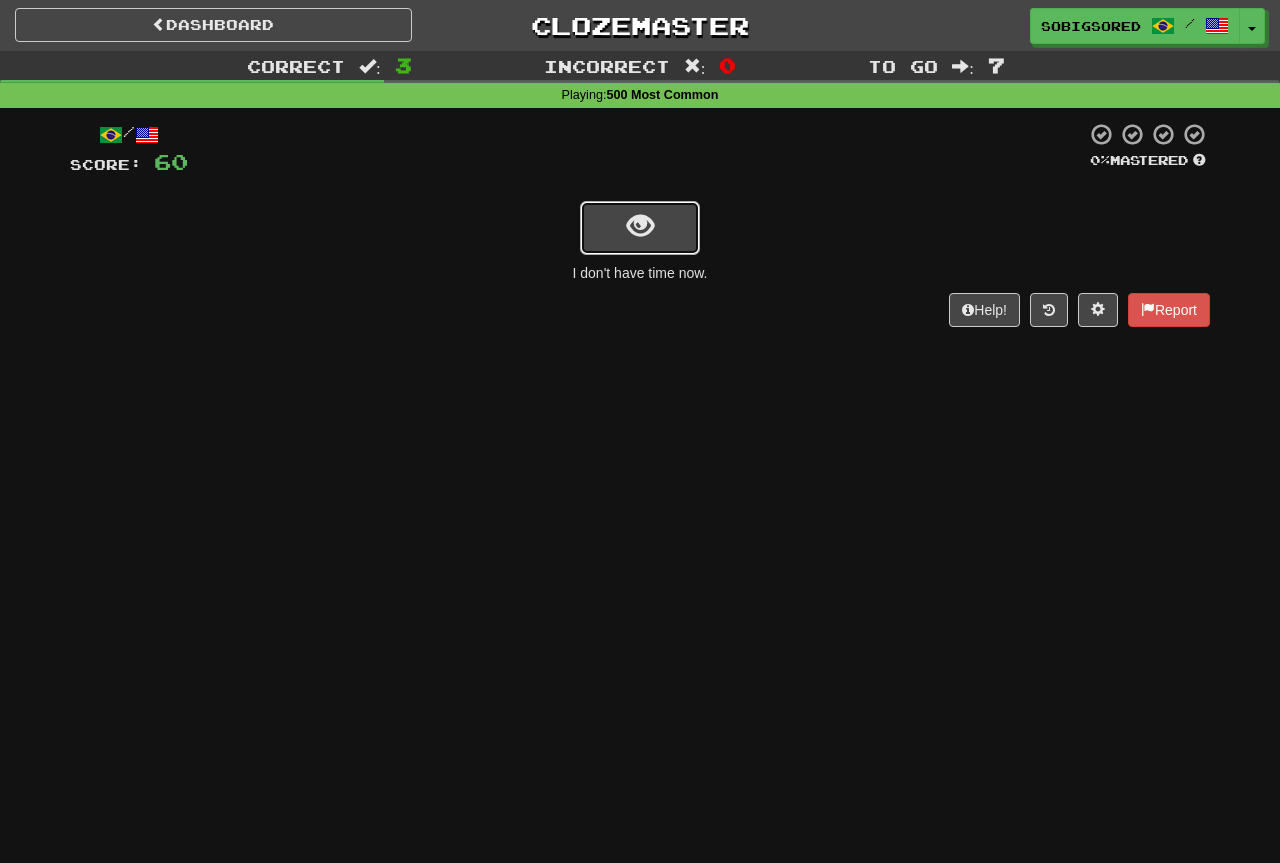 click at bounding box center (640, 226) 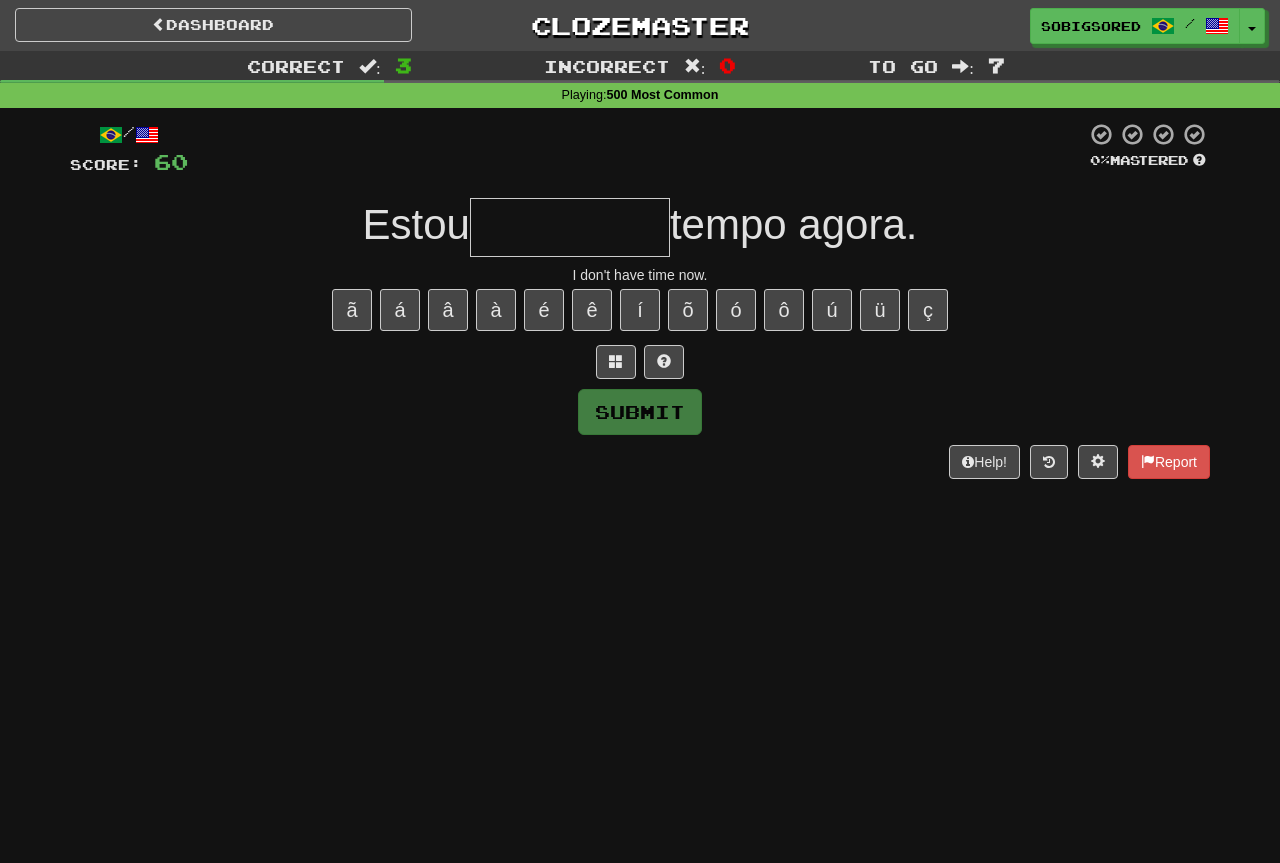 type on "*" 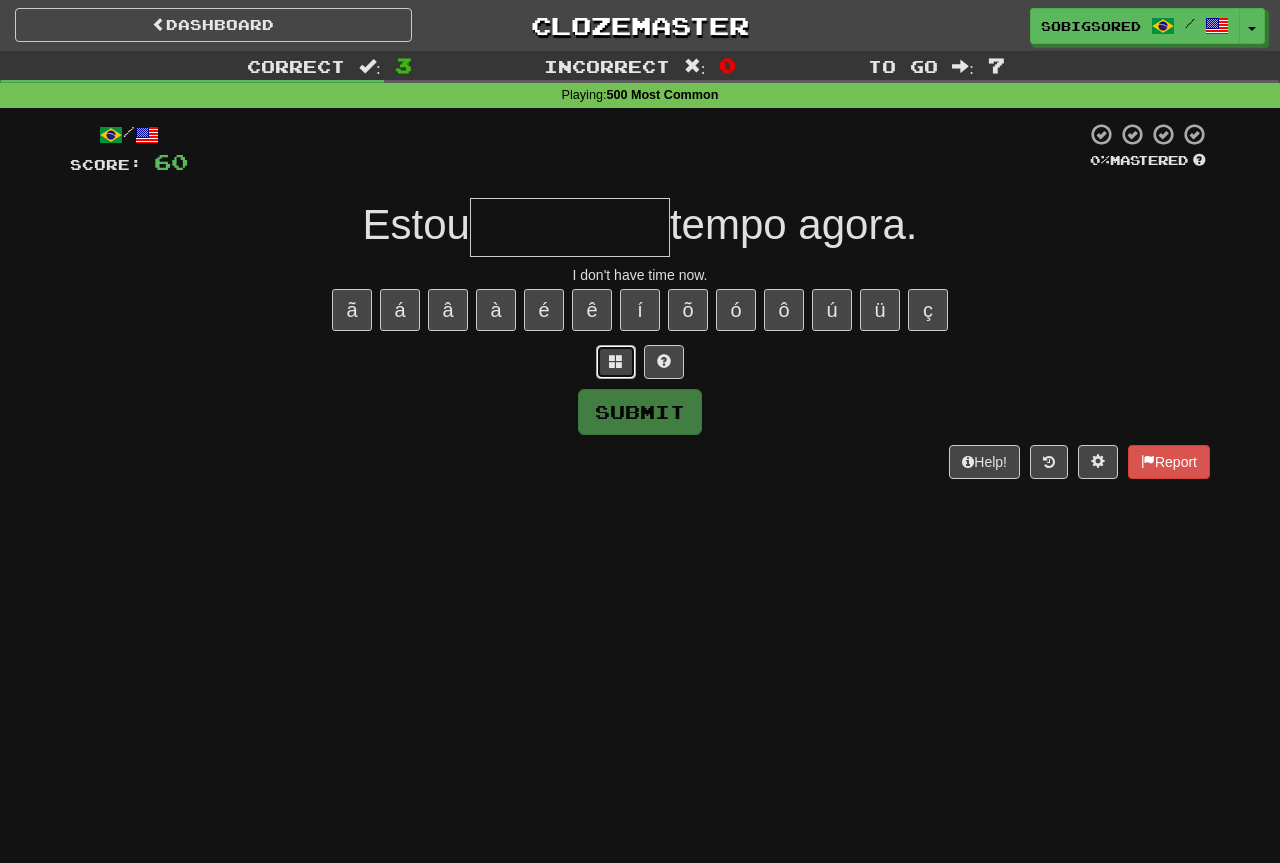 click at bounding box center (616, 361) 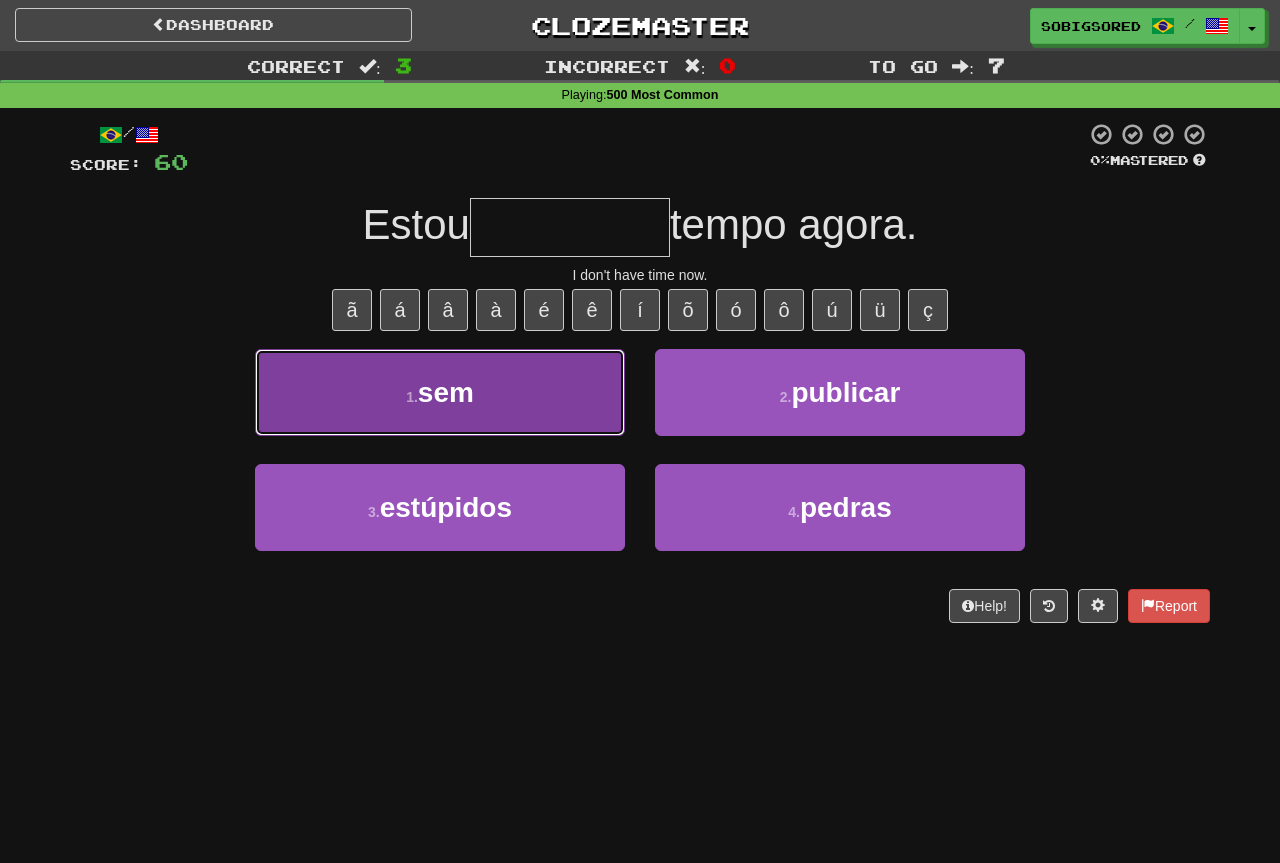 click on "1 .  sem" at bounding box center [440, 392] 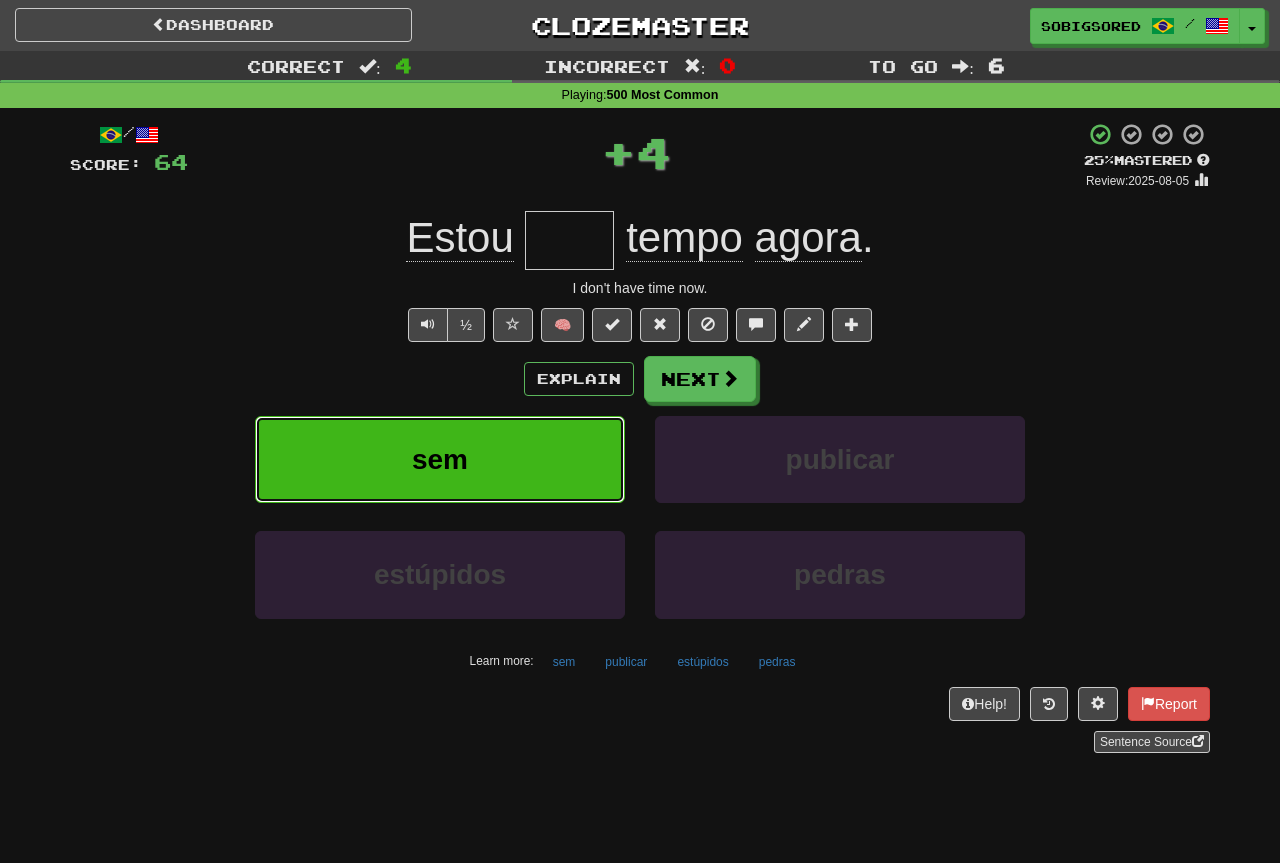 type on "***" 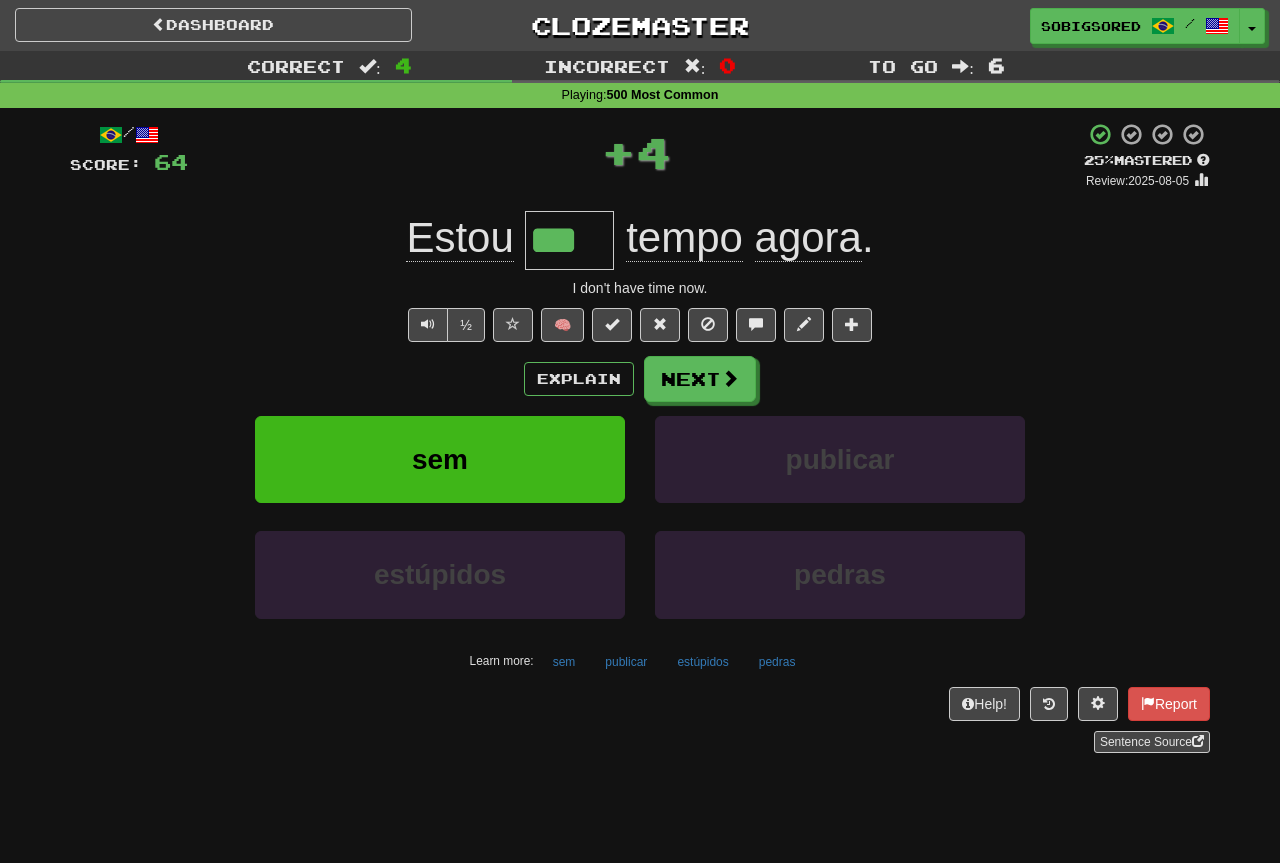 click on "***" at bounding box center (569, 240) 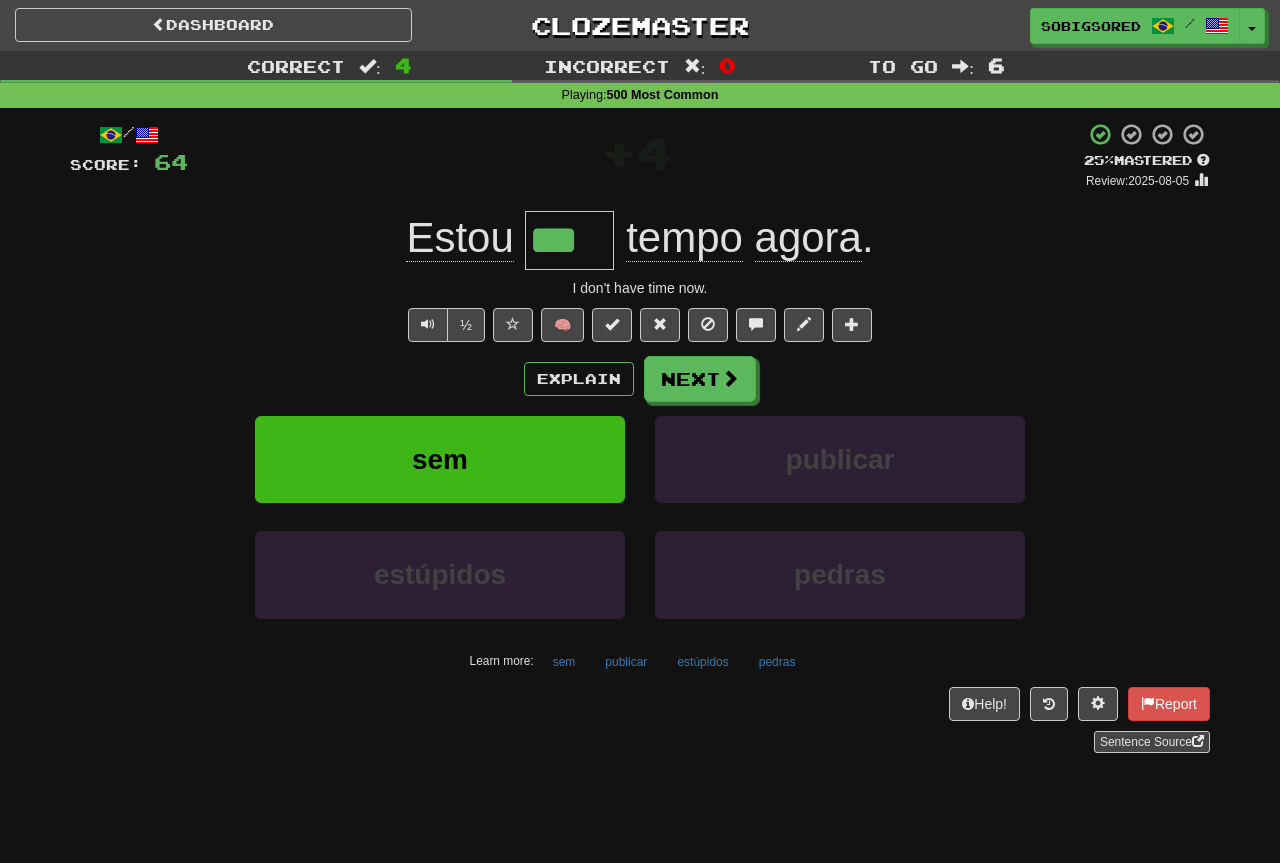 click on "***" at bounding box center (569, 240) 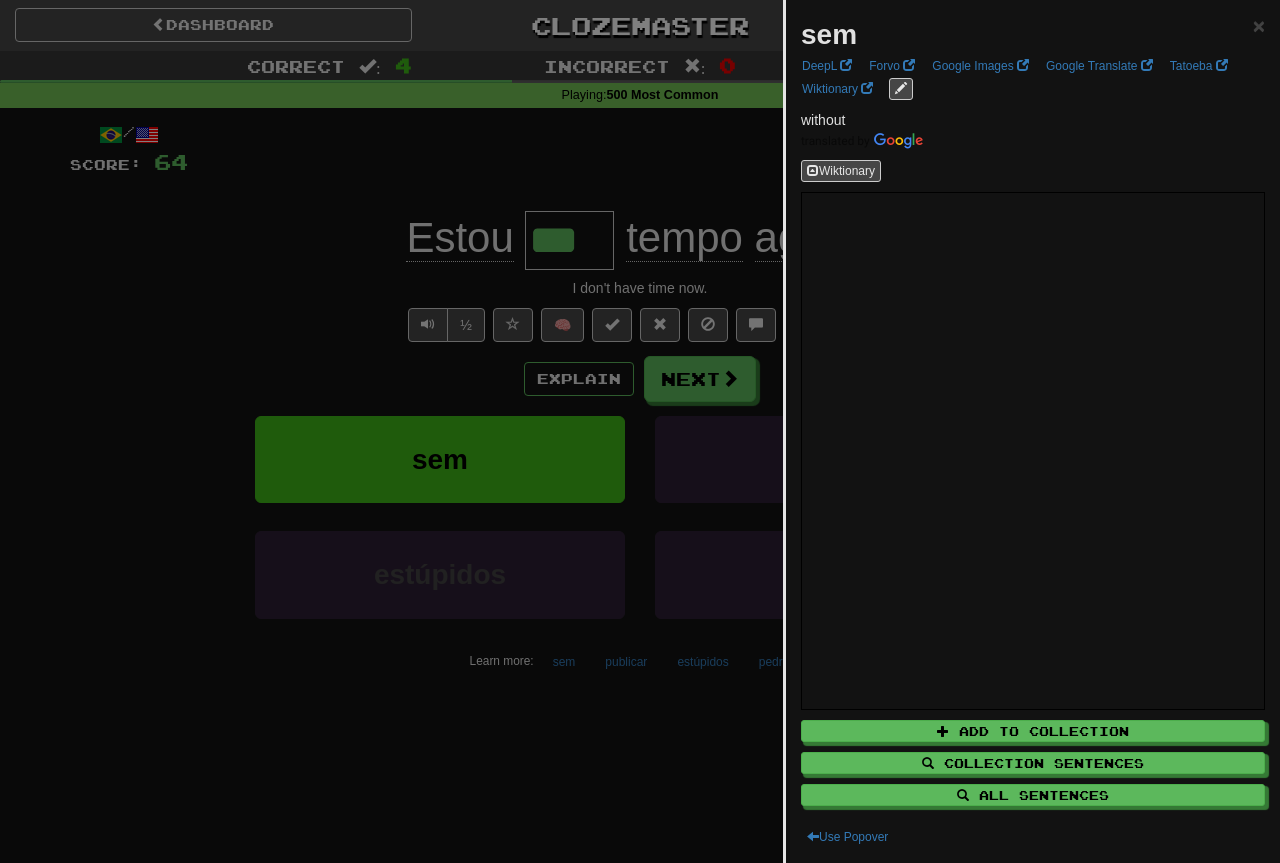 click at bounding box center [640, 431] 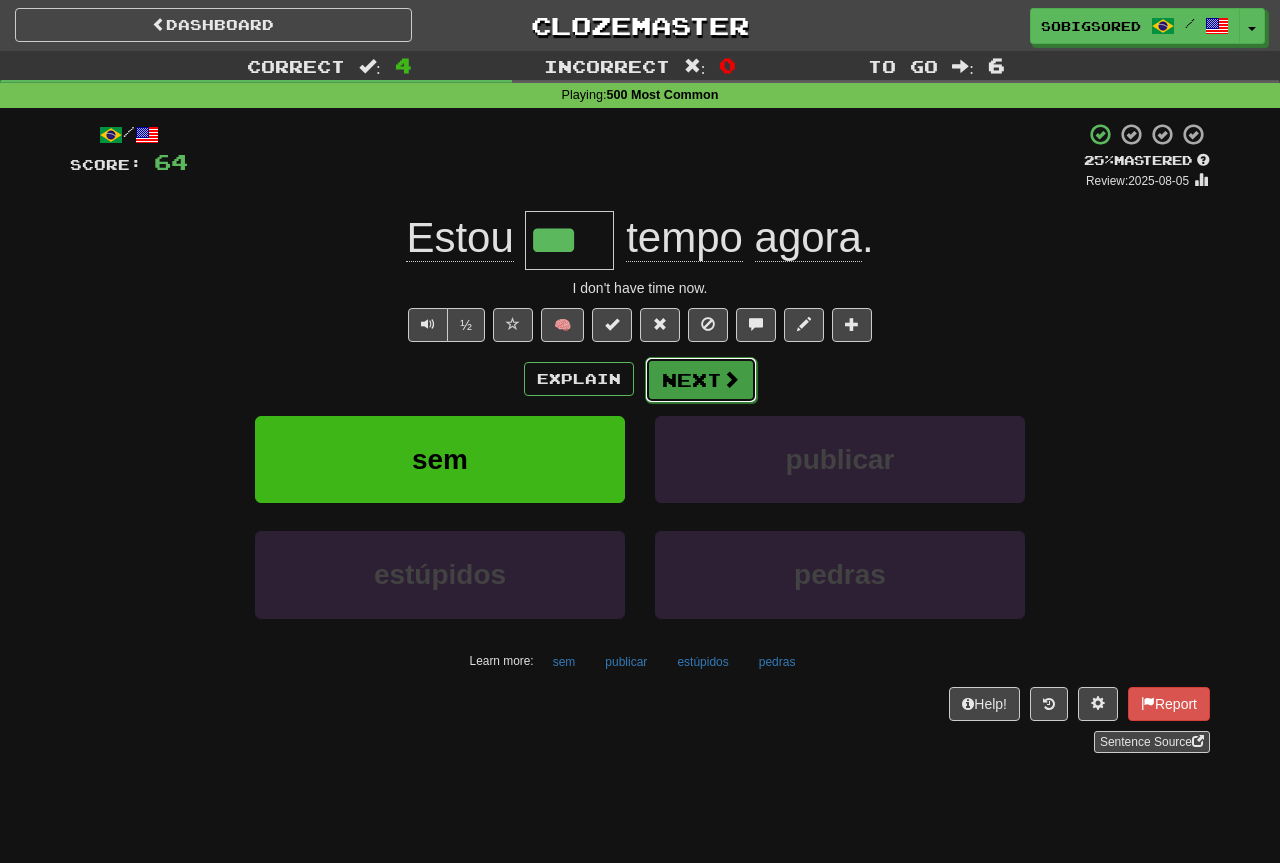 click on "Next" at bounding box center [701, 380] 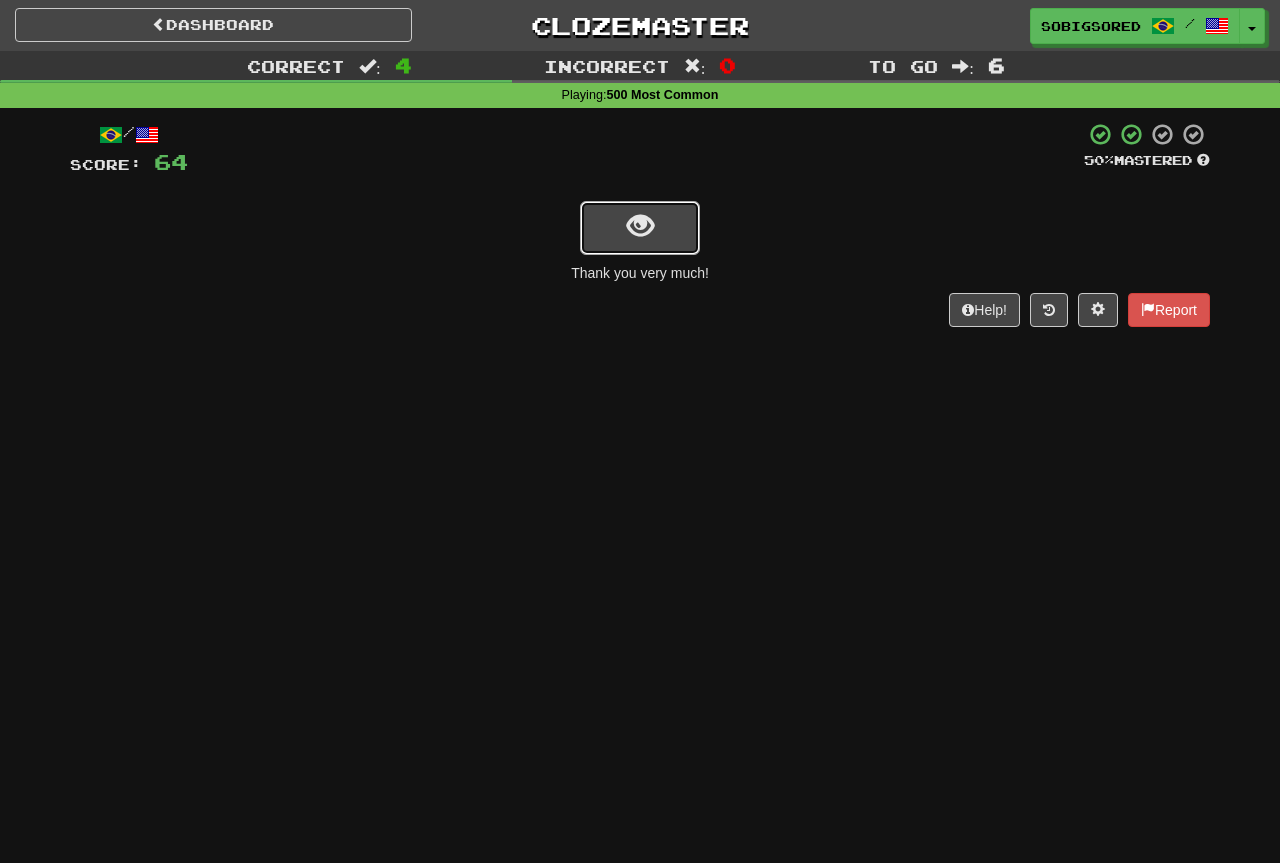 click at bounding box center [640, 228] 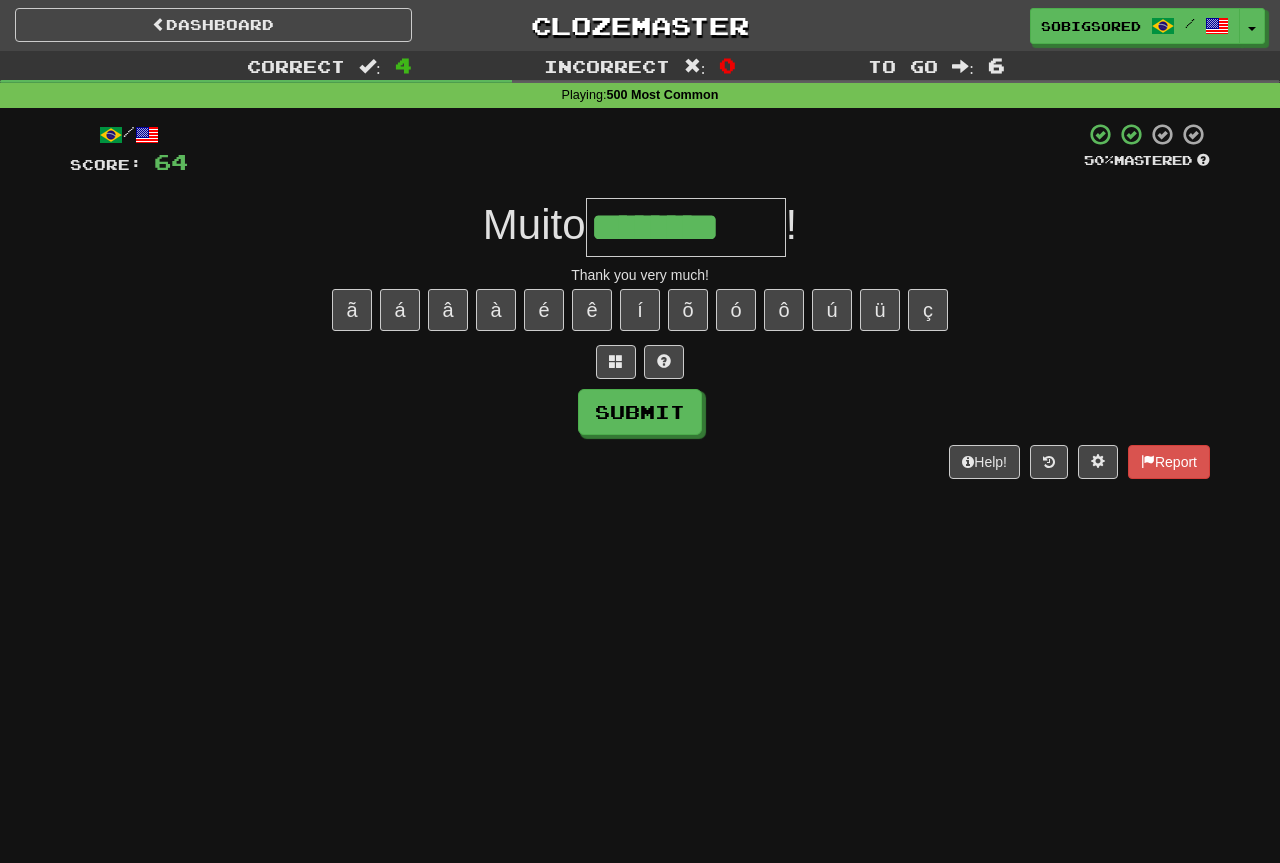 type on "********" 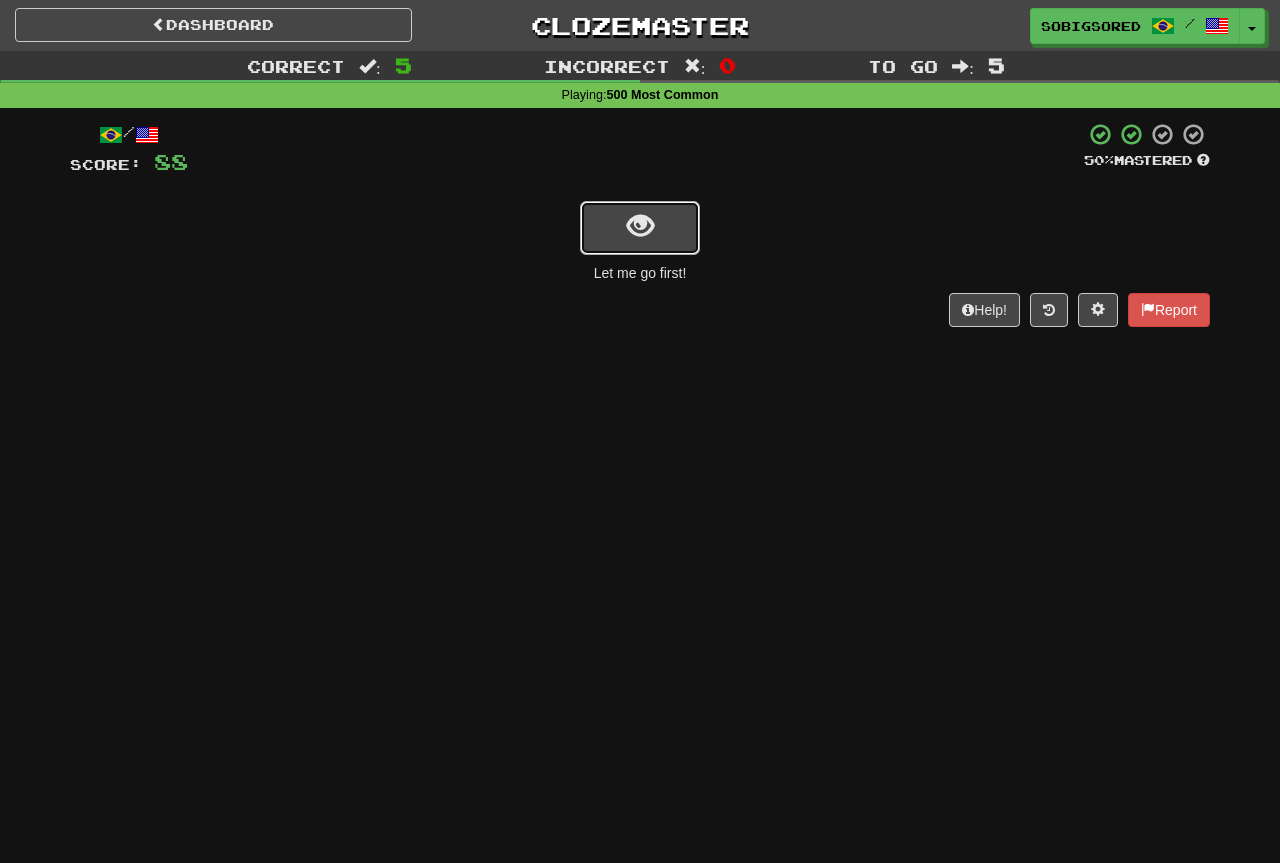 click at bounding box center (640, 228) 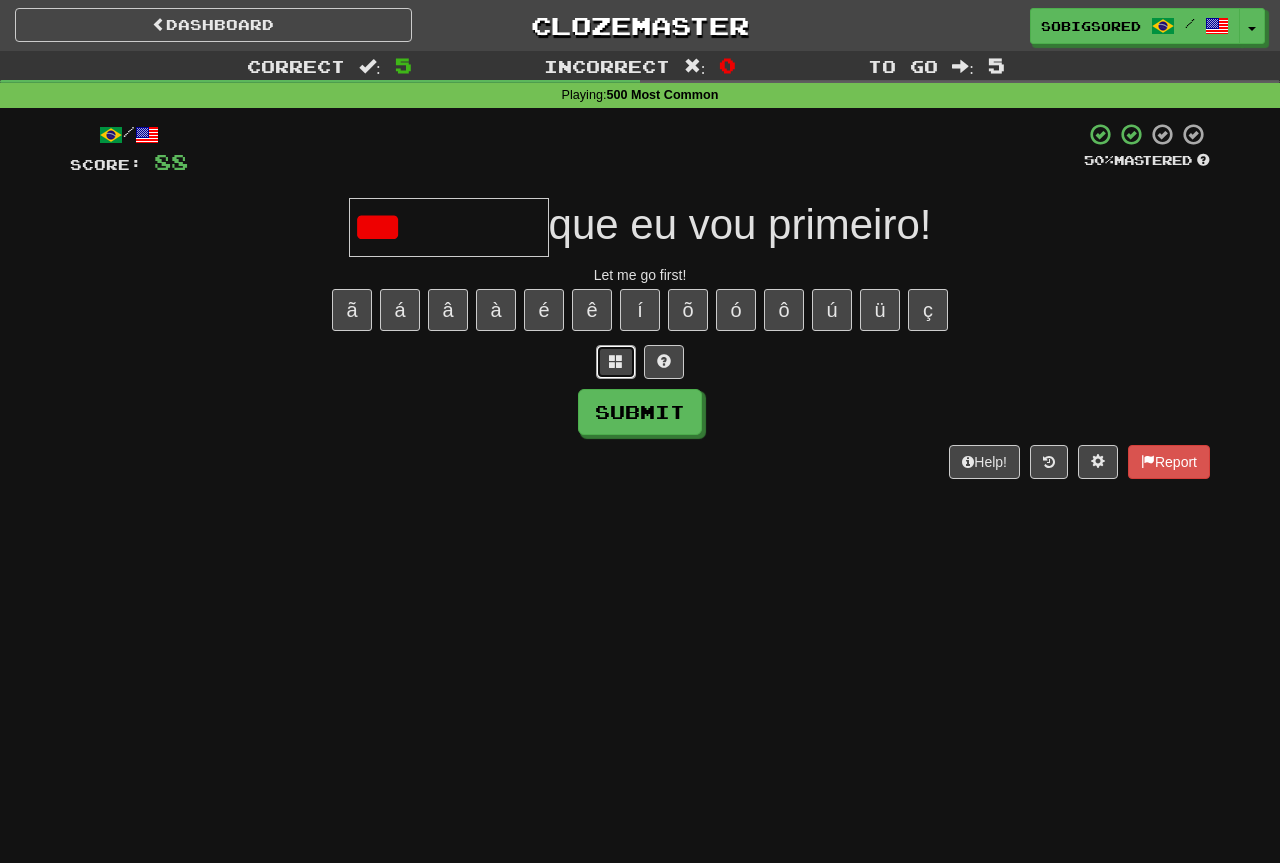 click at bounding box center [616, 362] 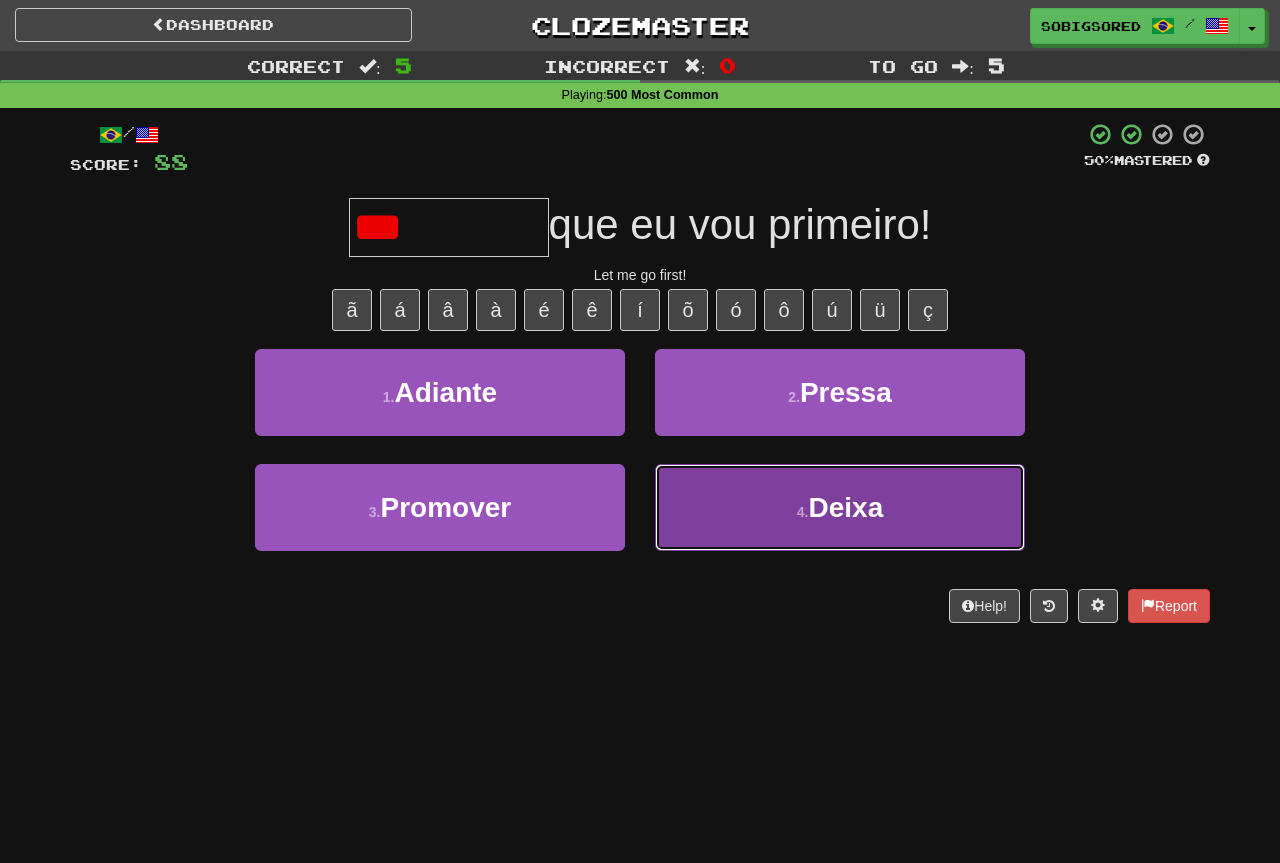 click on "Deixa" at bounding box center [845, 507] 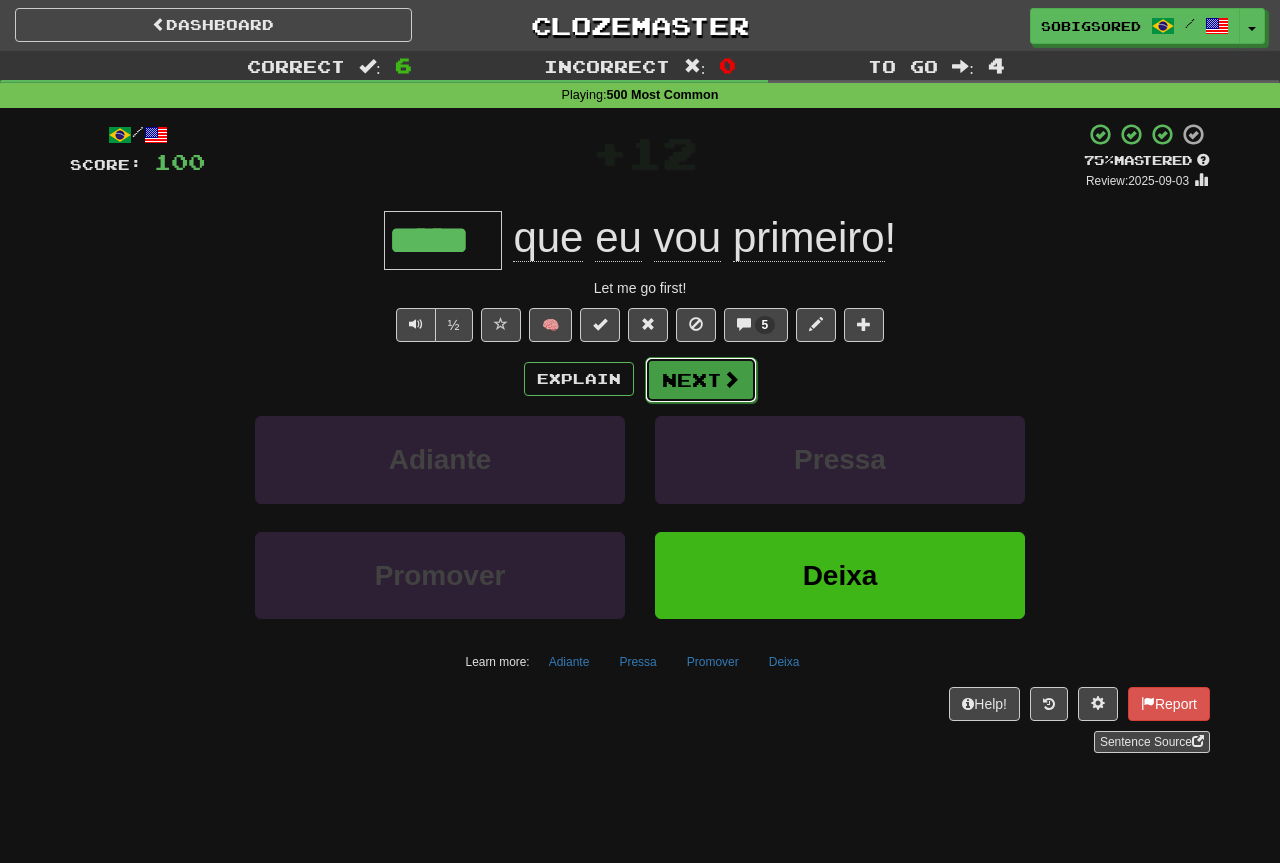 click at bounding box center (731, 379) 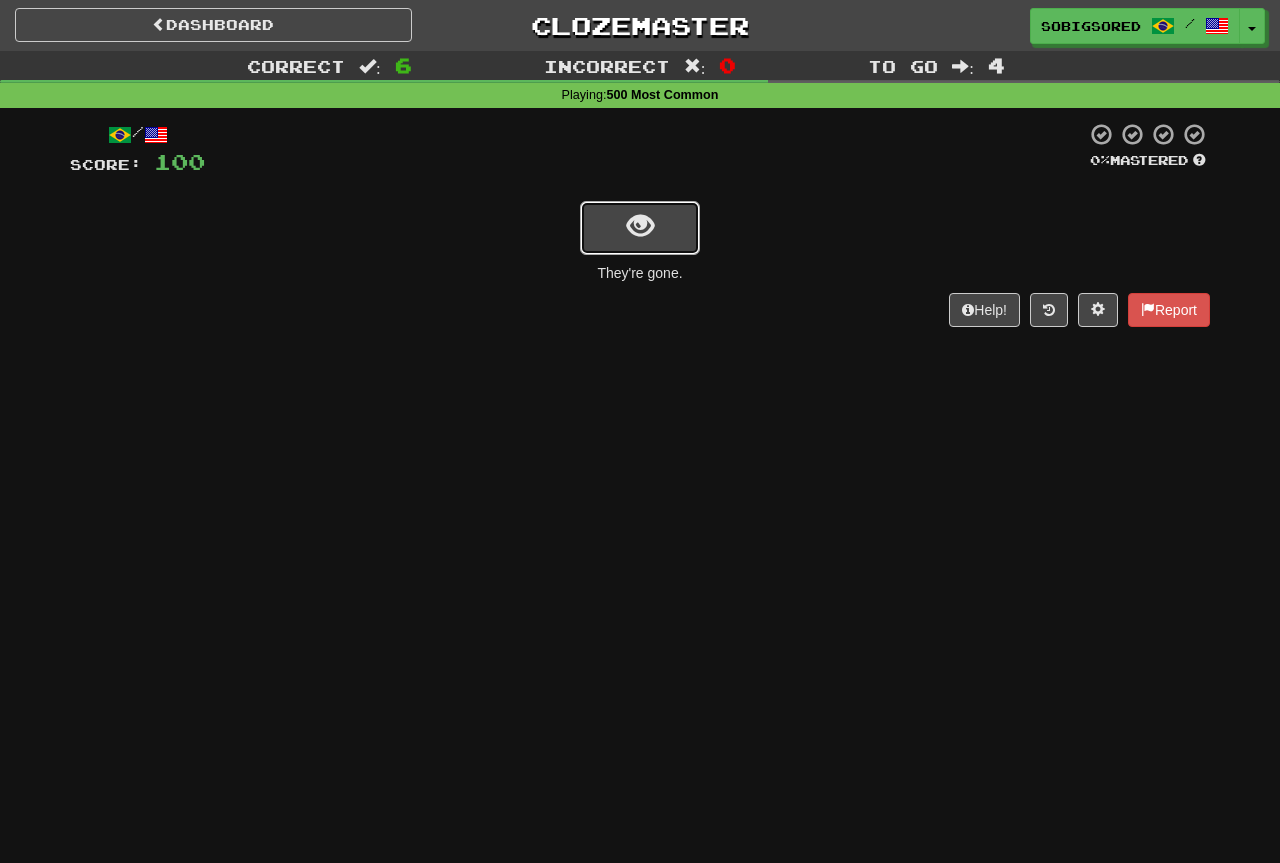 click at bounding box center [640, 228] 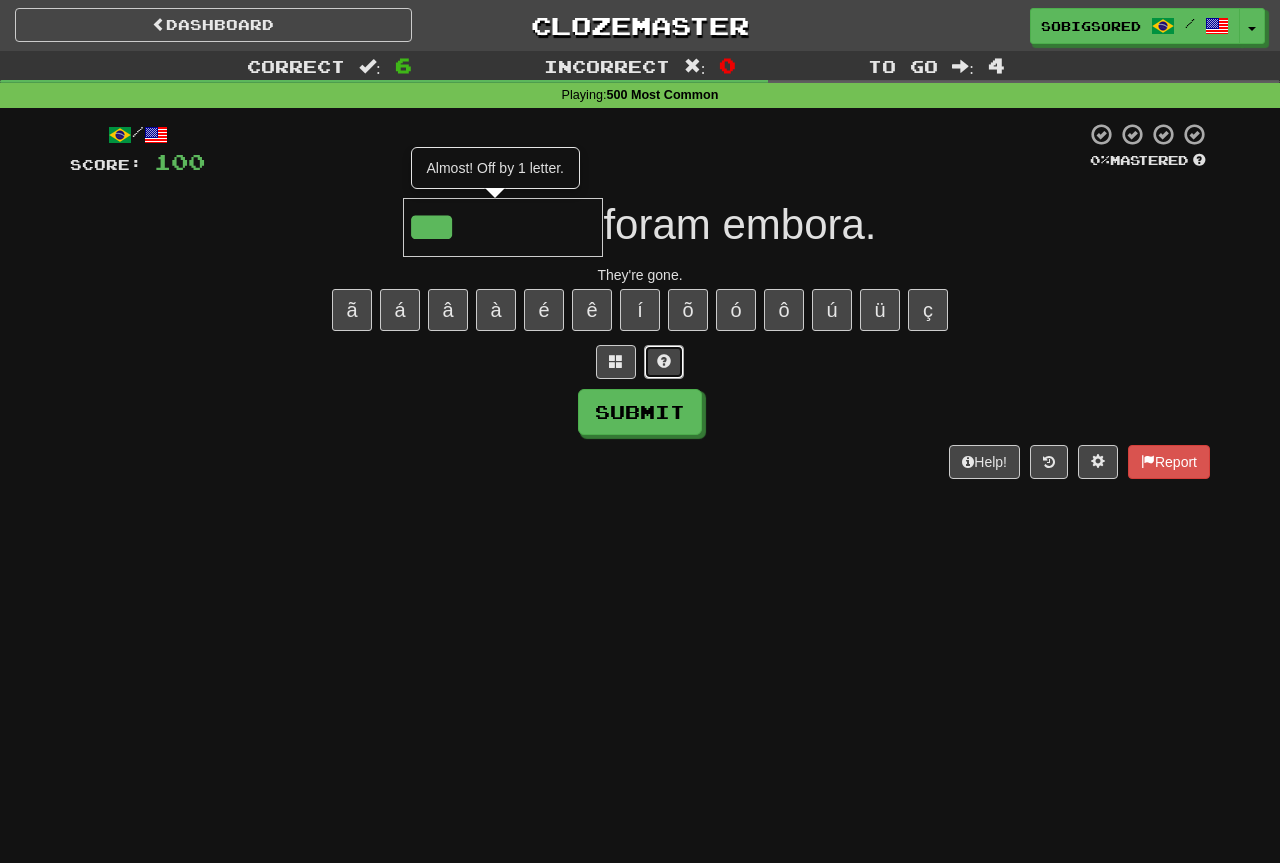 click at bounding box center [664, 361] 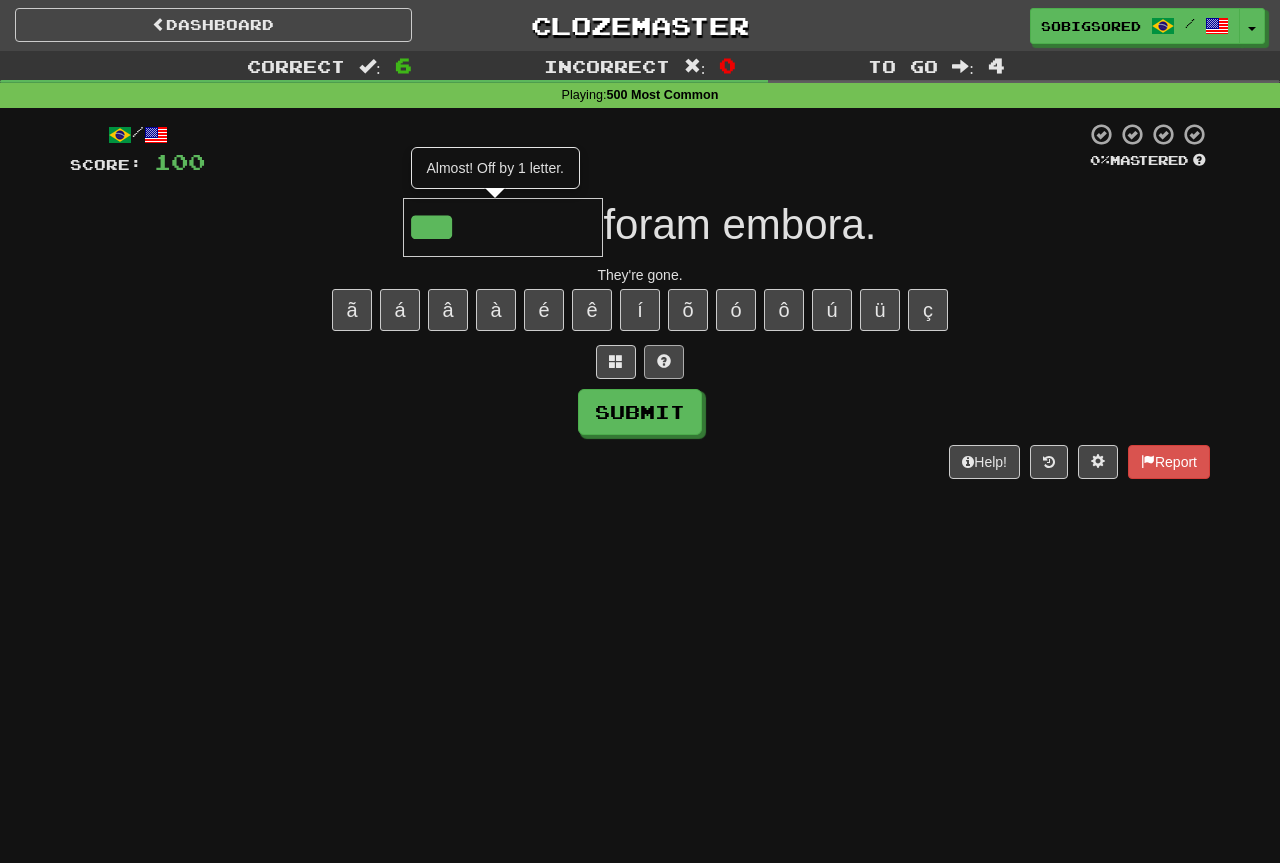 type on "****" 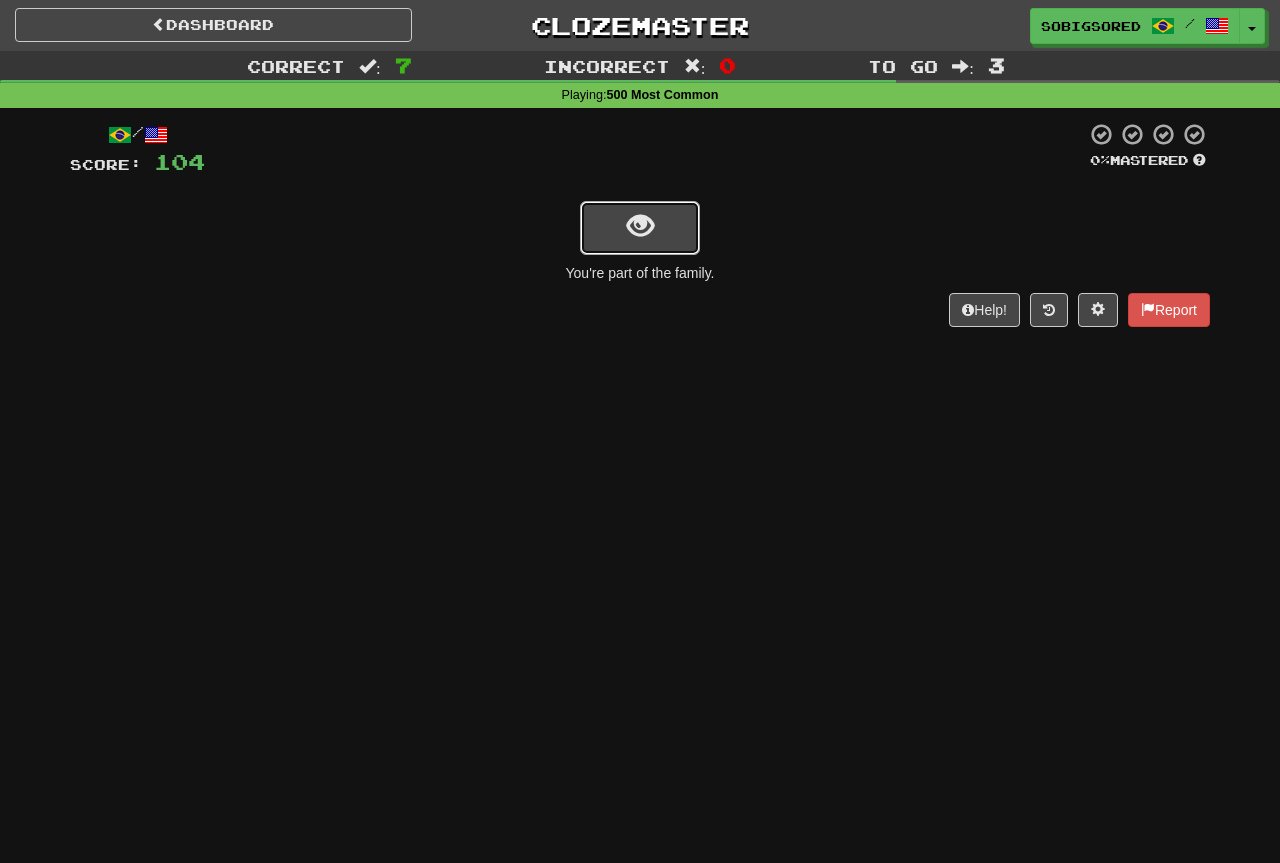 click at bounding box center (640, 226) 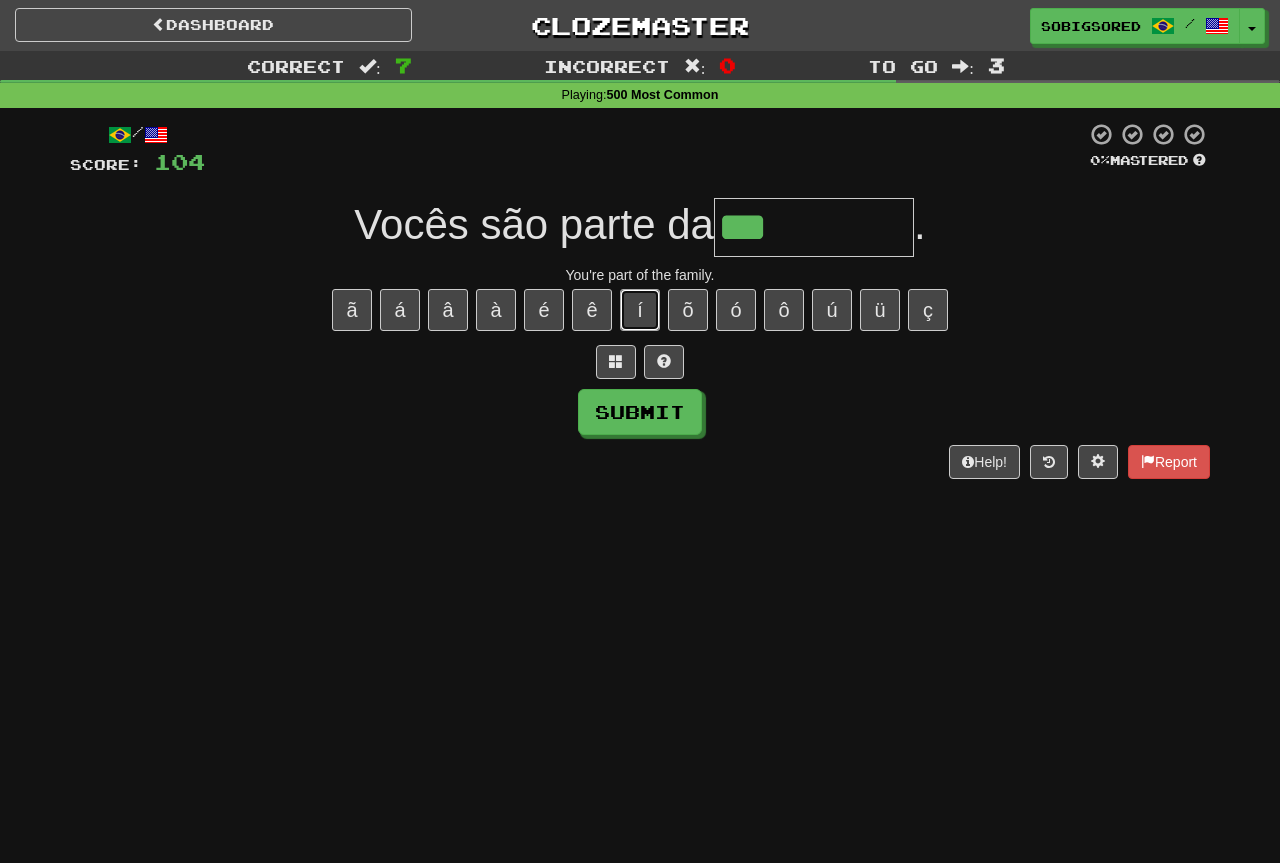 click on "í" at bounding box center [640, 310] 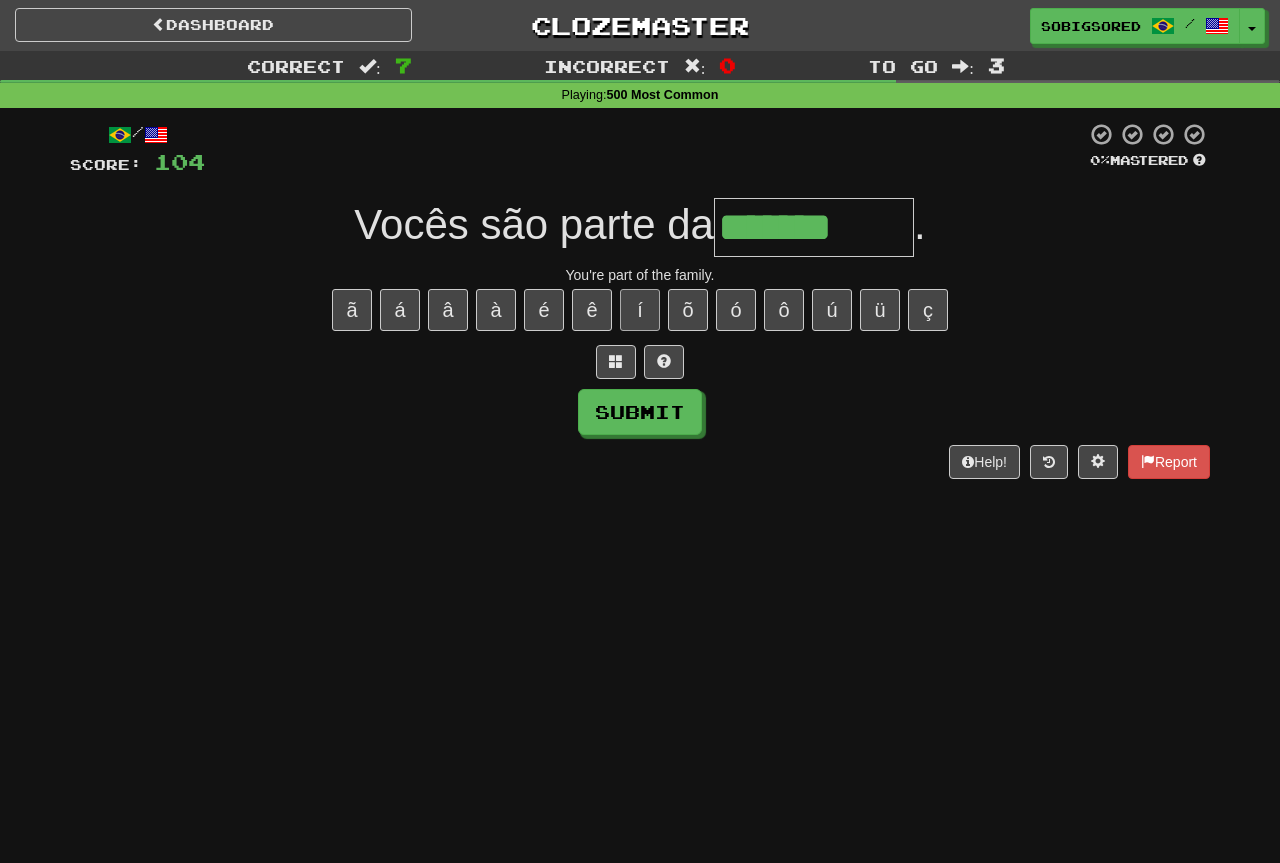 type on "*******" 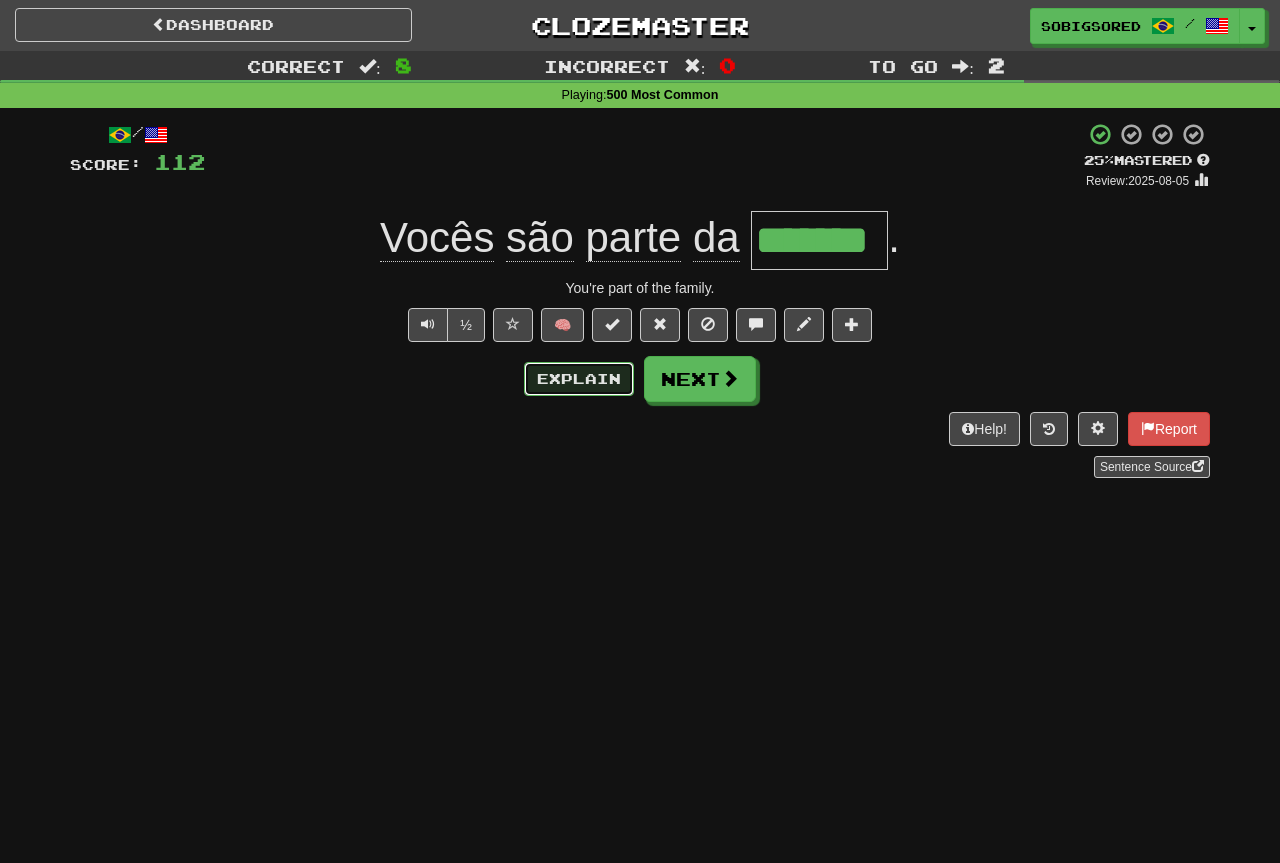 click on "Explain" at bounding box center [579, 379] 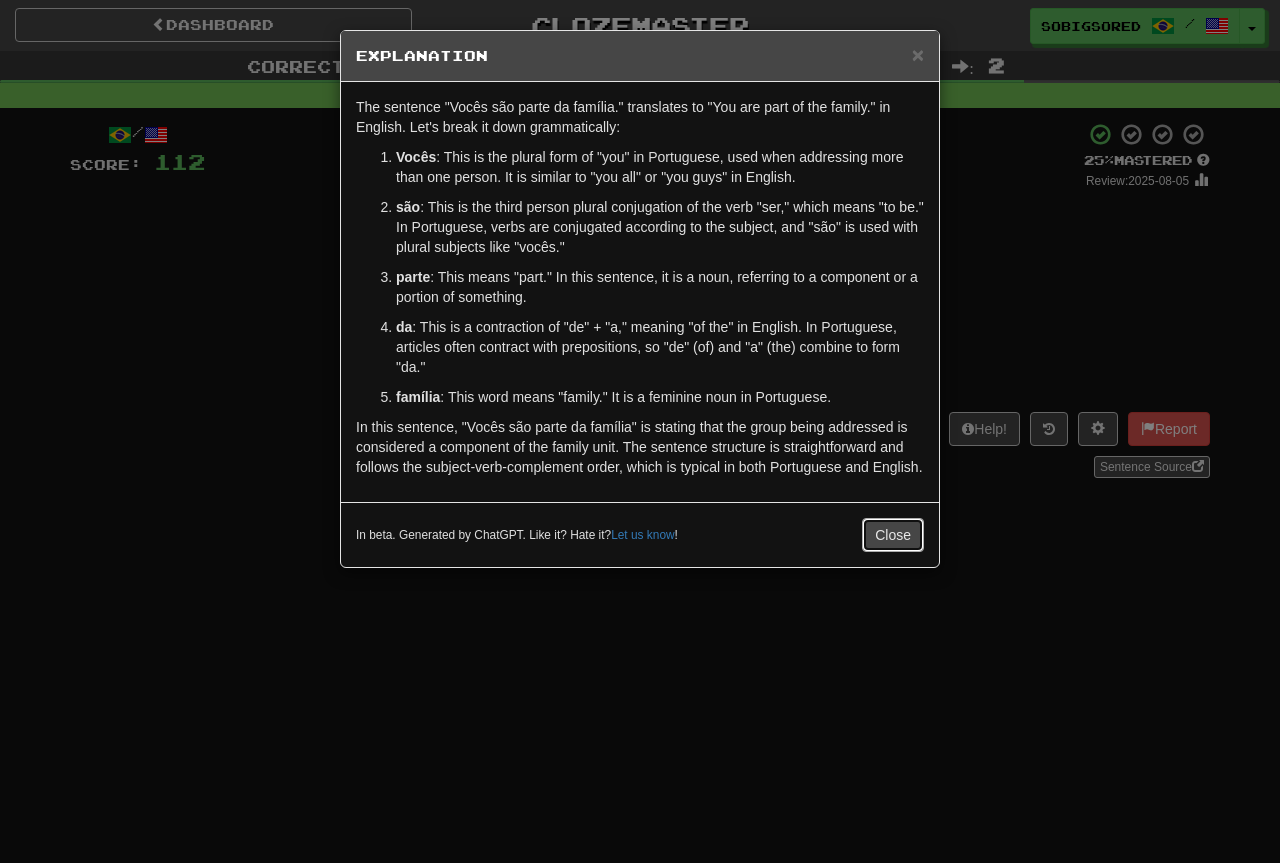 click on "Close" at bounding box center [893, 535] 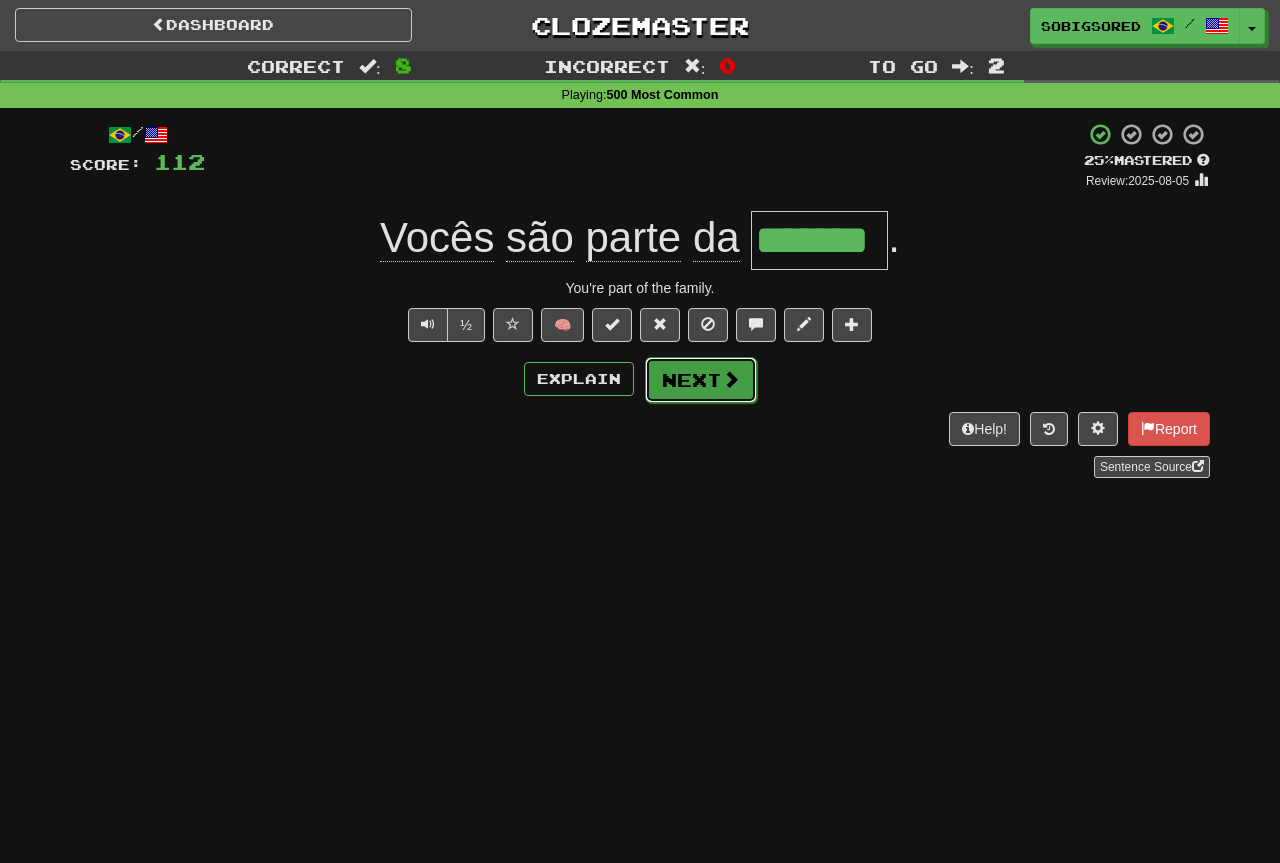 click on "Next" at bounding box center [701, 380] 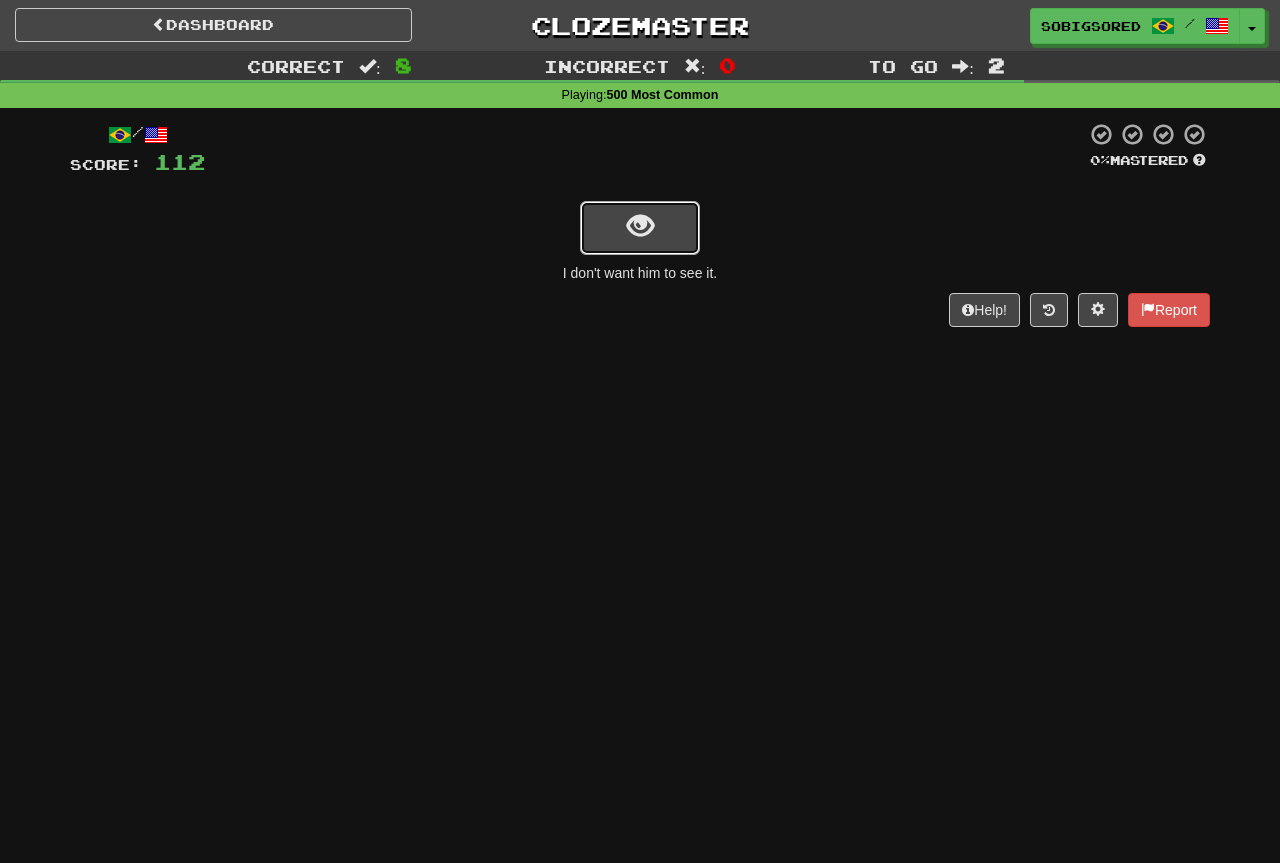 click at bounding box center [640, 228] 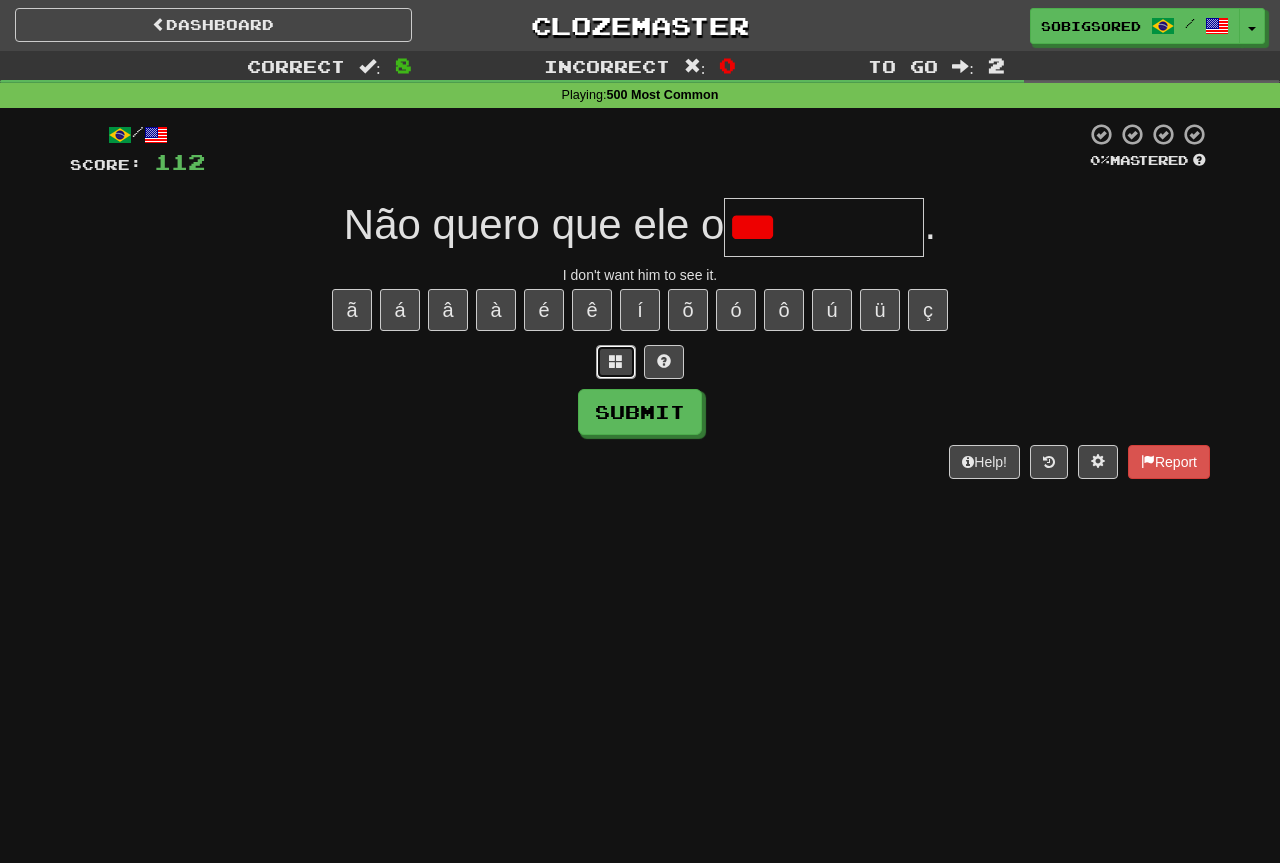 click at bounding box center (616, 362) 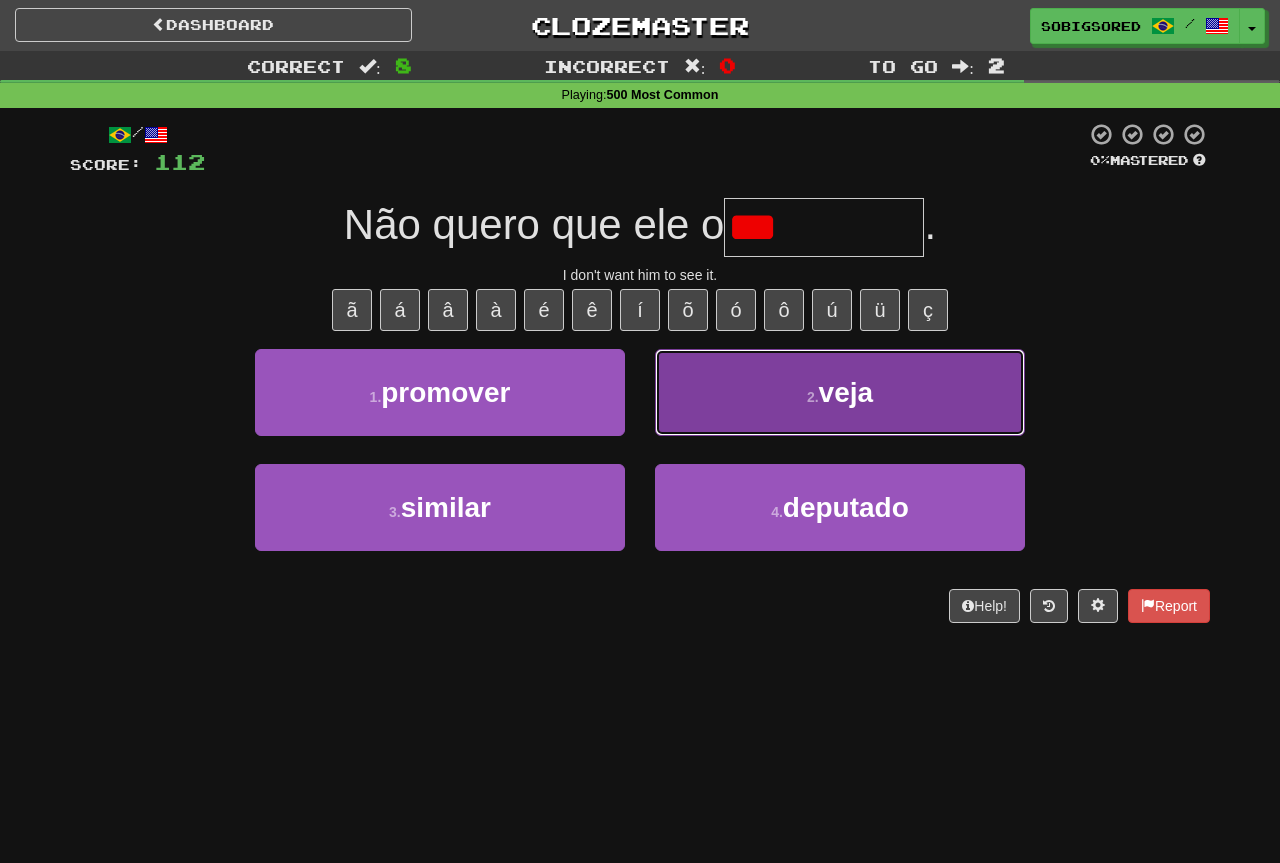 click on "2 .  veja" at bounding box center (840, 392) 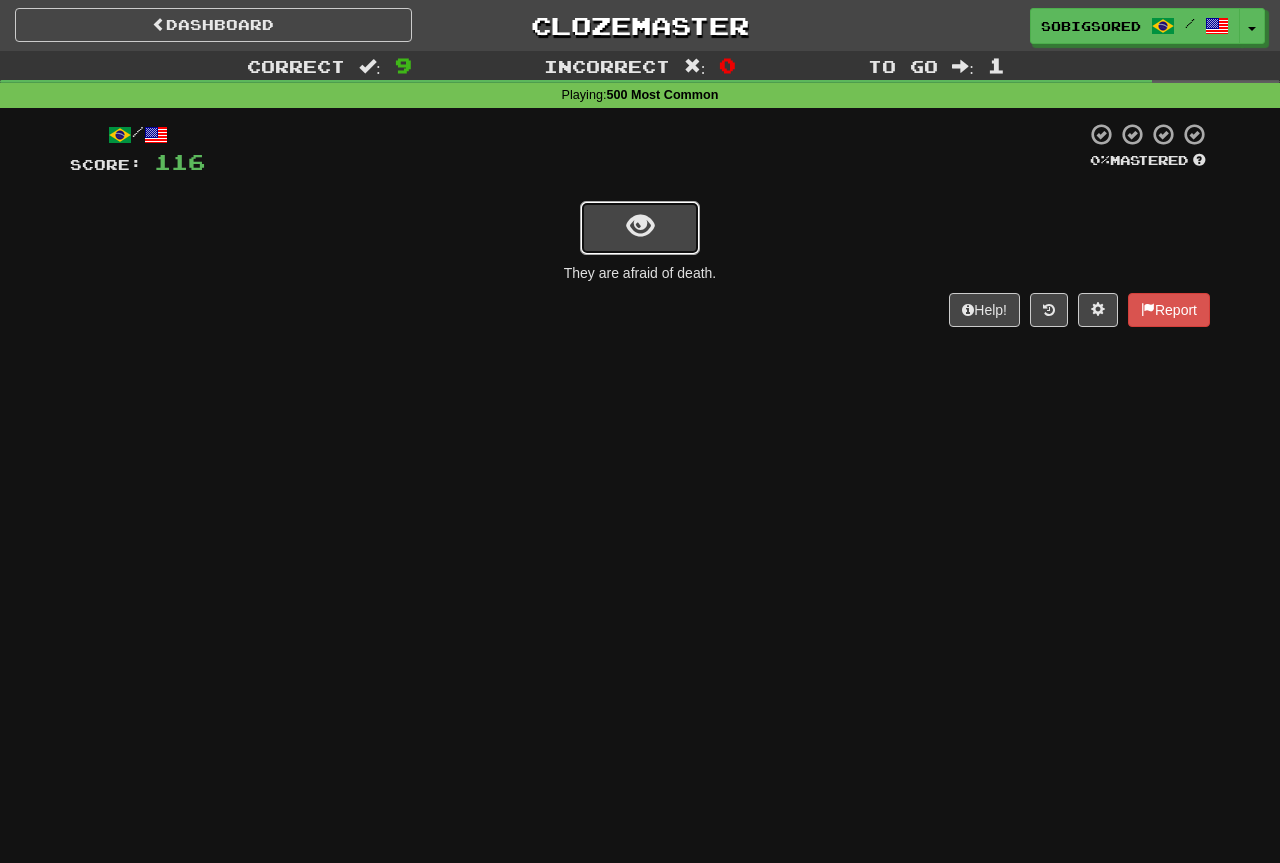 click at bounding box center (640, 228) 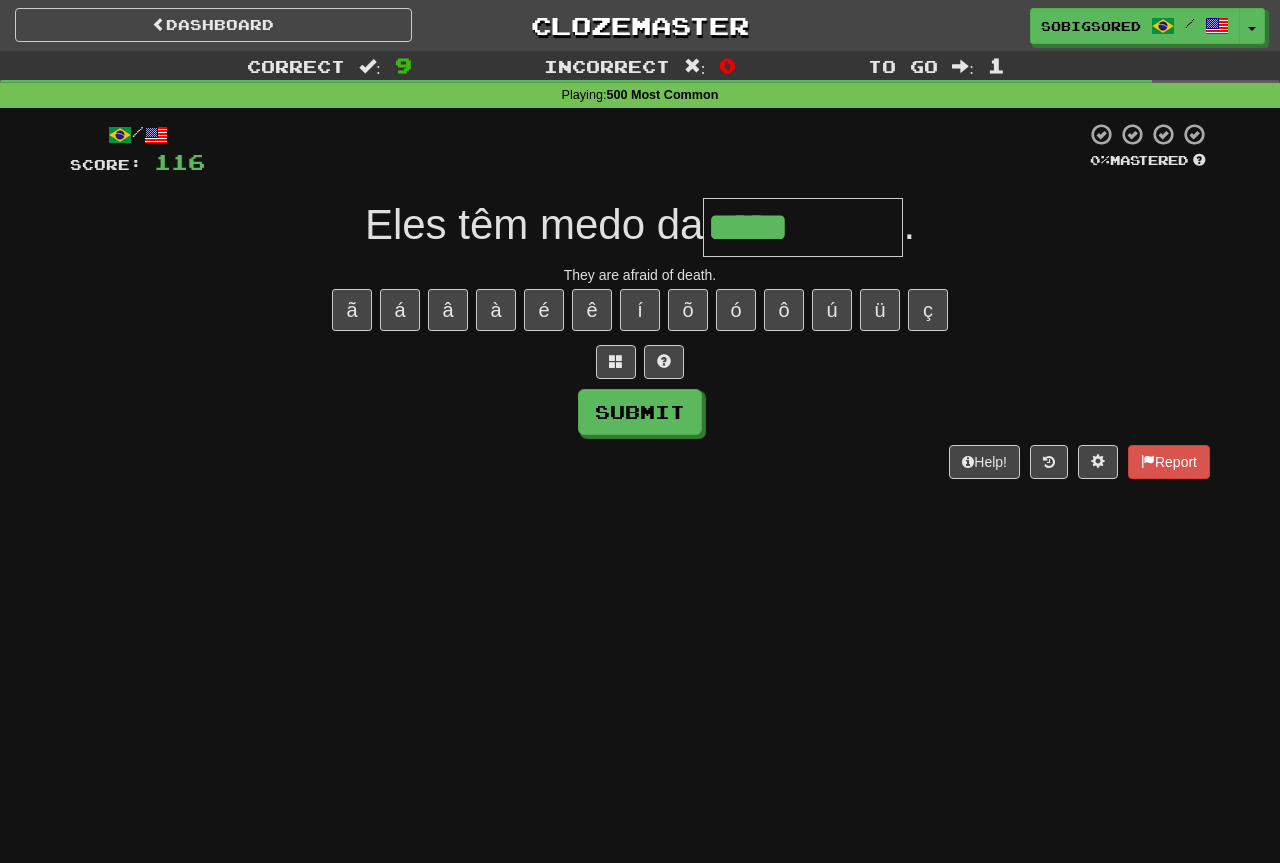 type on "*****" 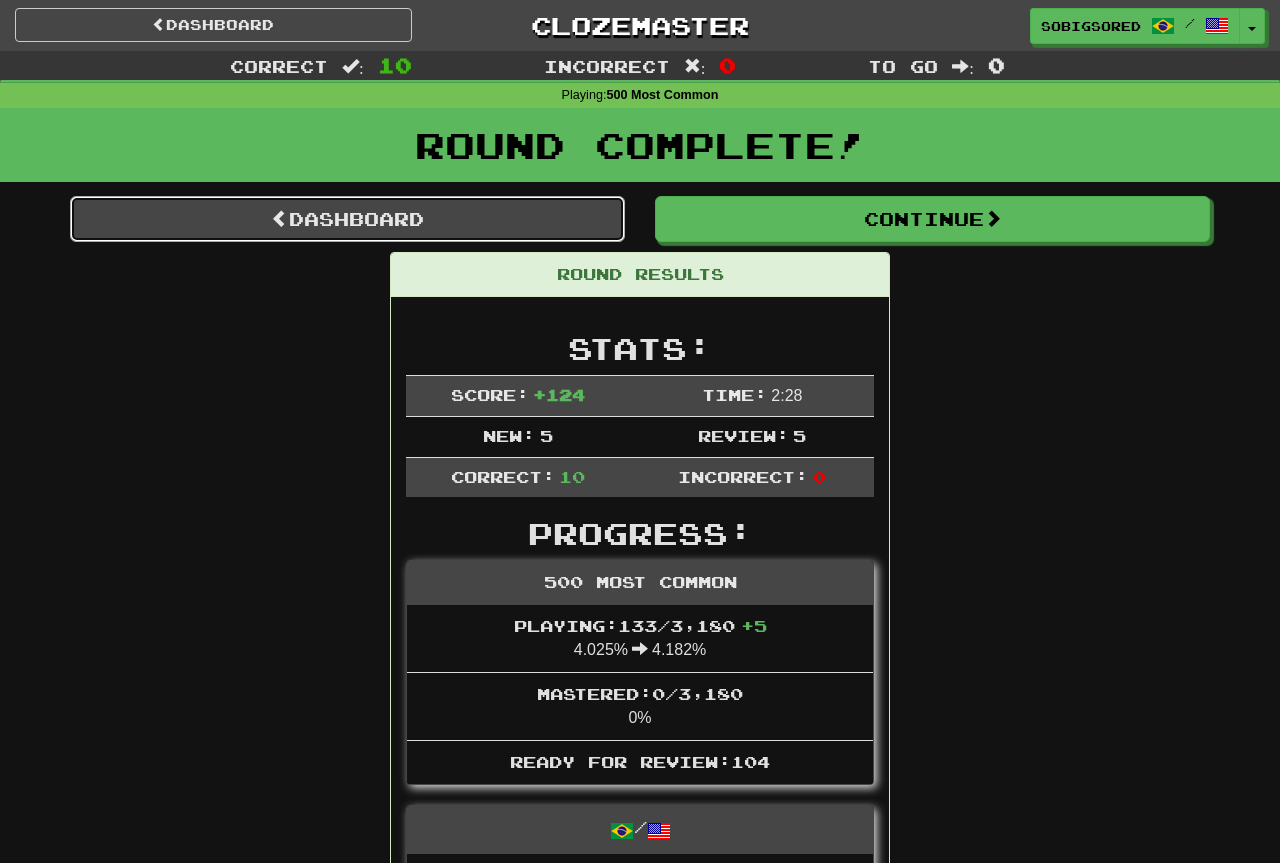 click on "Dashboard" at bounding box center [347, 219] 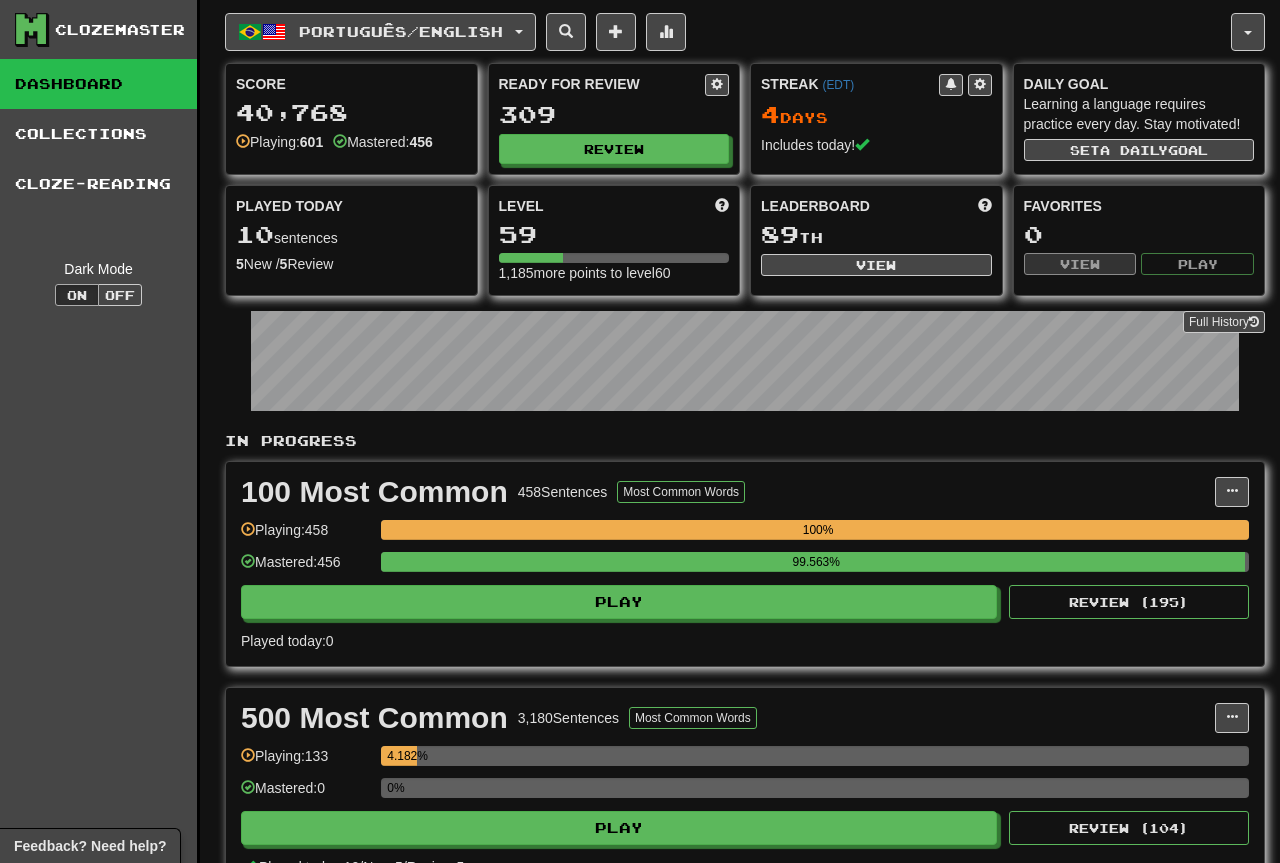 scroll, scrollTop: 0, scrollLeft: 0, axis: both 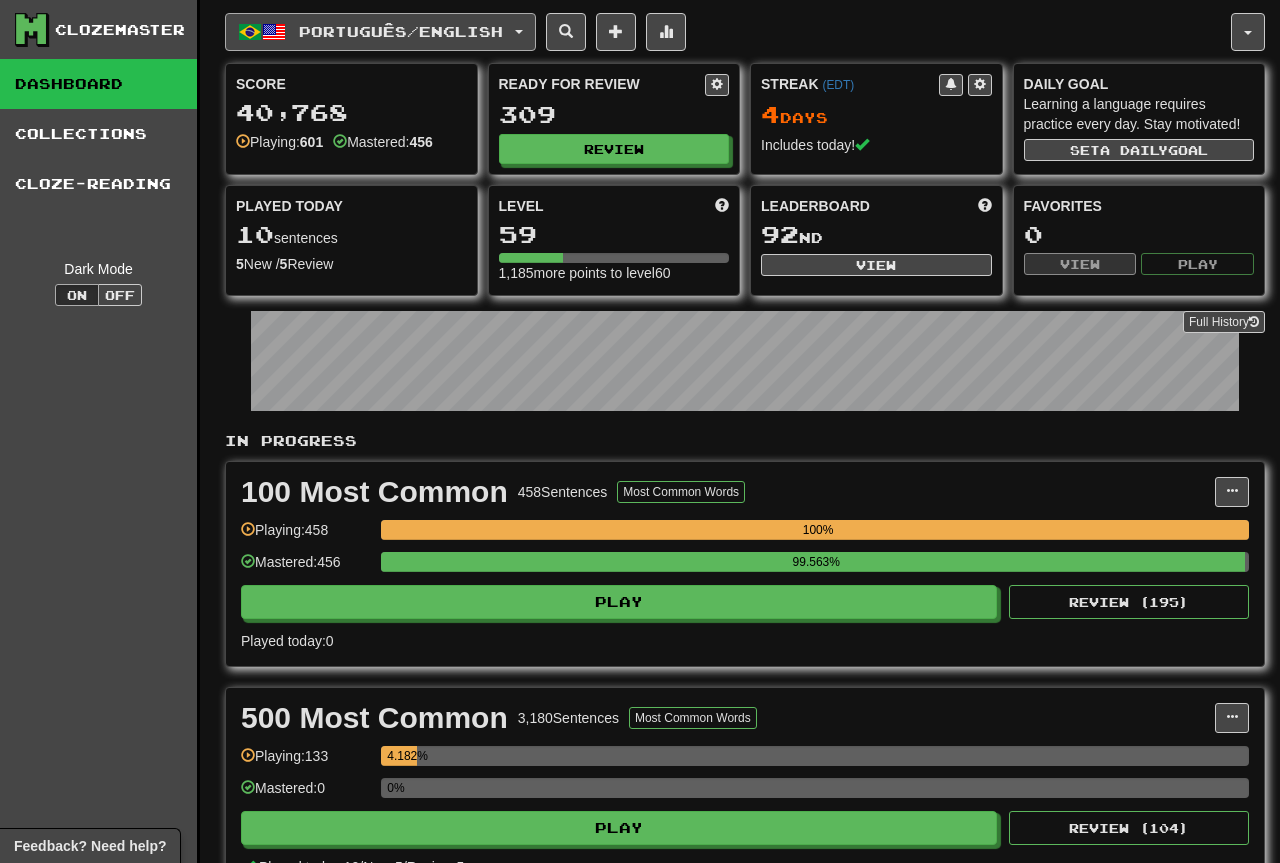 click on "Português  /  English" 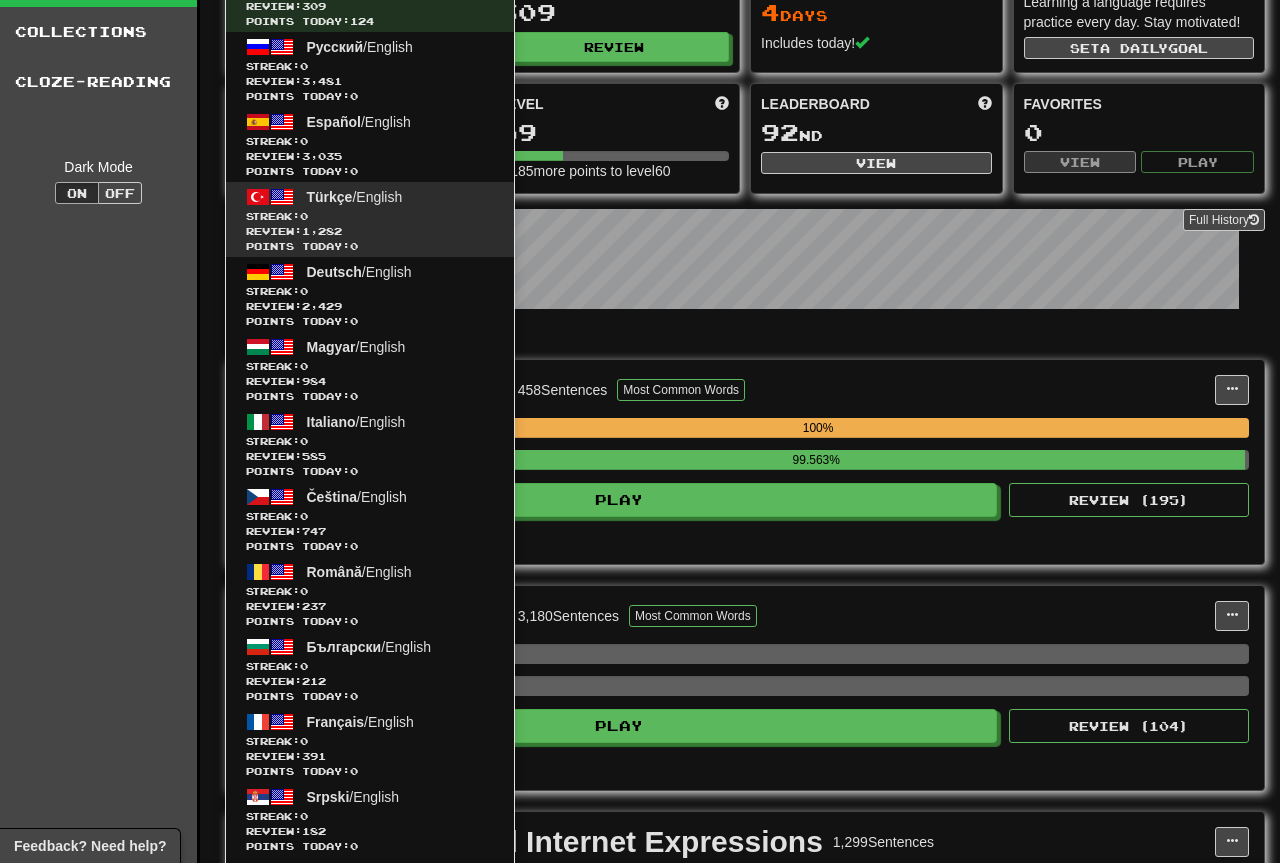 scroll, scrollTop: 306, scrollLeft: 0, axis: vertical 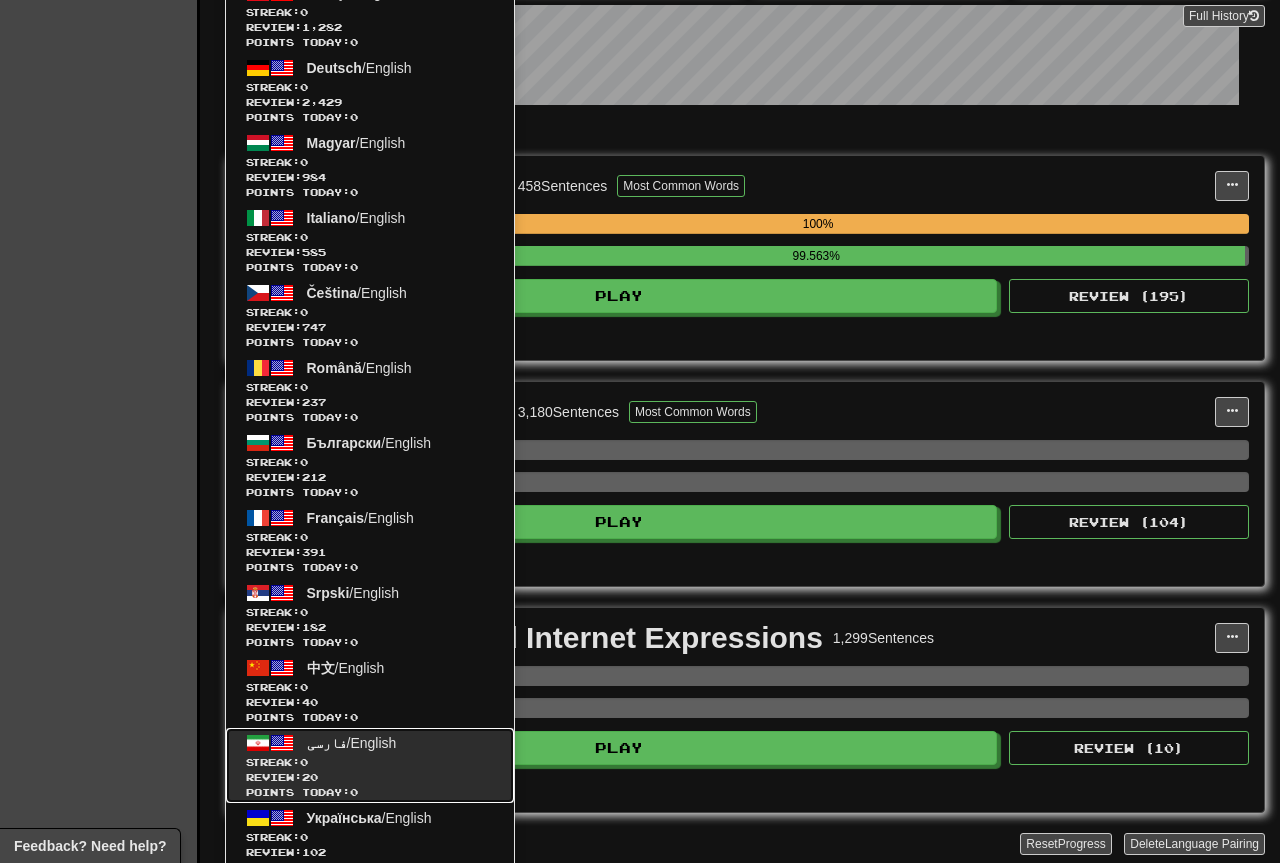 click on "Streak:  0" 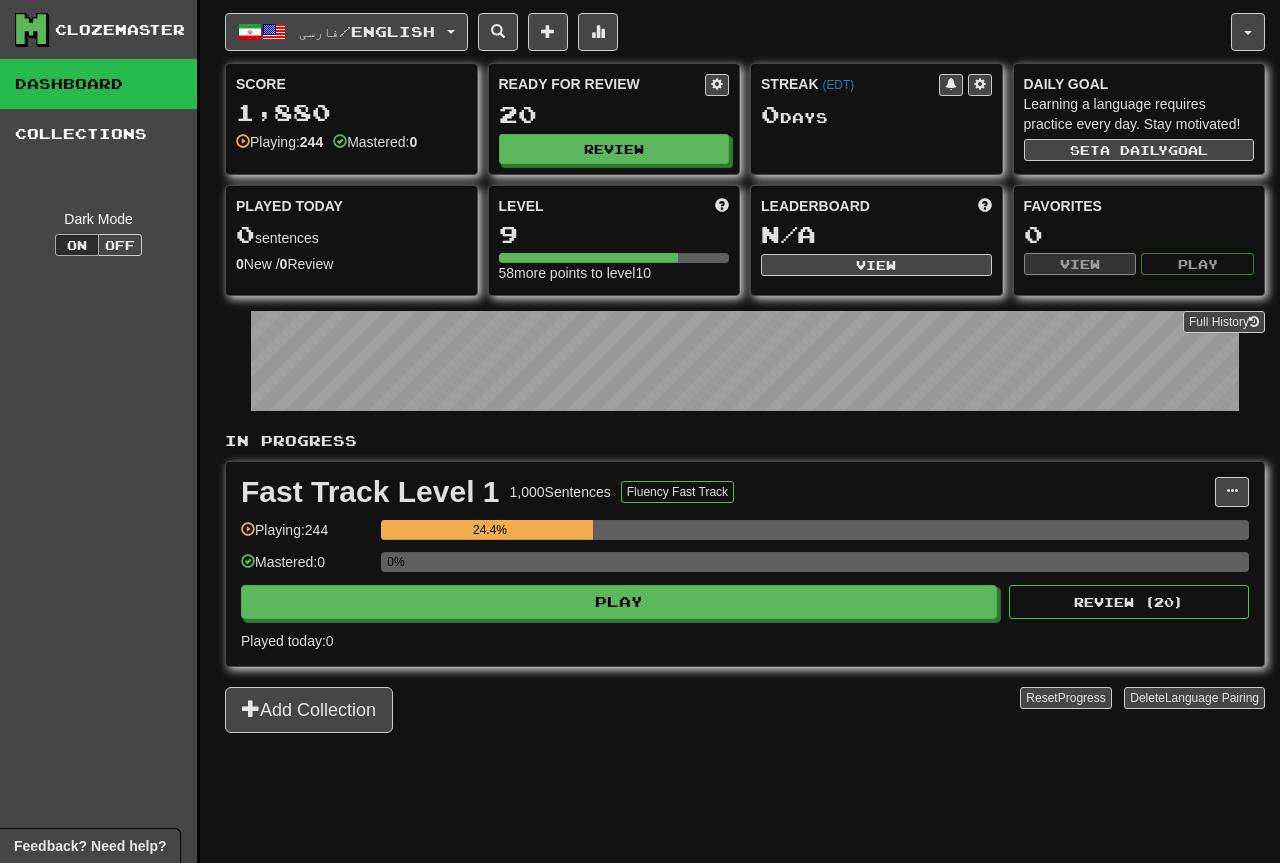 scroll, scrollTop: 0, scrollLeft: 0, axis: both 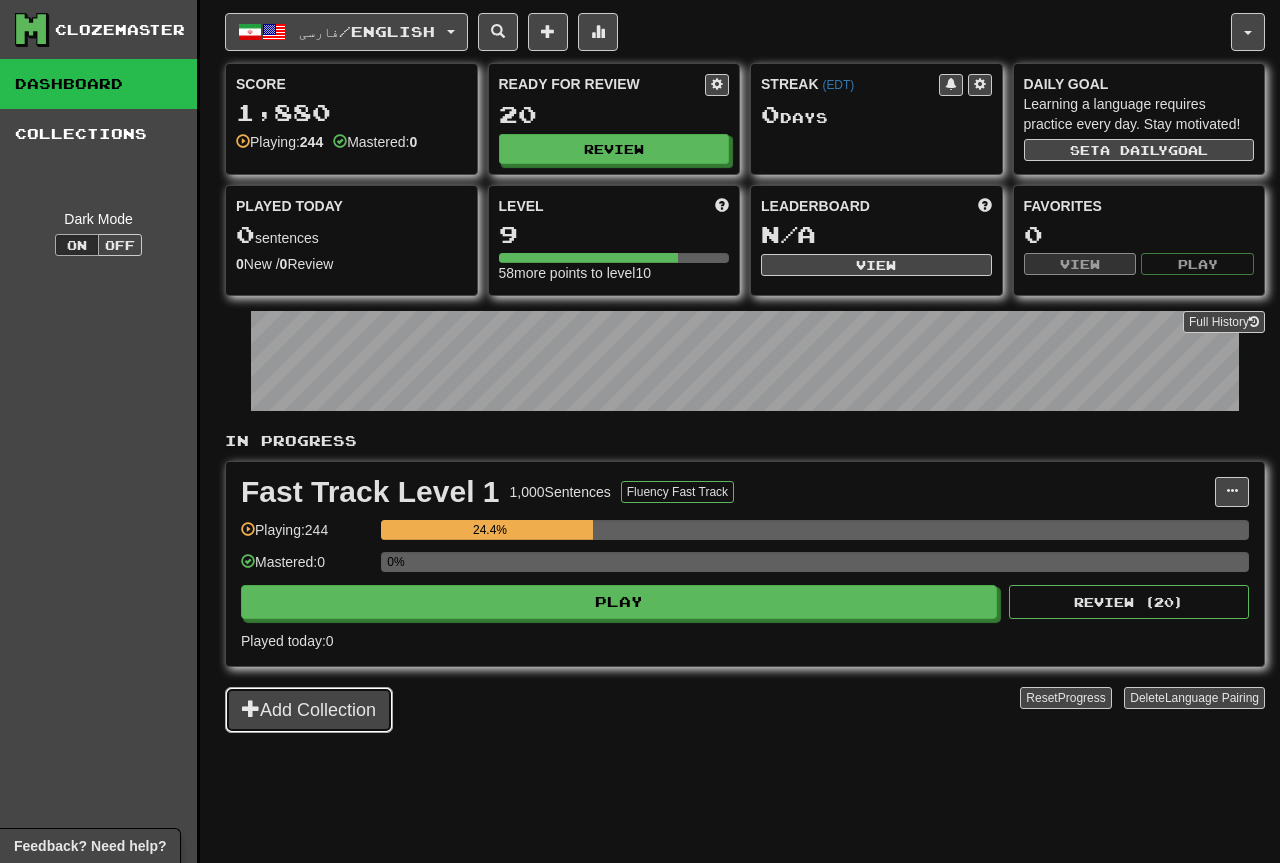 click on "Add Collection" at bounding box center [309, 710] 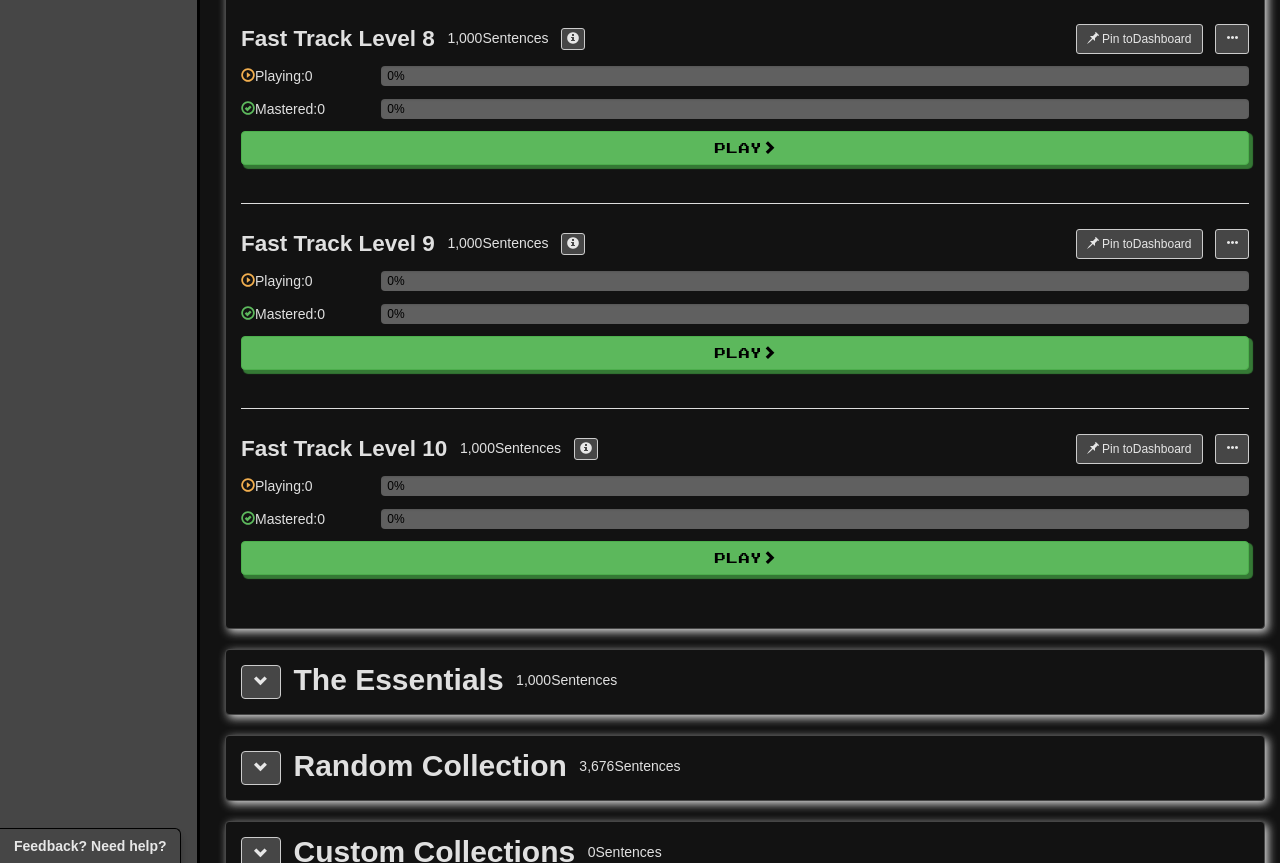 scroll, scrollTop: 2040, scrollLeft: 0, axis: vertical 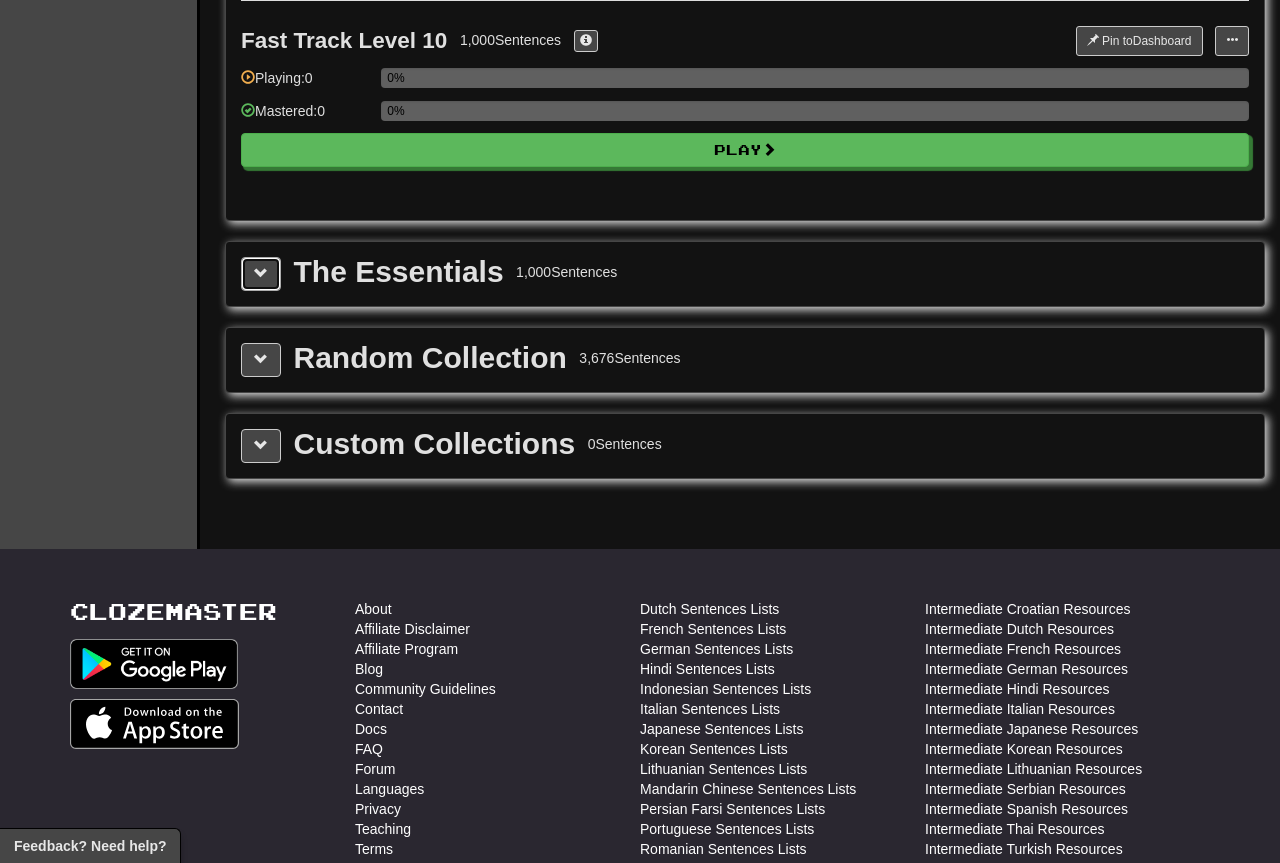 click at bounding box center [261, 274] 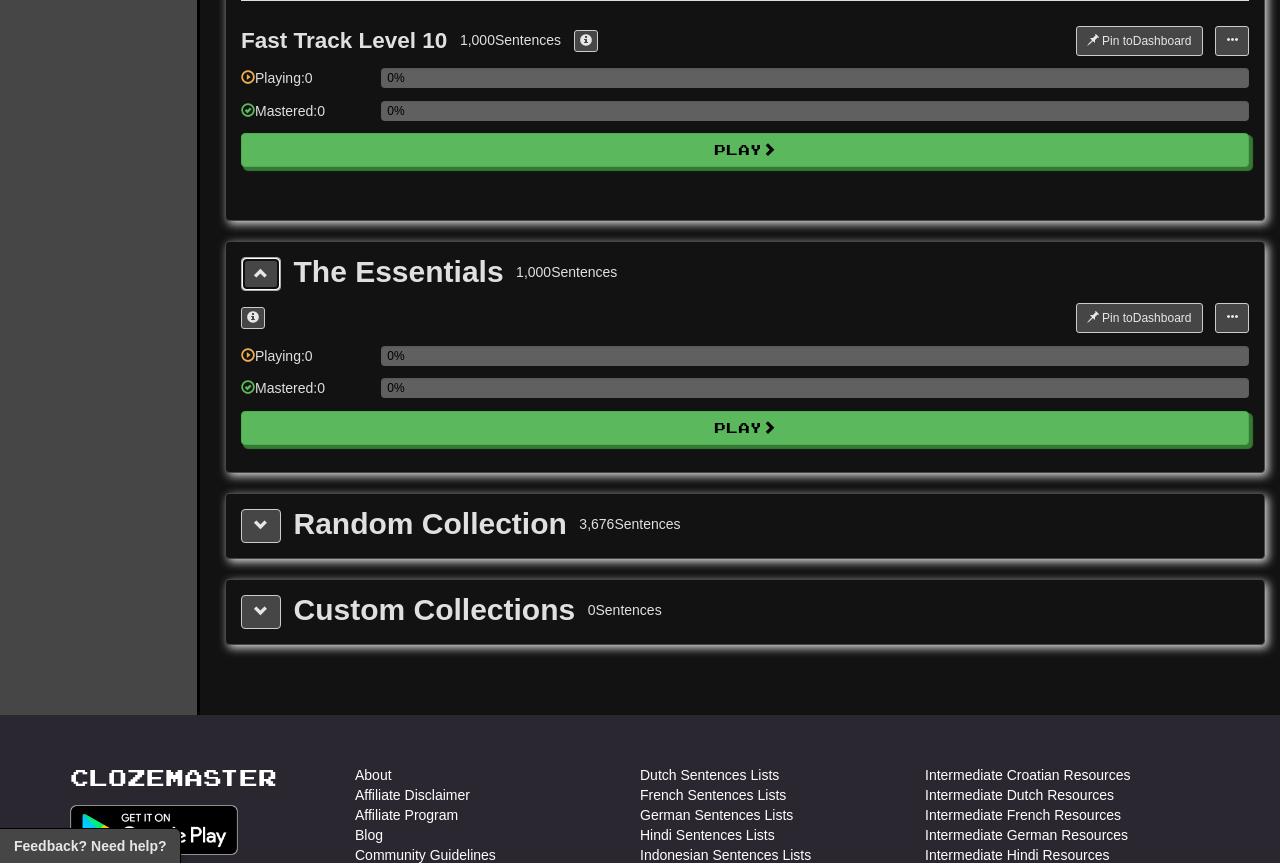 click at bounding box center [261, 274] 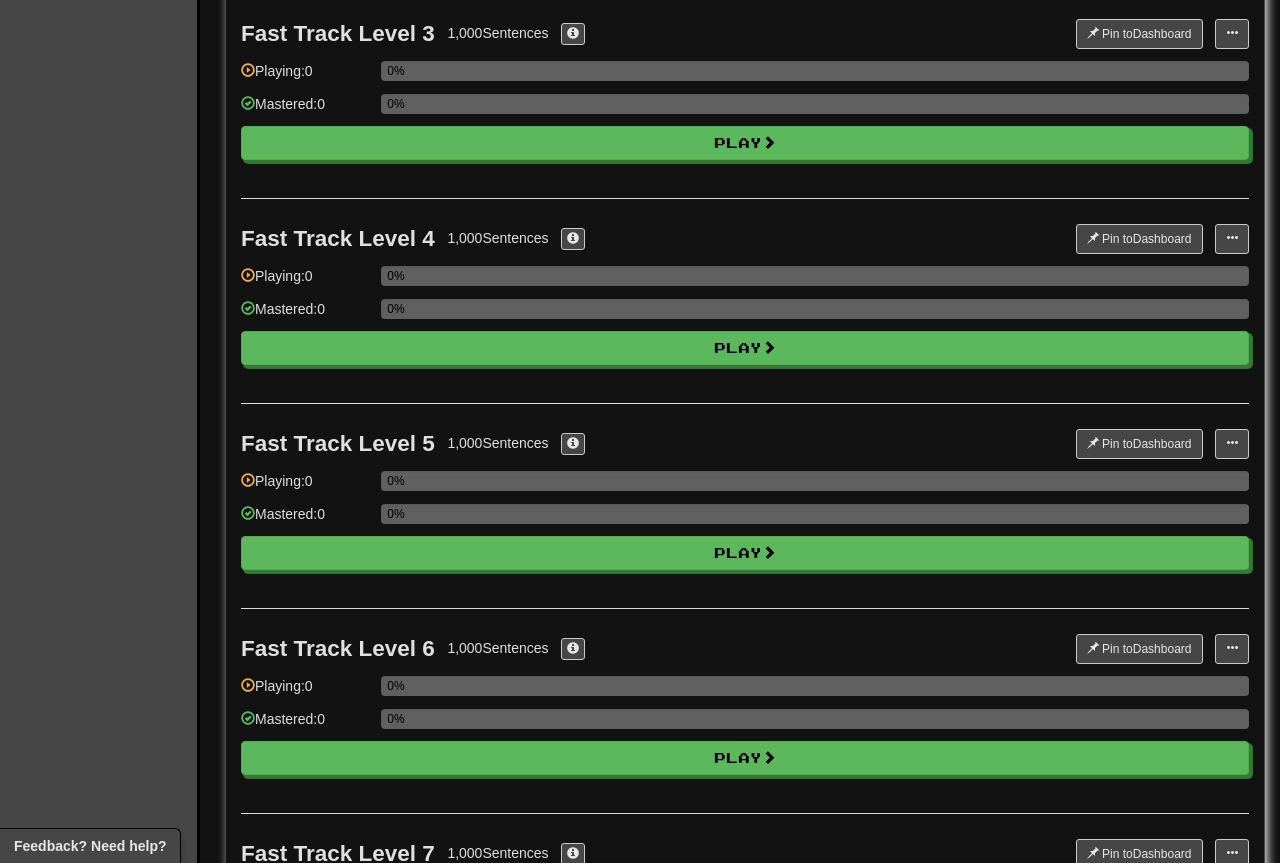 scroll, scrollTop: 0, scrollLeft: 0, axis: both 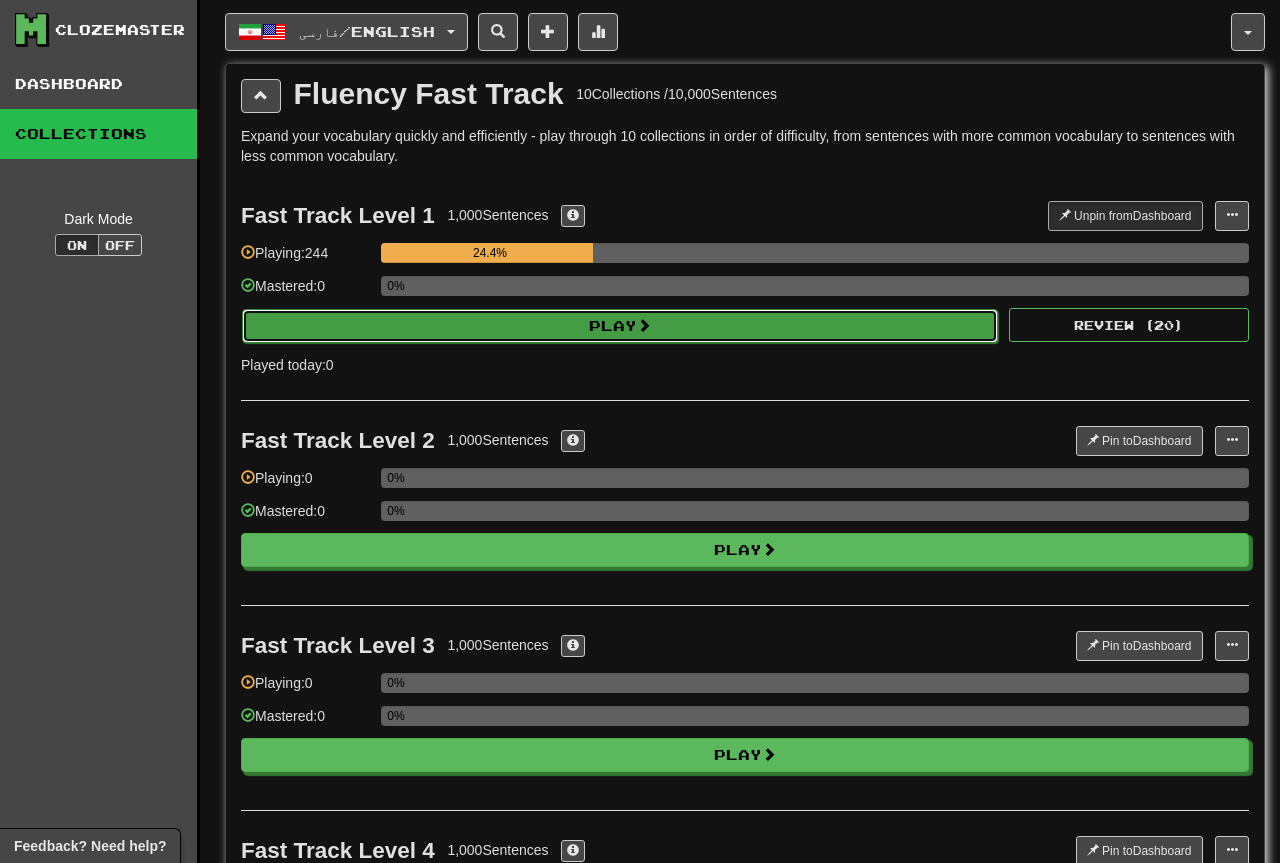 click at bounding box center (644, 325) 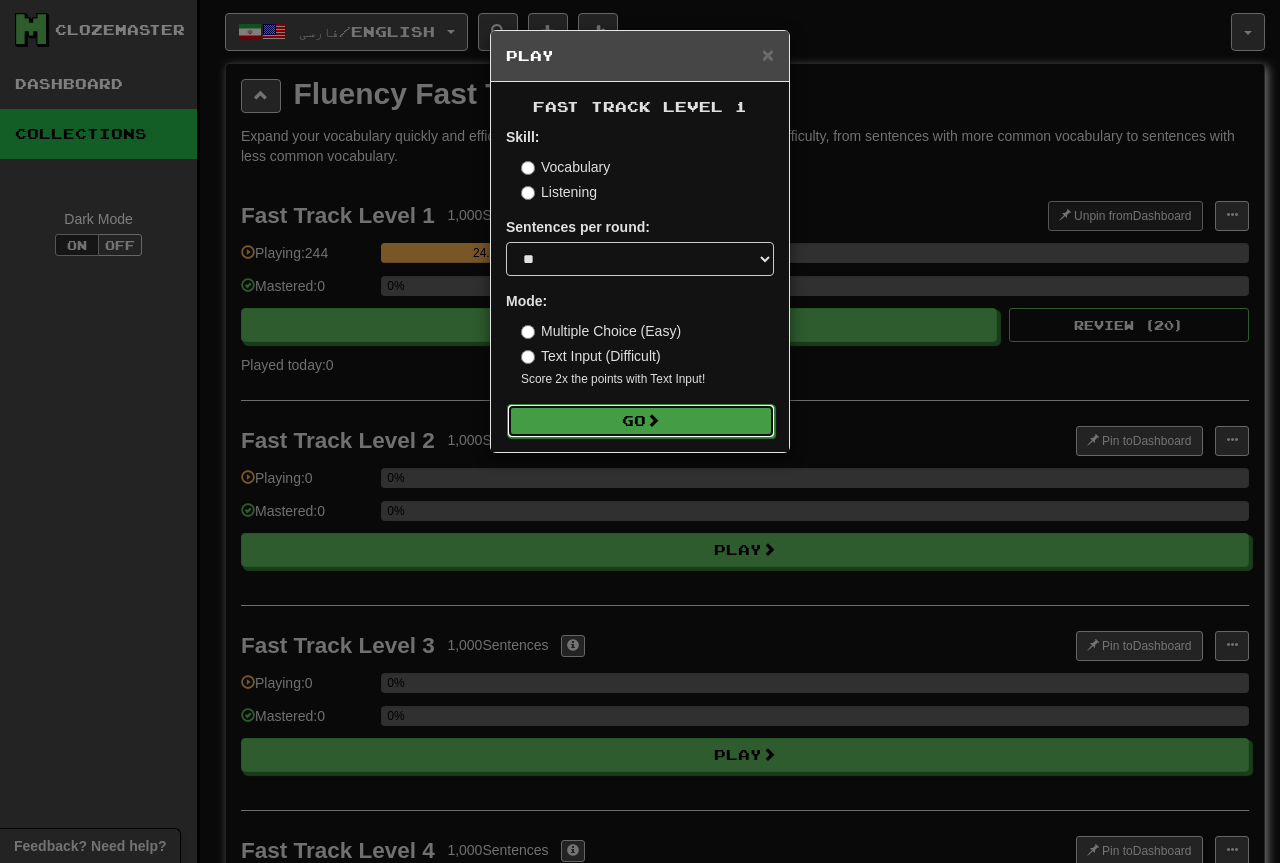 click on "Go" at bounding box center (641, 421) 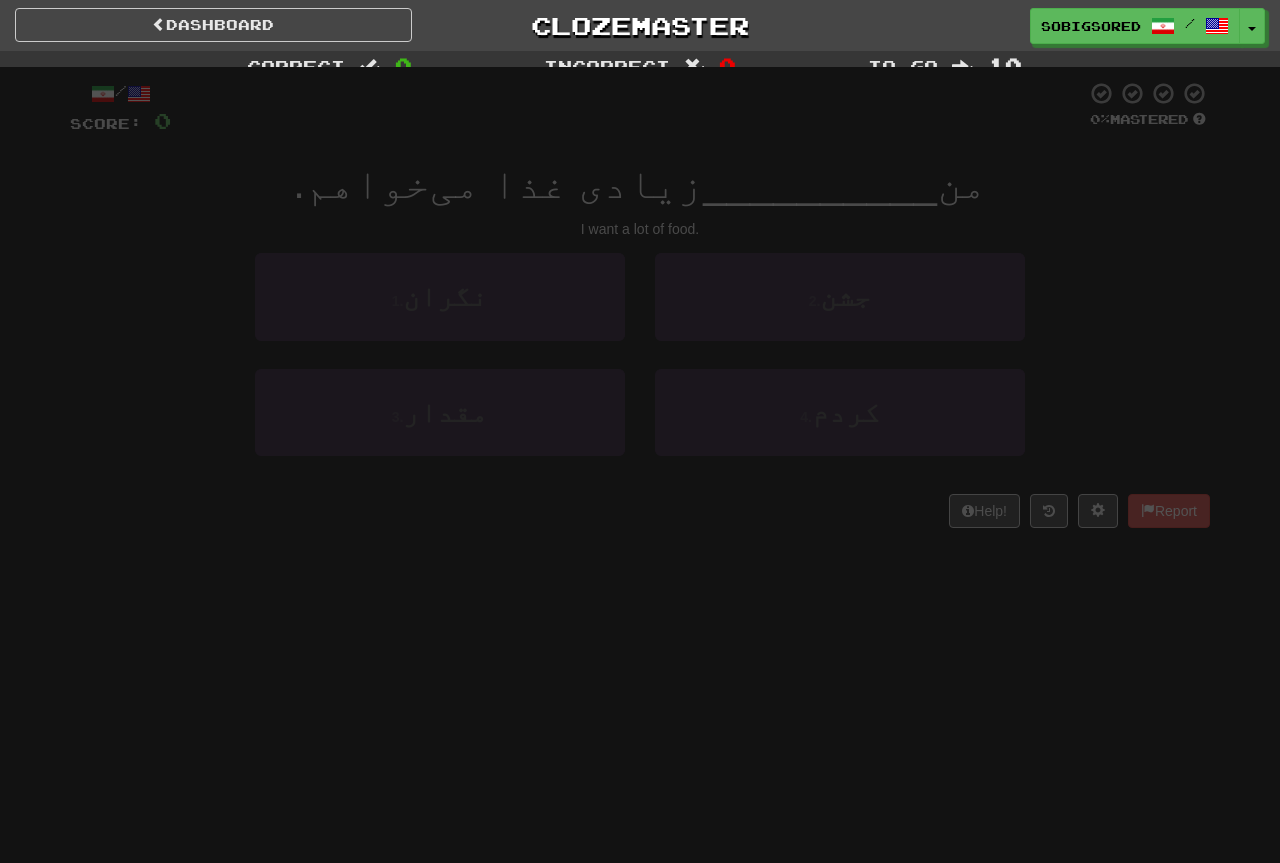 scroll, scrollTop: 0, scrollLeft: 0, axis: both 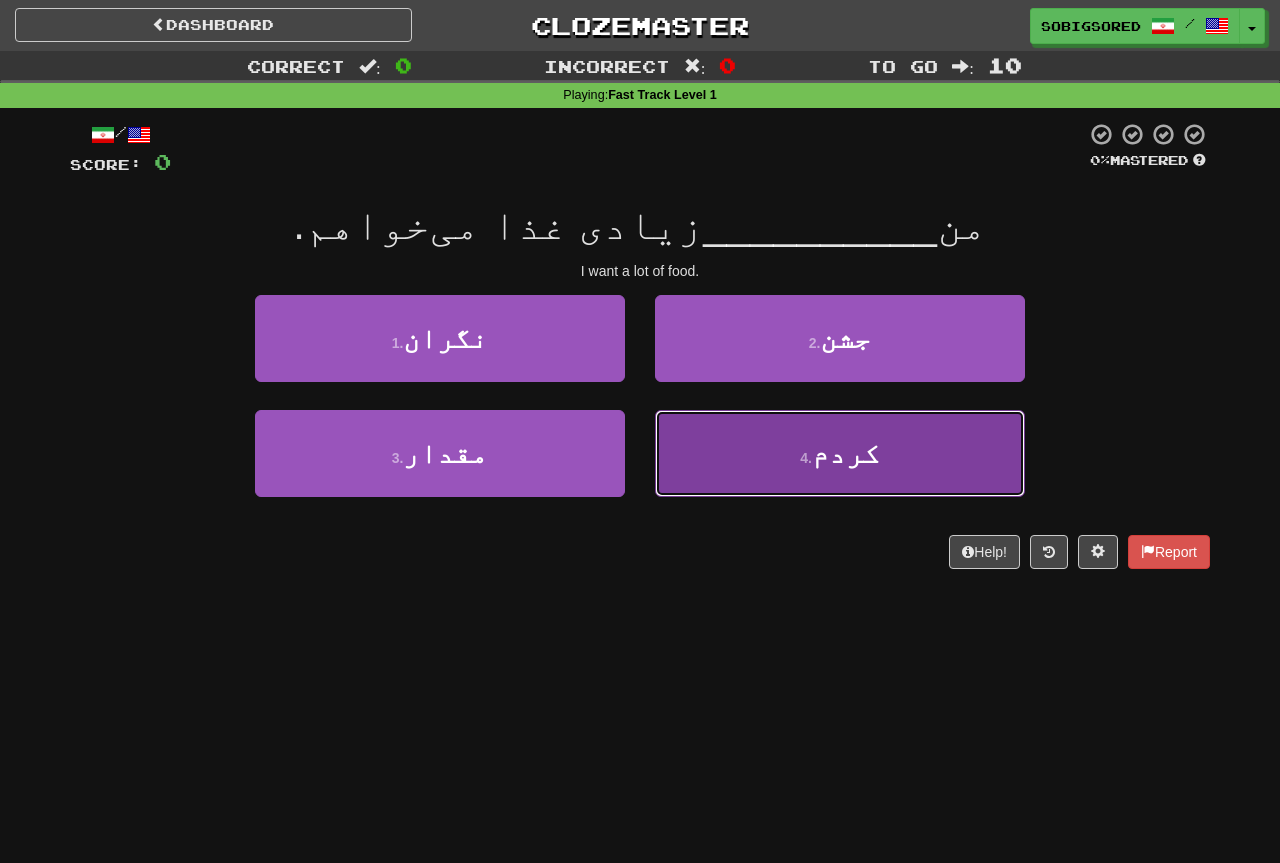click on "کردم" at bounding box center [846, 453] 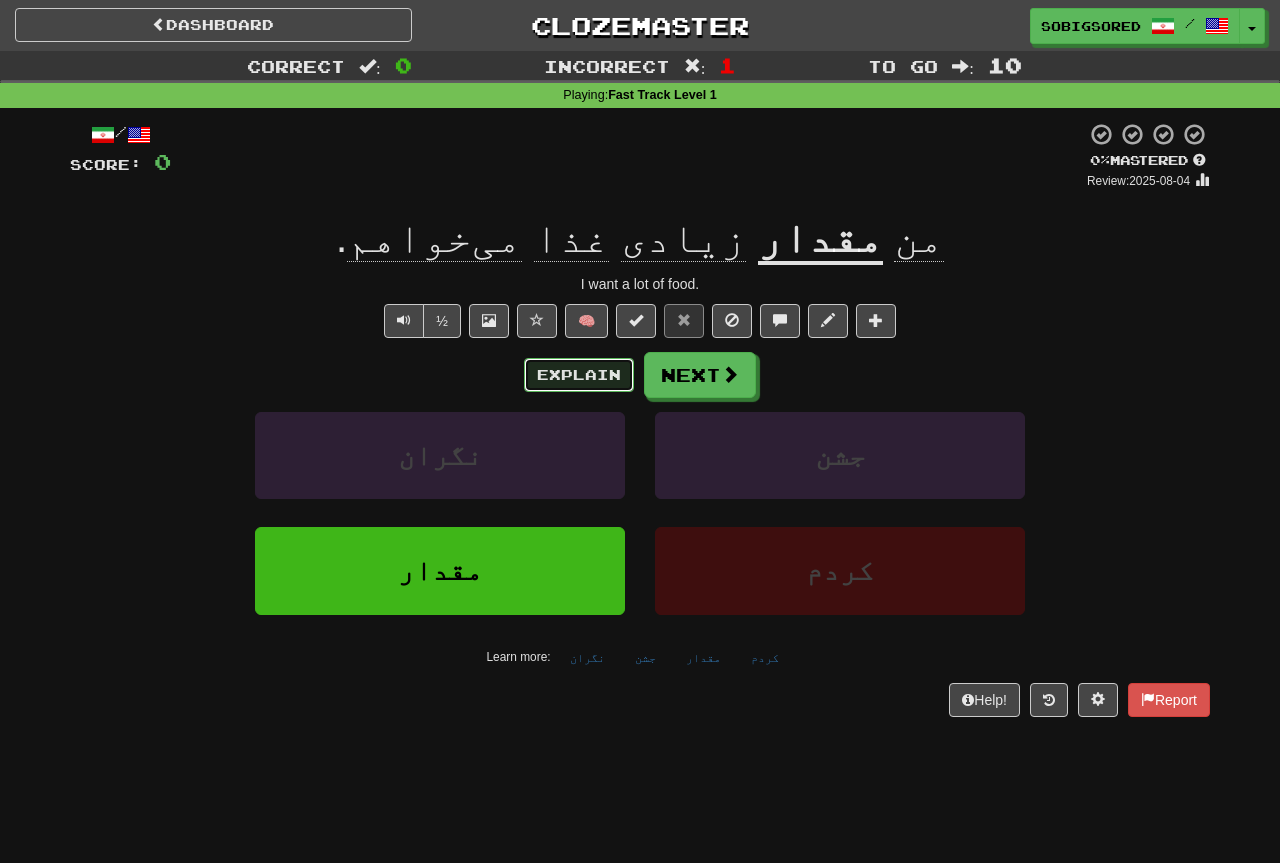click on "Explain" at bounding box center (579, 375) 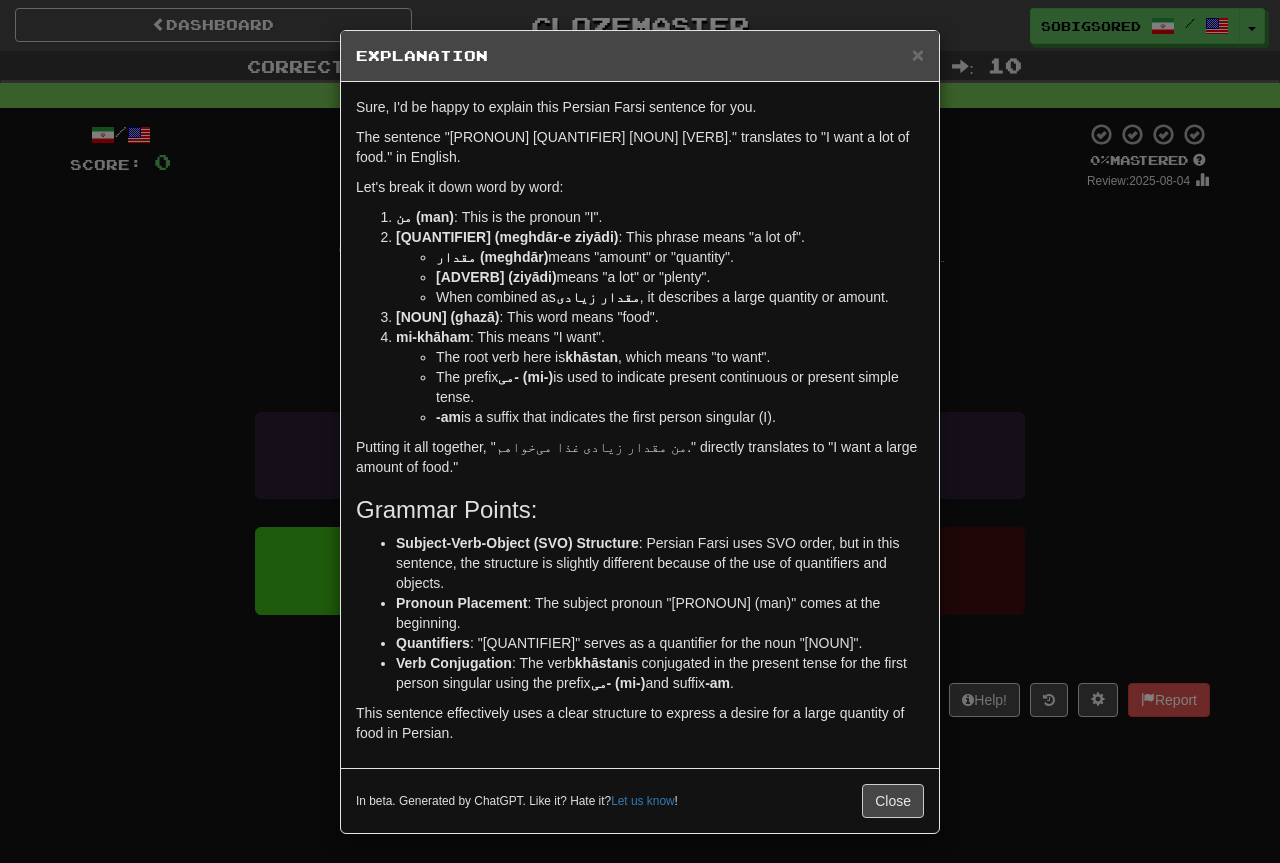 click on "× Explanation" at bounding box center [640, 56] 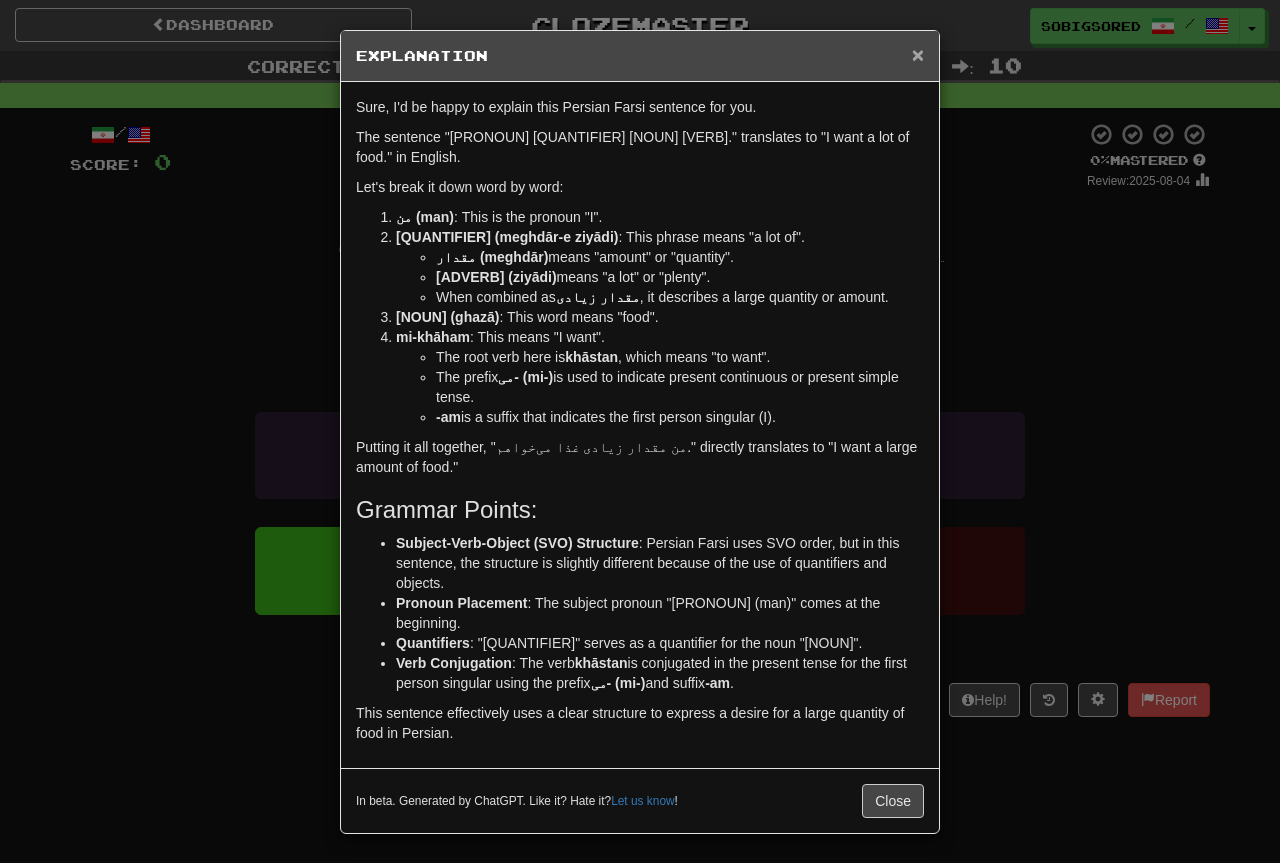 click on "×" at bounding box center (918, 54) 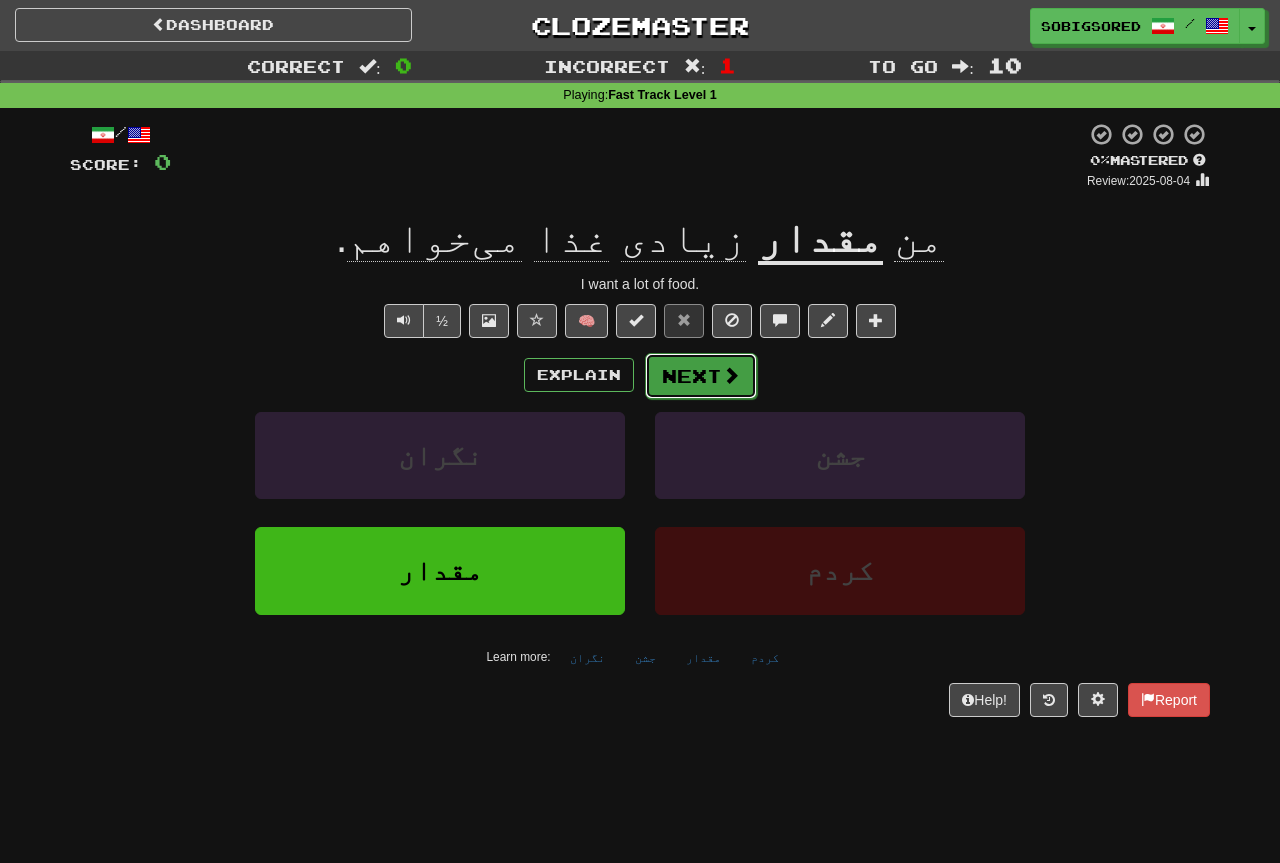 click on "Next" at bounding box center (701, 376) 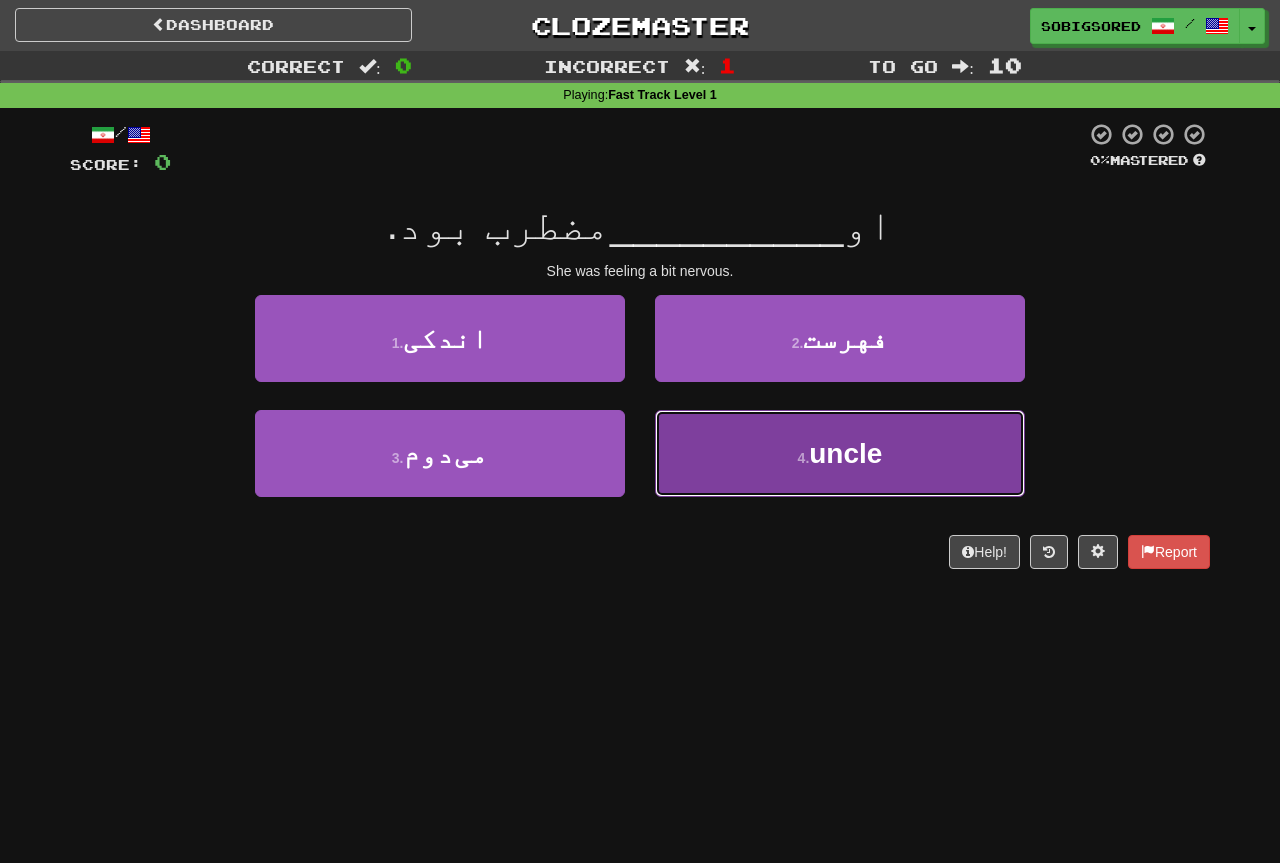 click on "4 .  عموی" at bounding box center (840, 453) 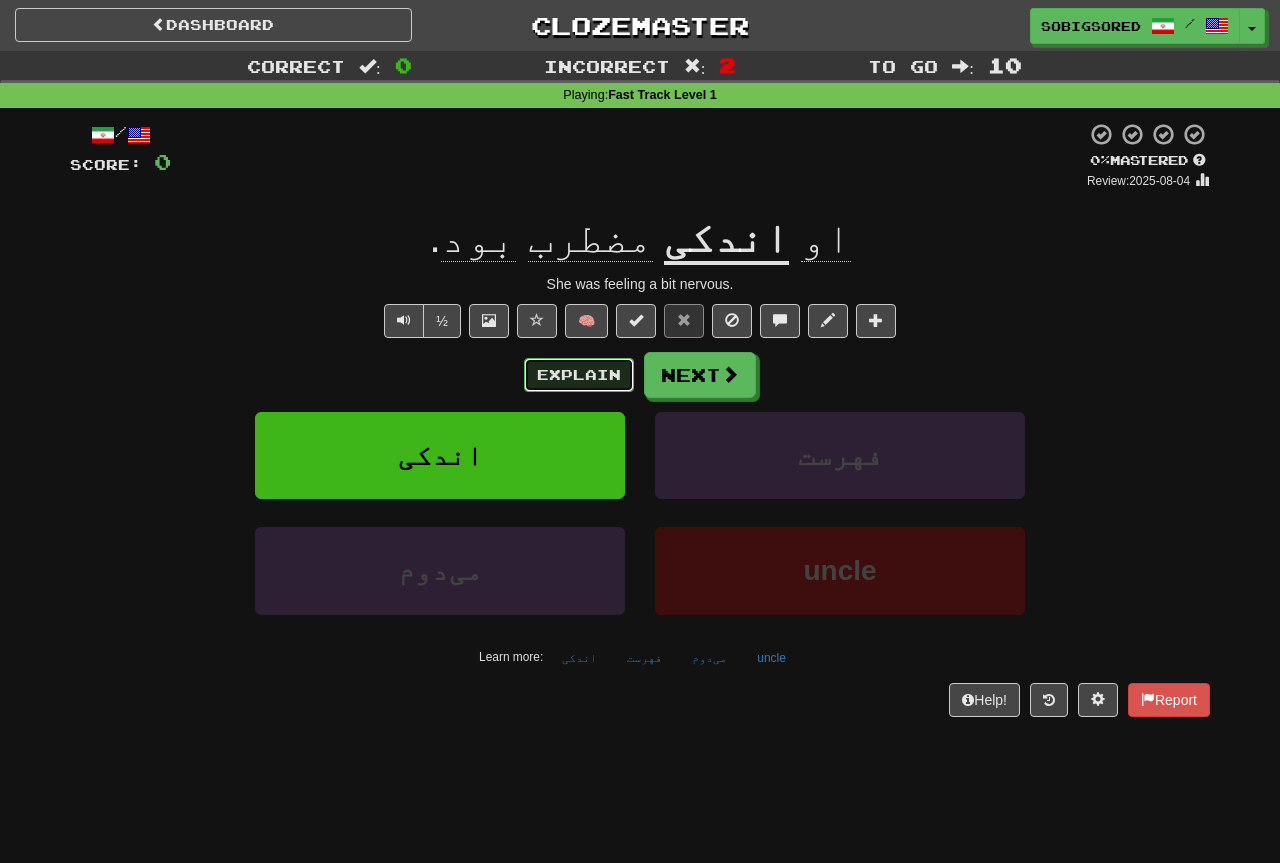 click on "Explain" at bounding box center [579, 375] 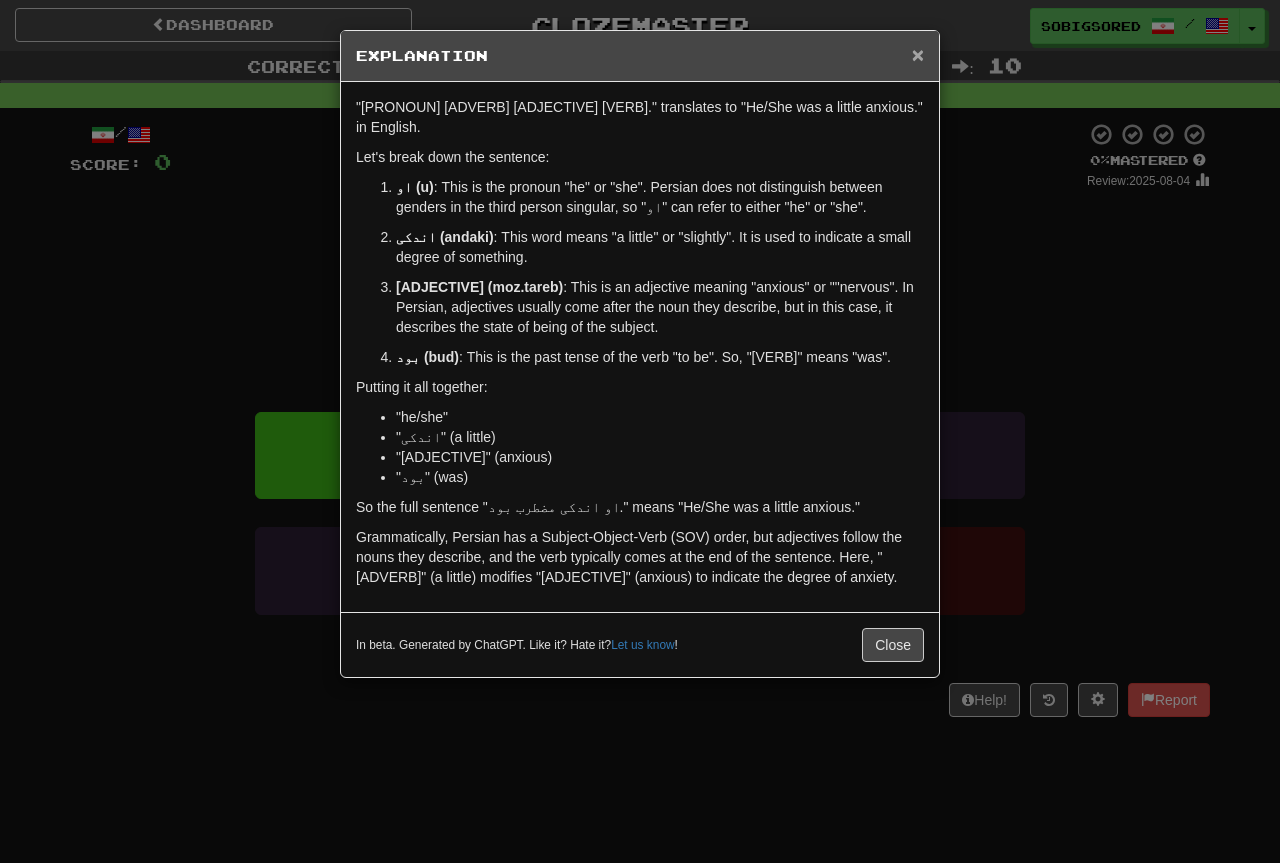 click on "×" at bounding box center (918, 54) 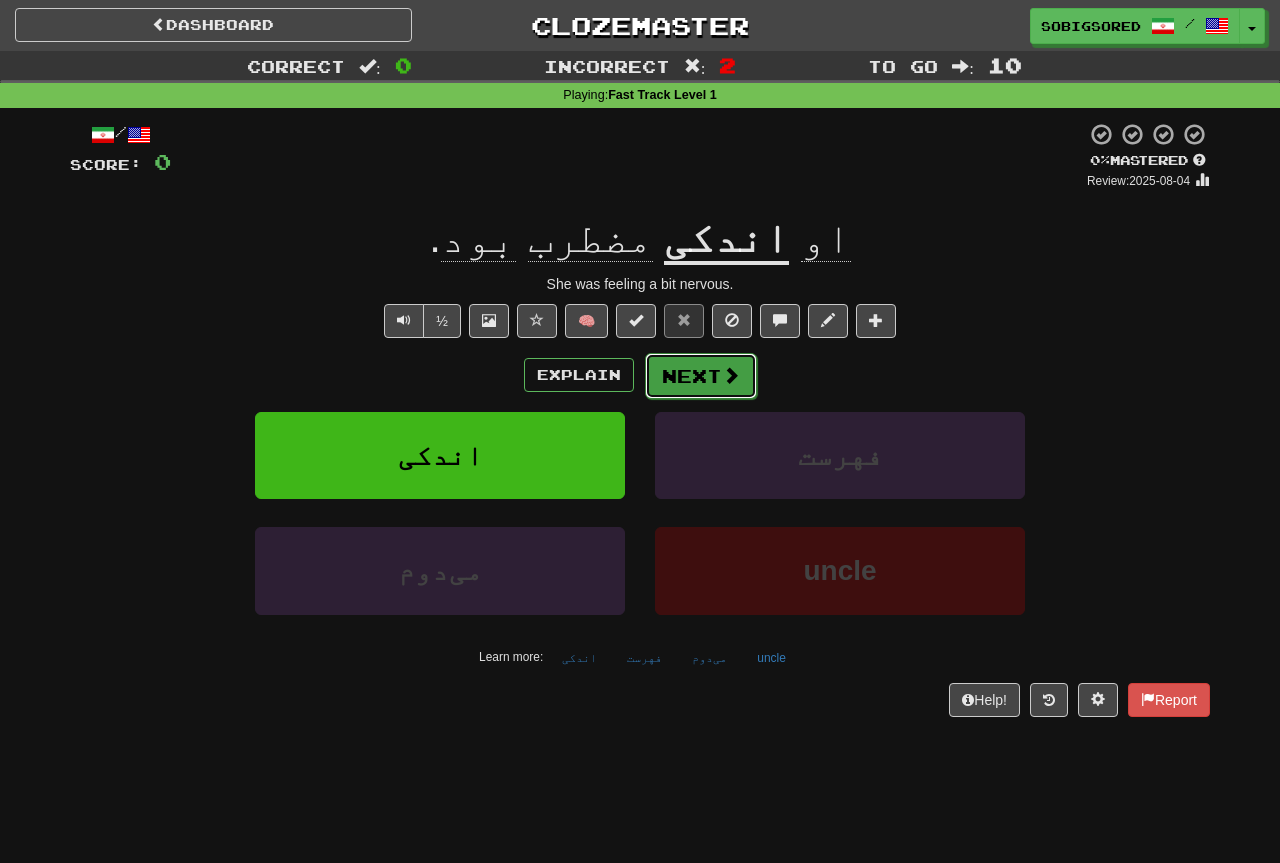 click on "Next" at bounding box center (701, 376) 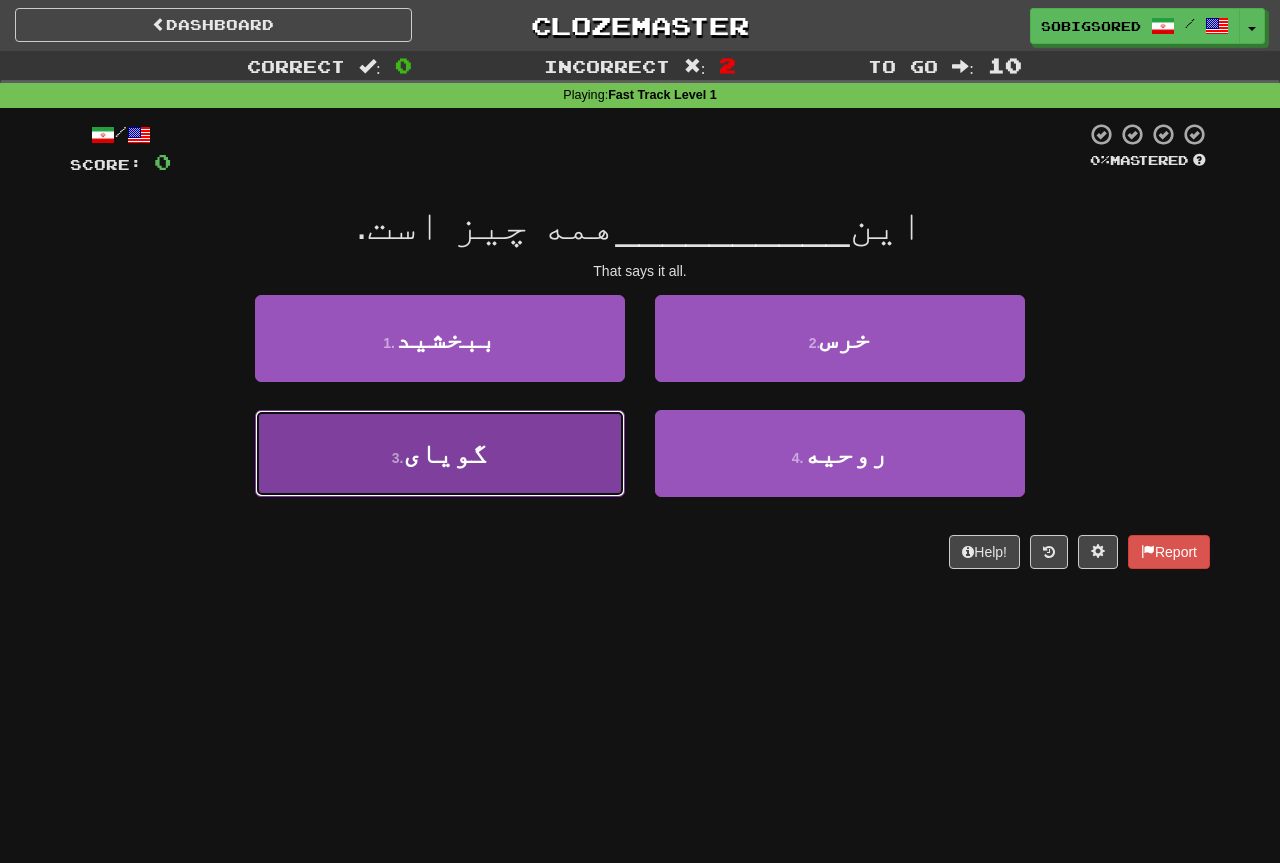 click on "3 .  گویای" at bounding box center (440, 453) 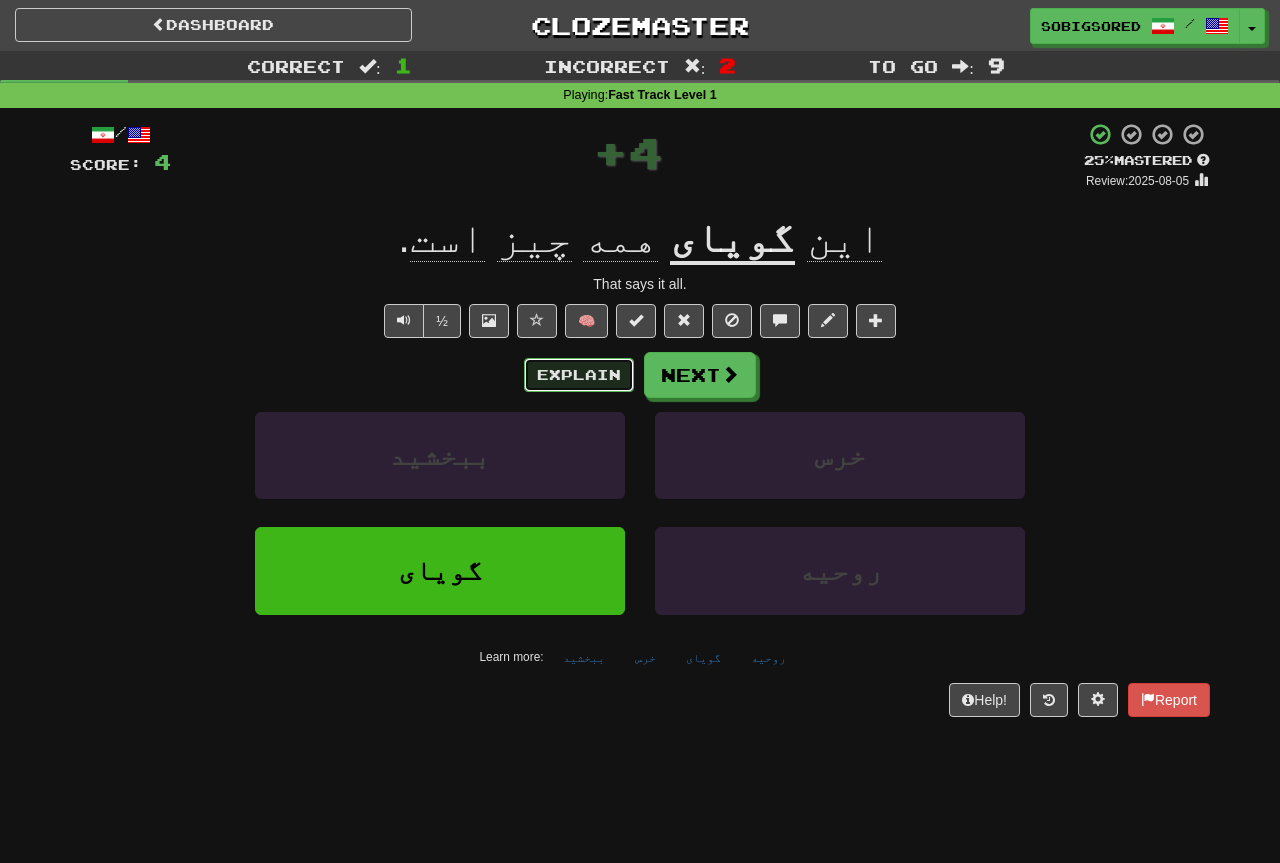 click on "Explain" at bounding box center [579, 375] 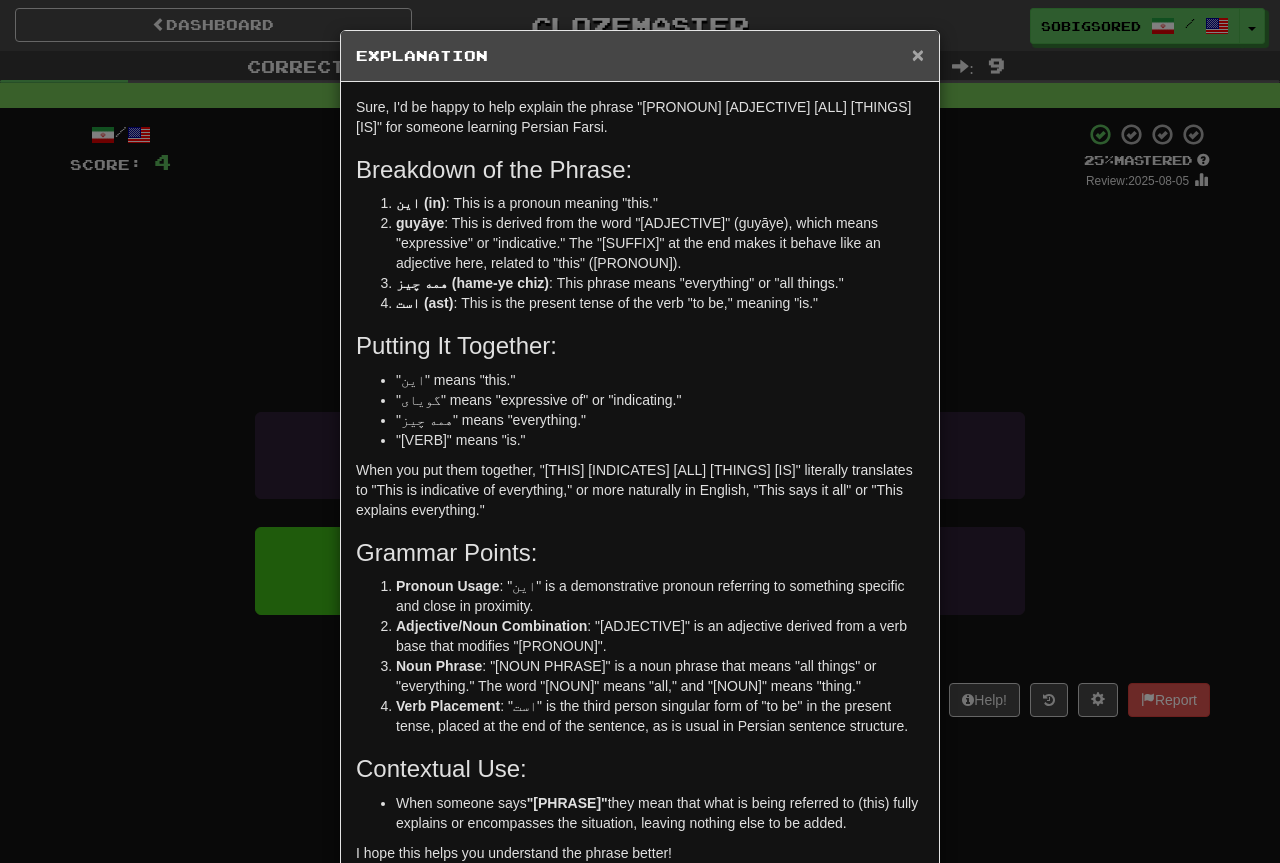 click on "×" at bounding box center [918, 54] 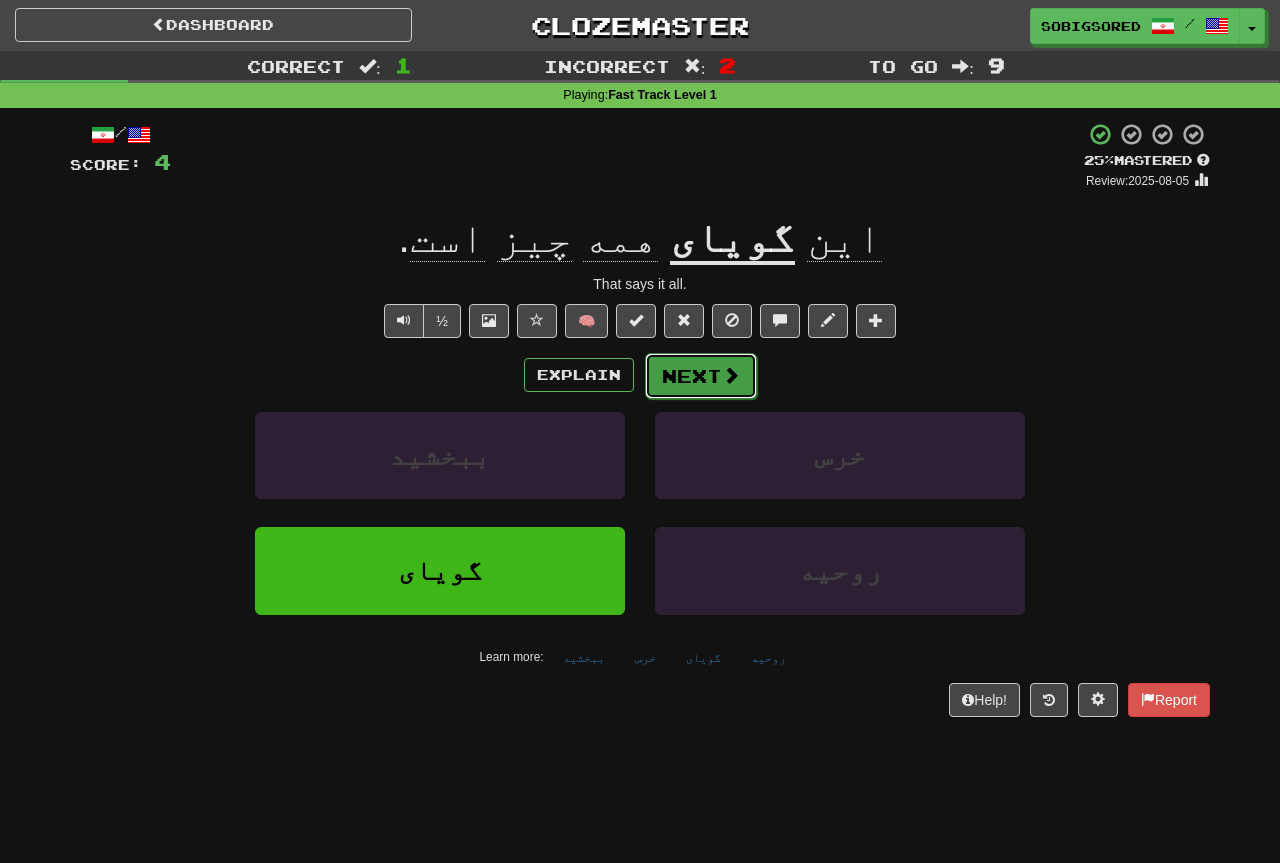 click on "Next" at bounding box center (701, 376) 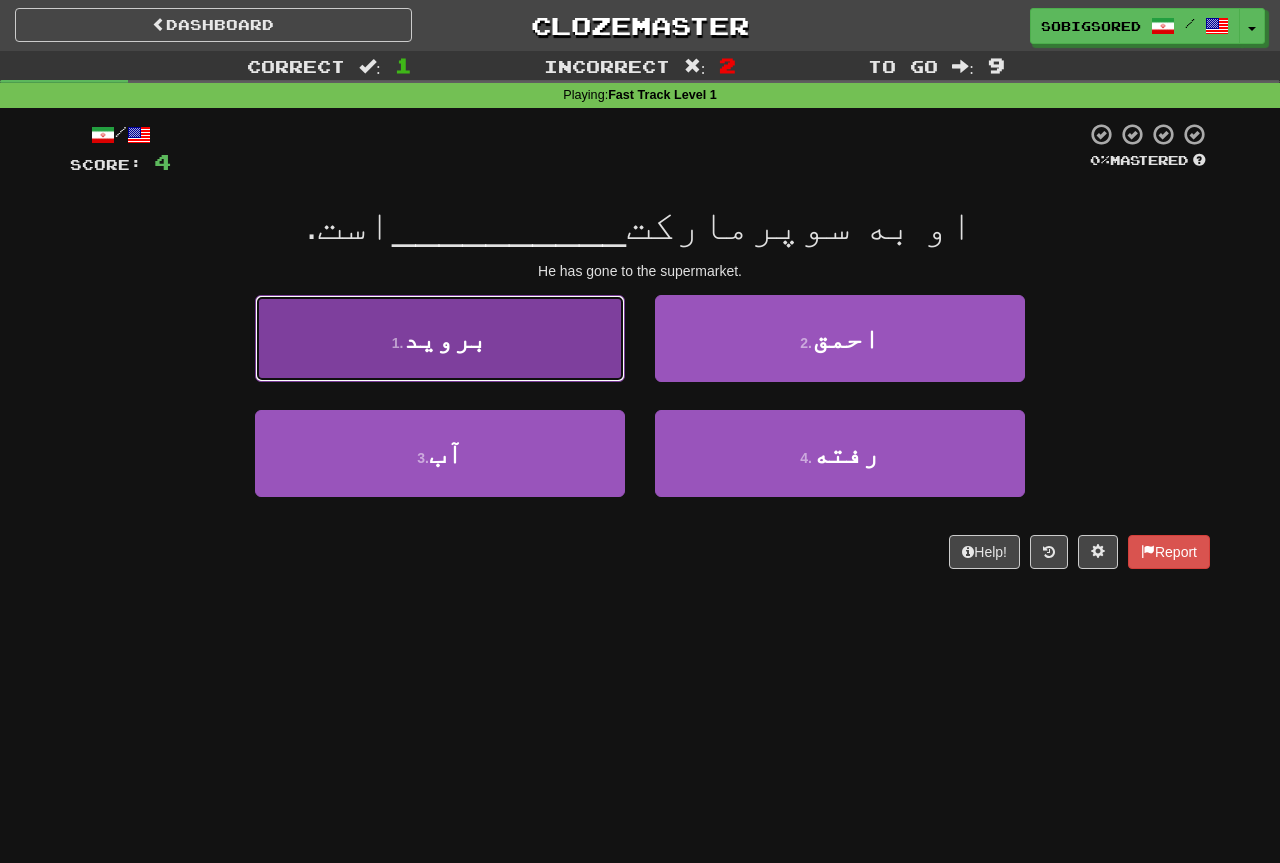click on "1 .  بروید" at bounding box center (440, 338) 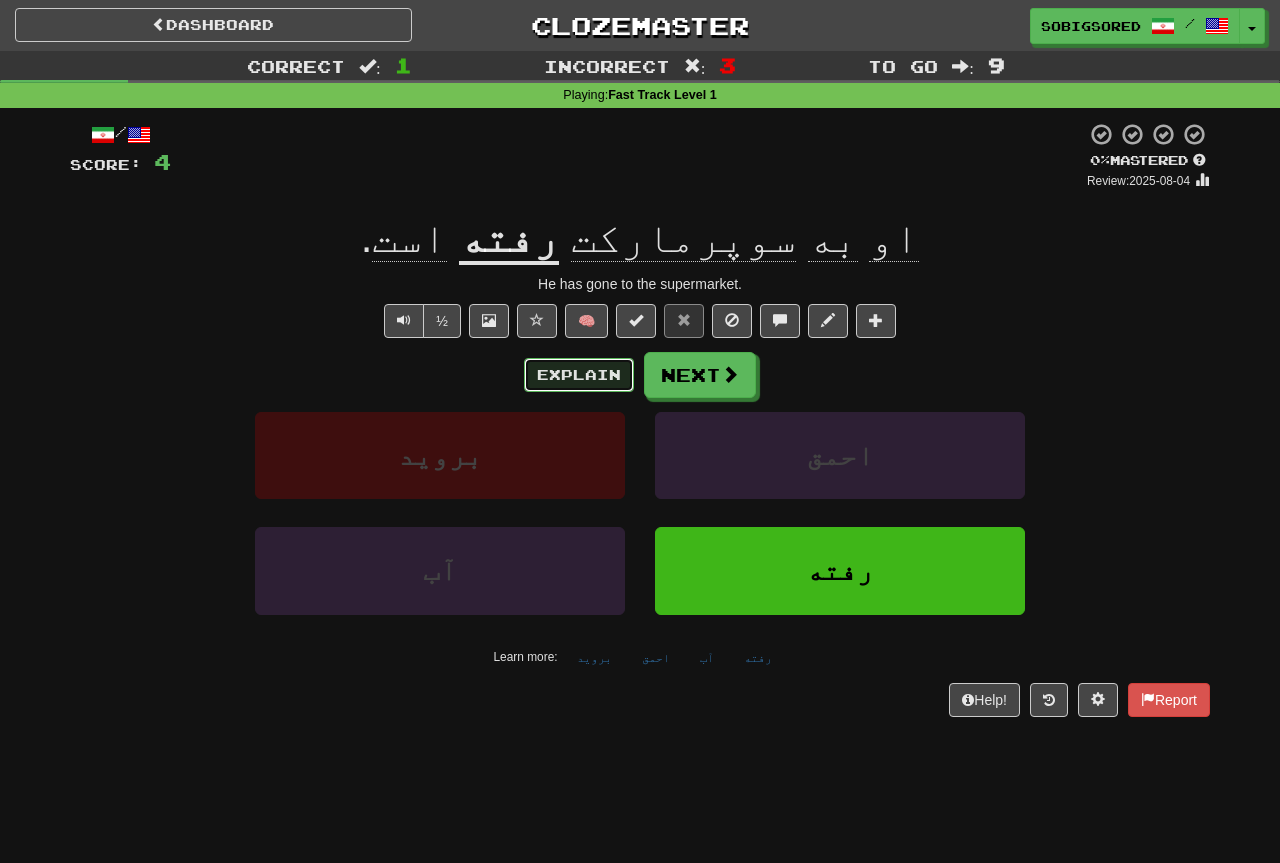 click on "Explain" at bounding box center (579, 375) 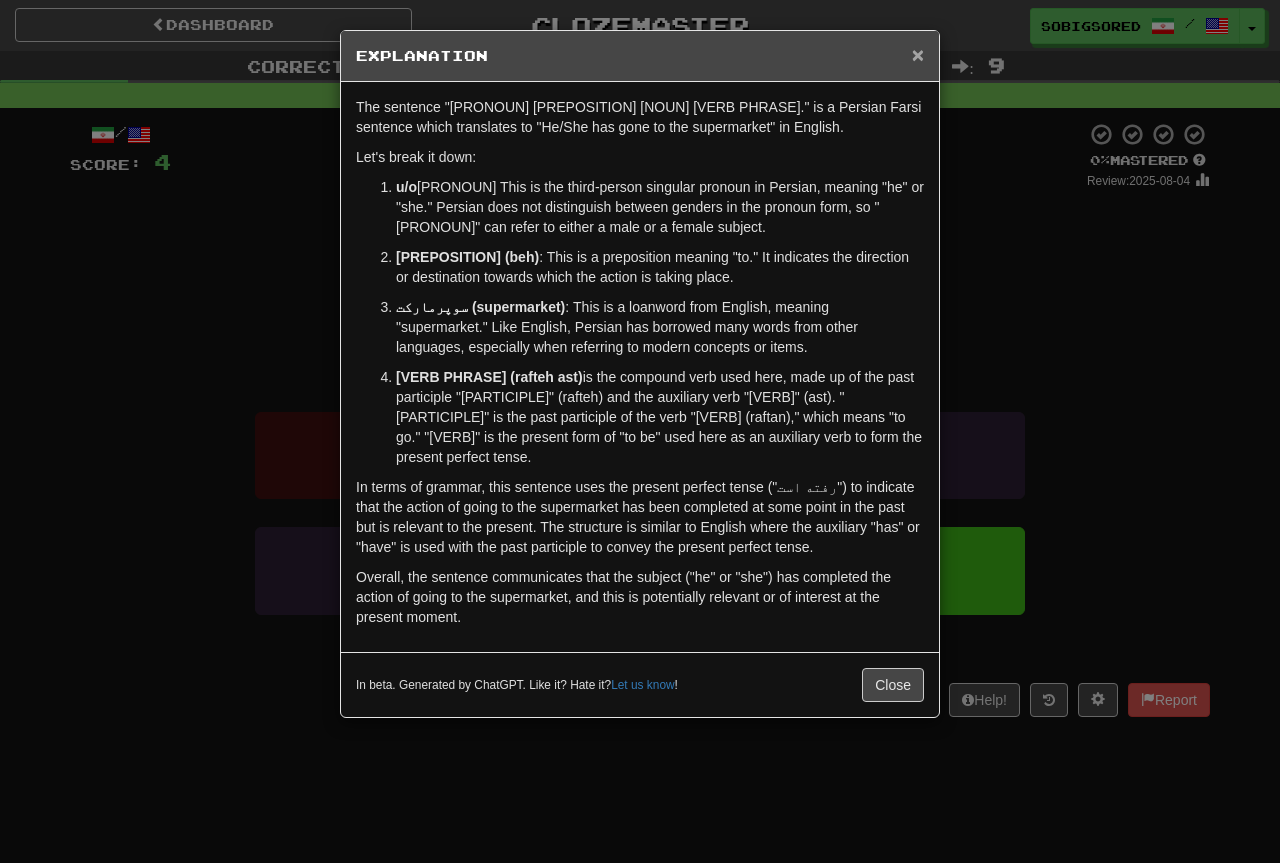 click on "×" at bounding box center [918, 54] 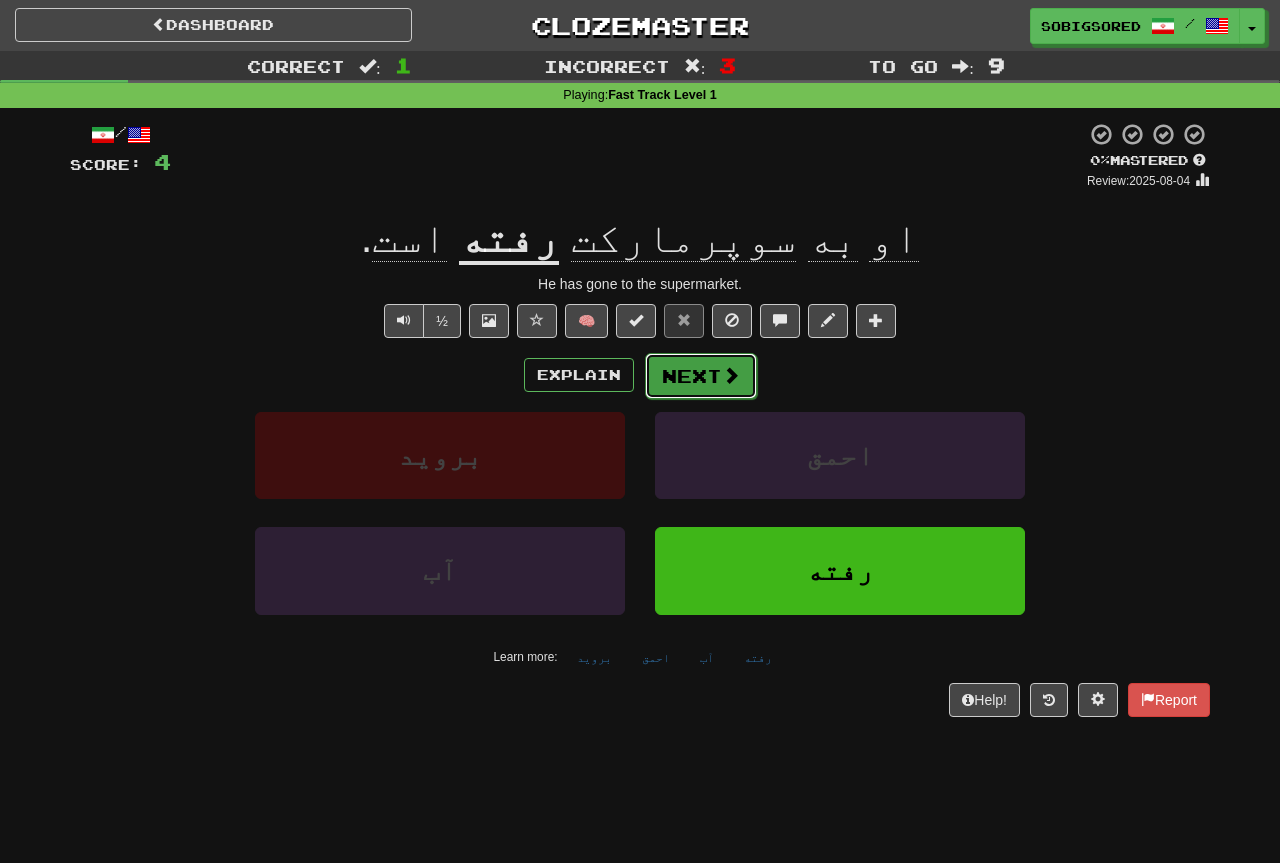 click on "Next" at bounding box center (701, 376) 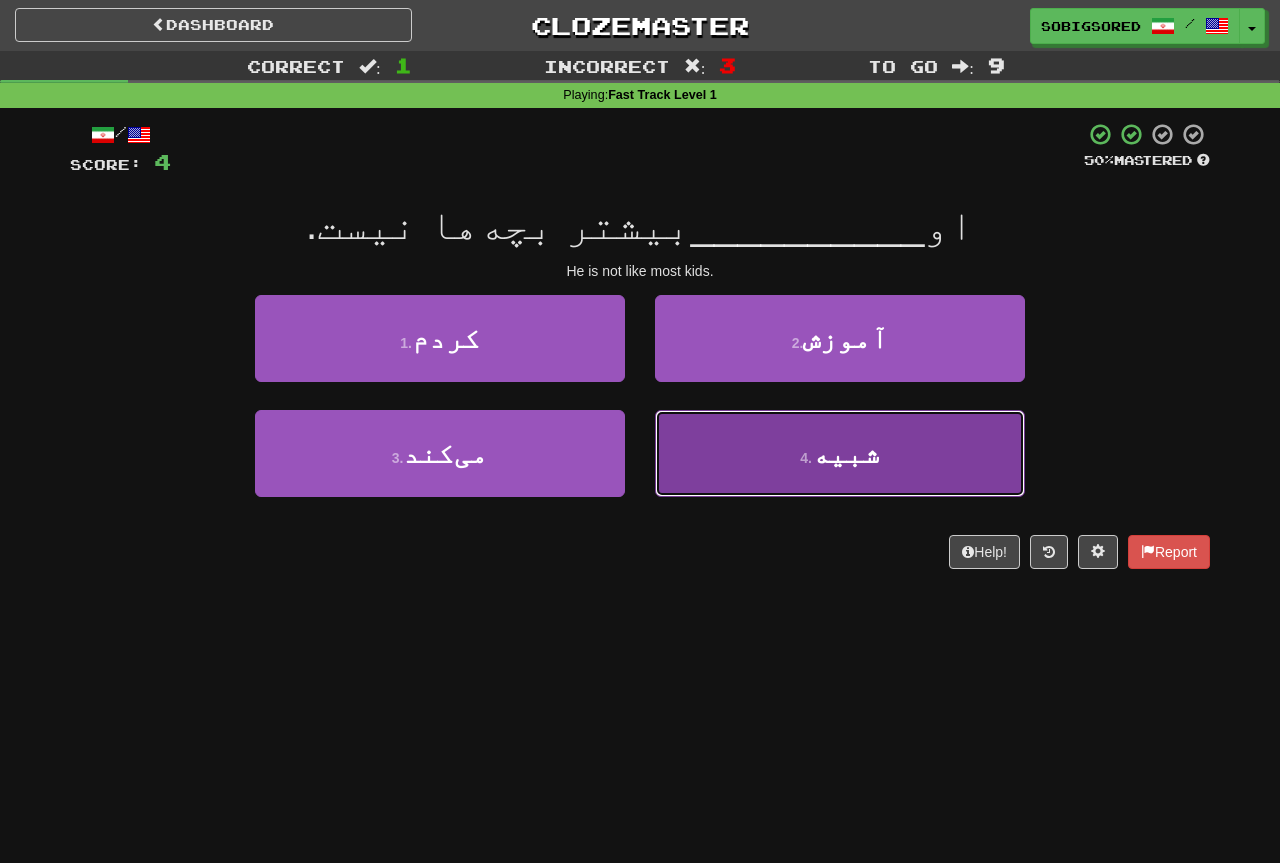 click on "4 .  شبیه" at bounding box center [840, 453] 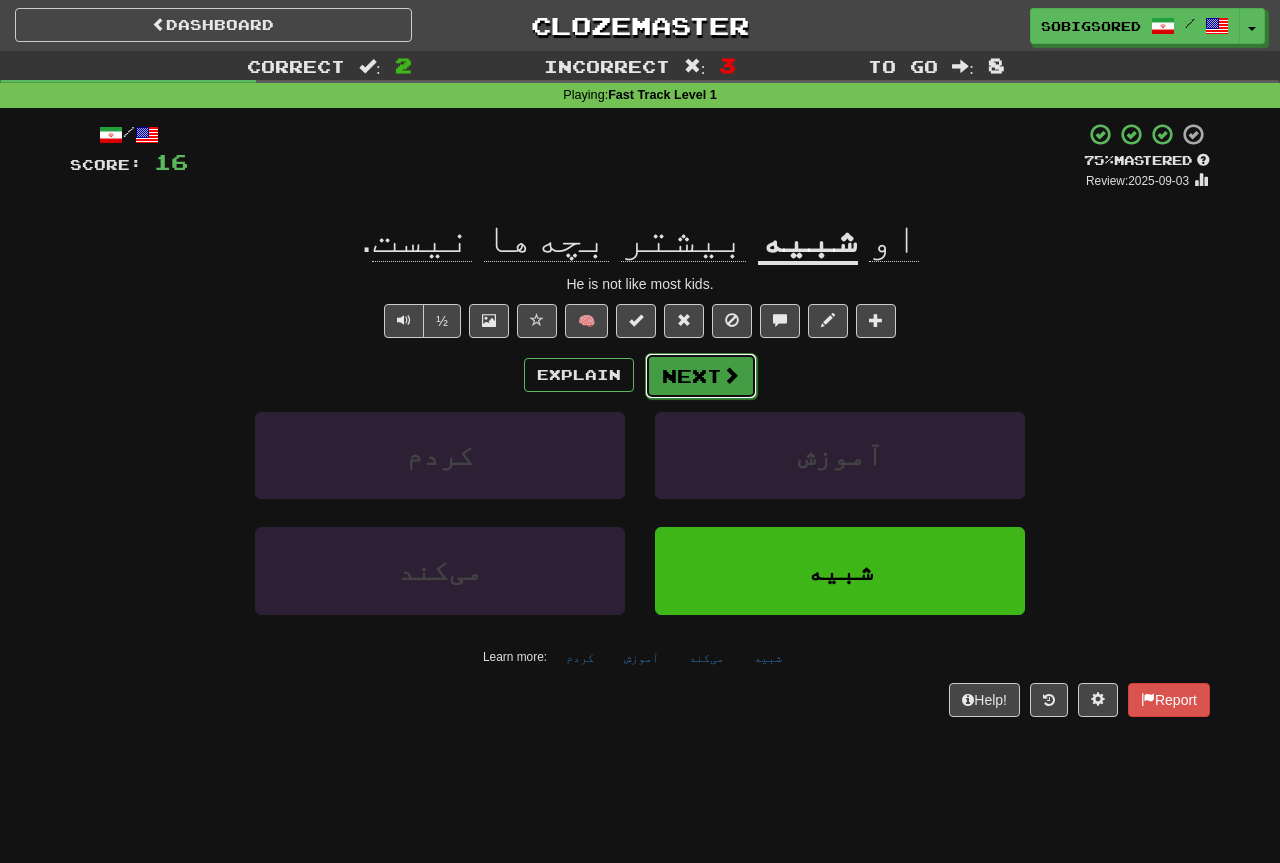 click at bounding box center [731, 375] 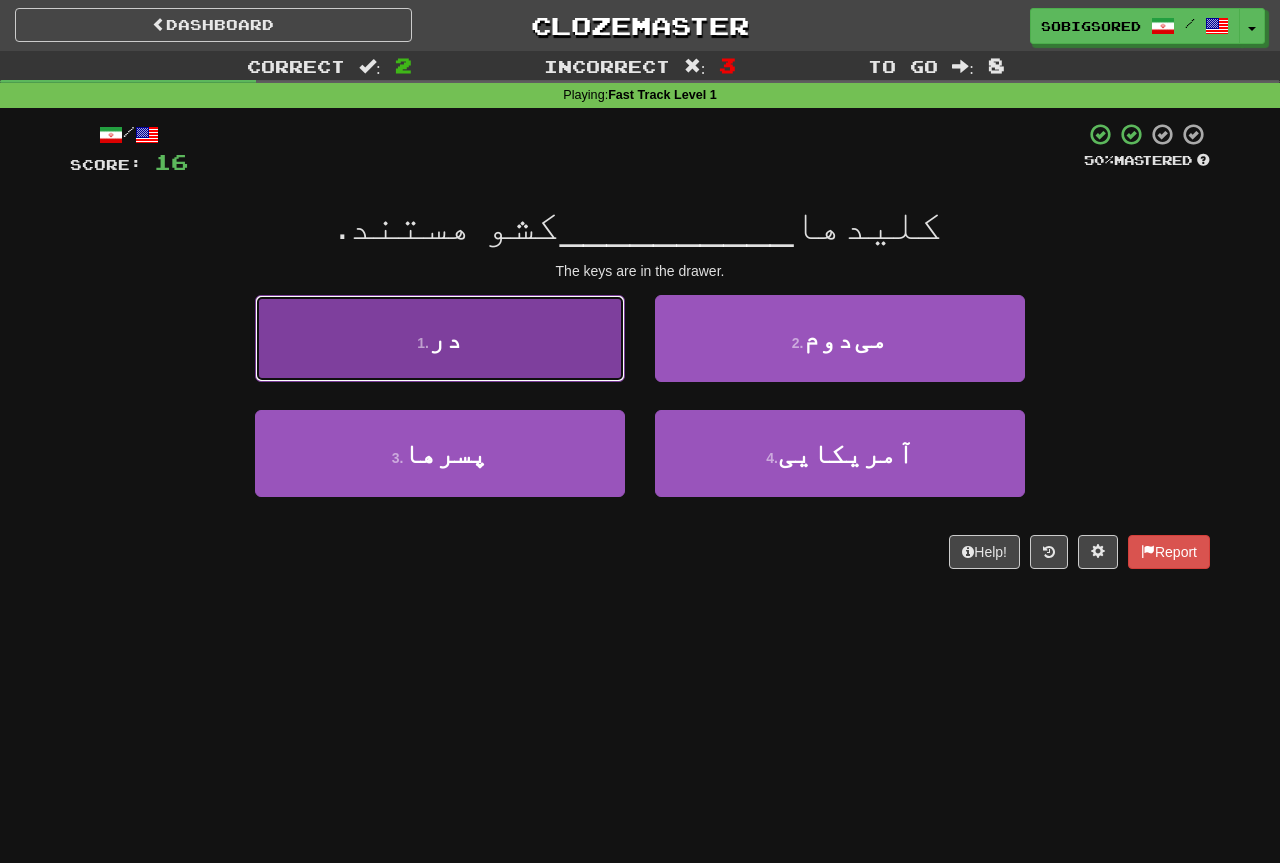 click on "1 .  [PREPOSITION]" at bounding box center [440, 338] 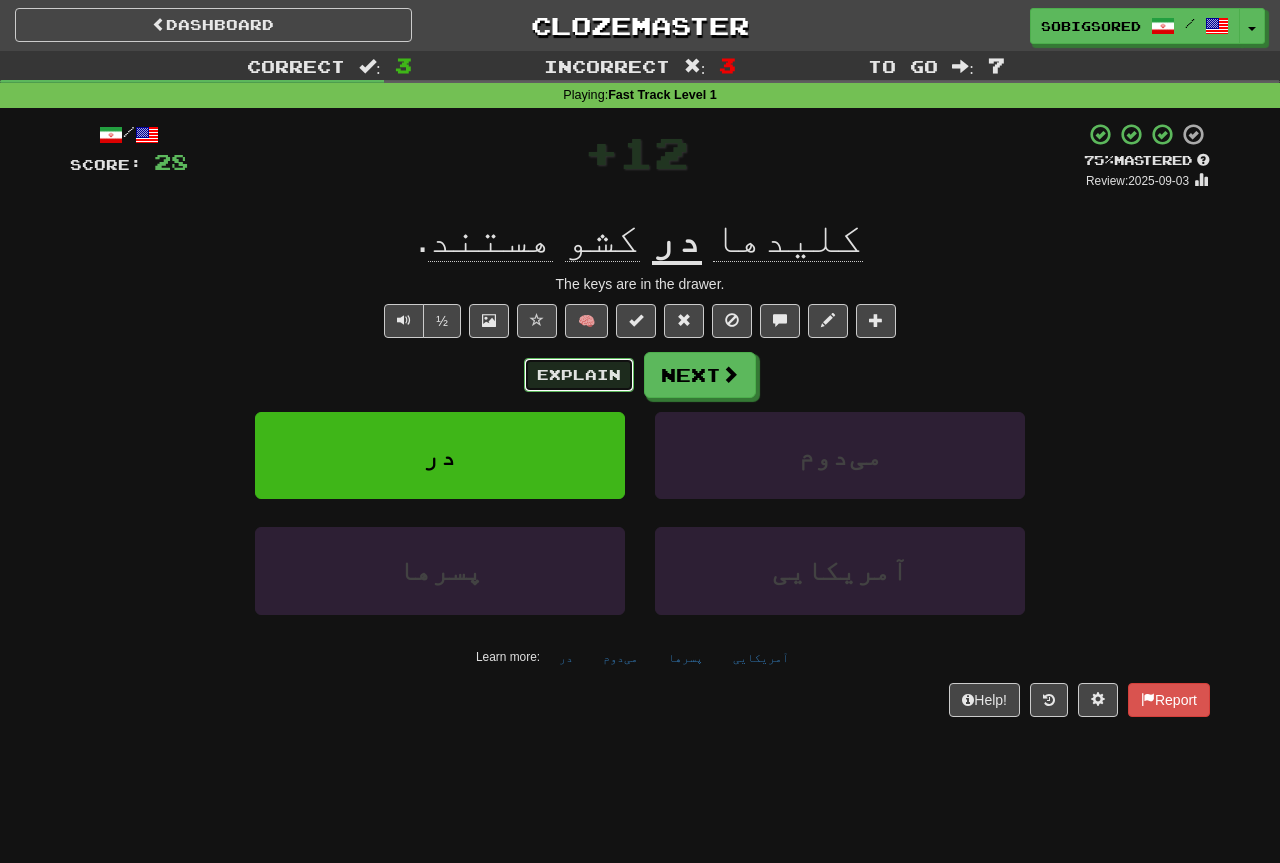 click on "Explain" at bounding box center [579, 375] 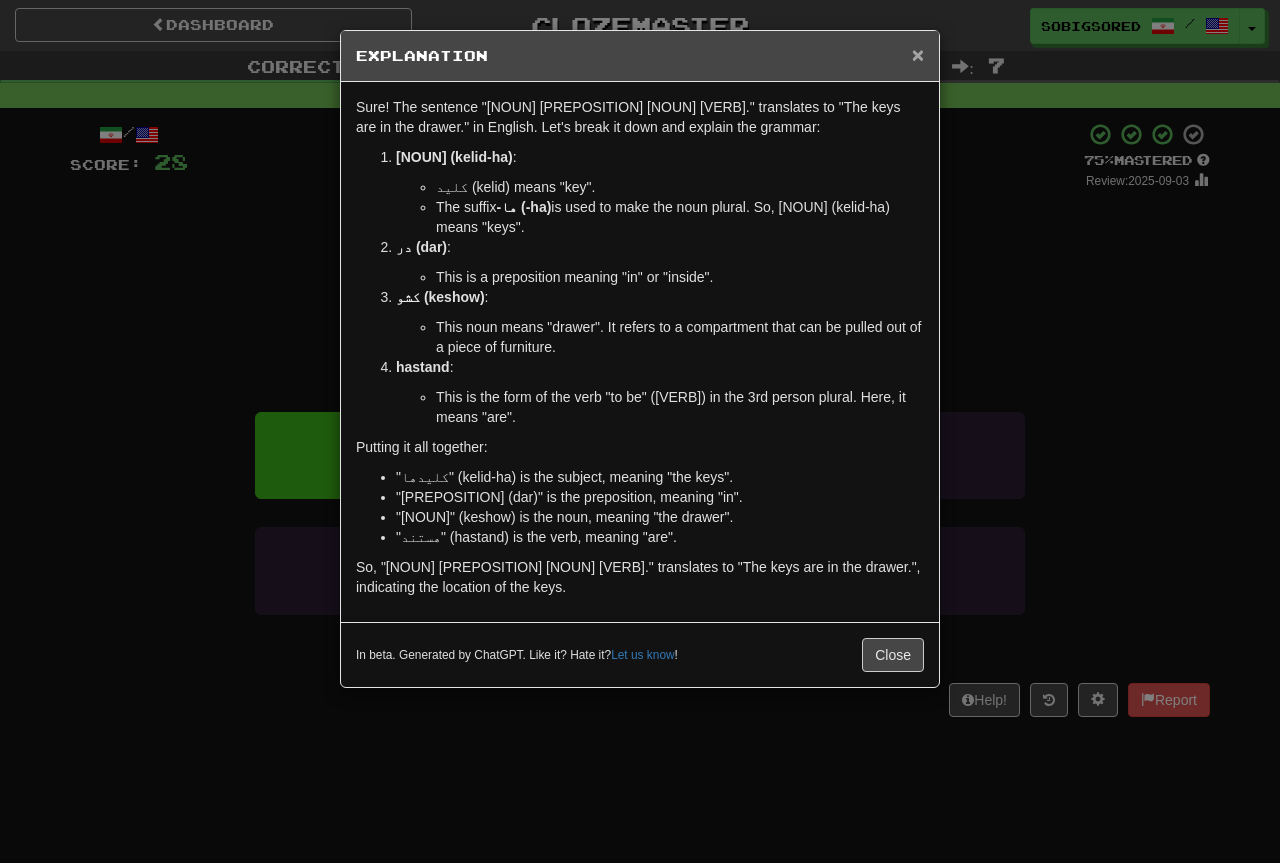 click on "×" at bounding box center (918, 54) 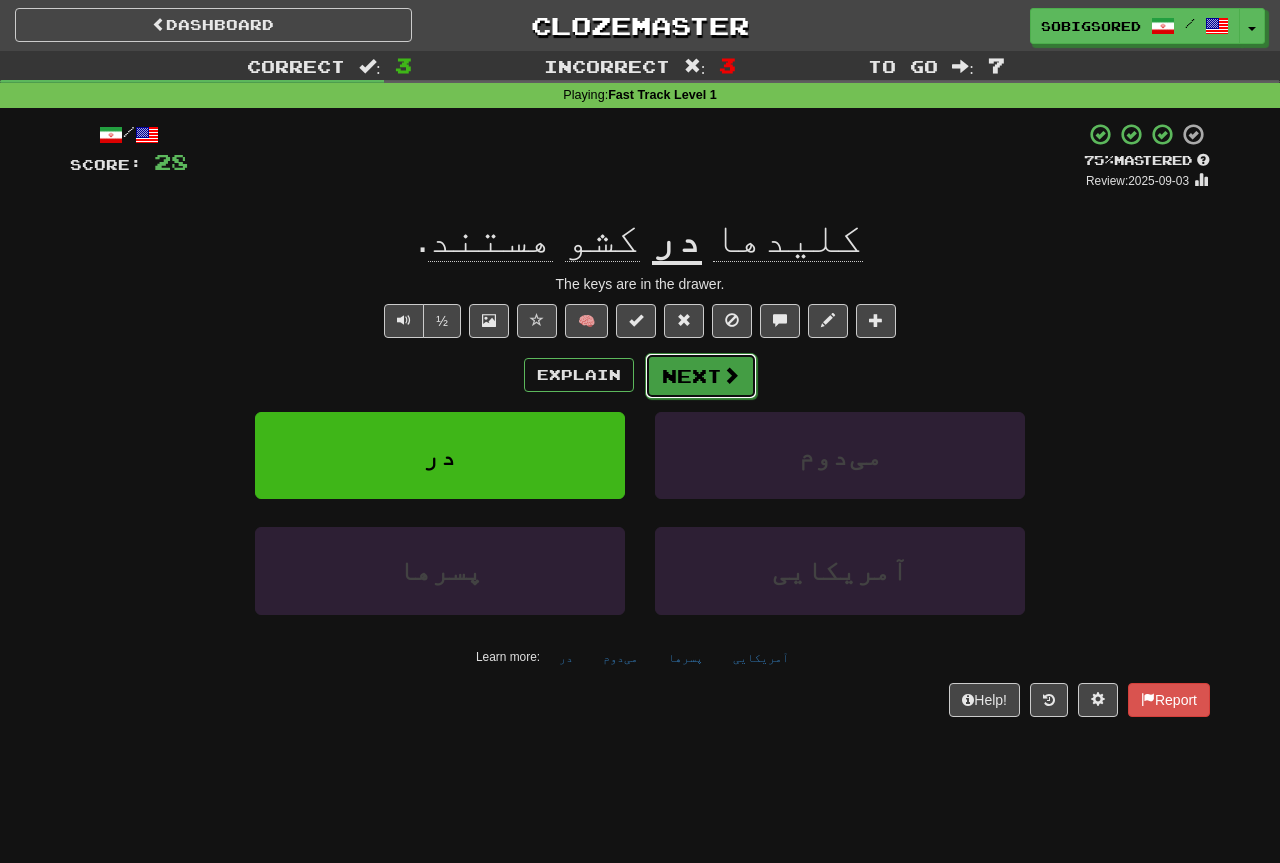 click at bounding box center [731, 375] 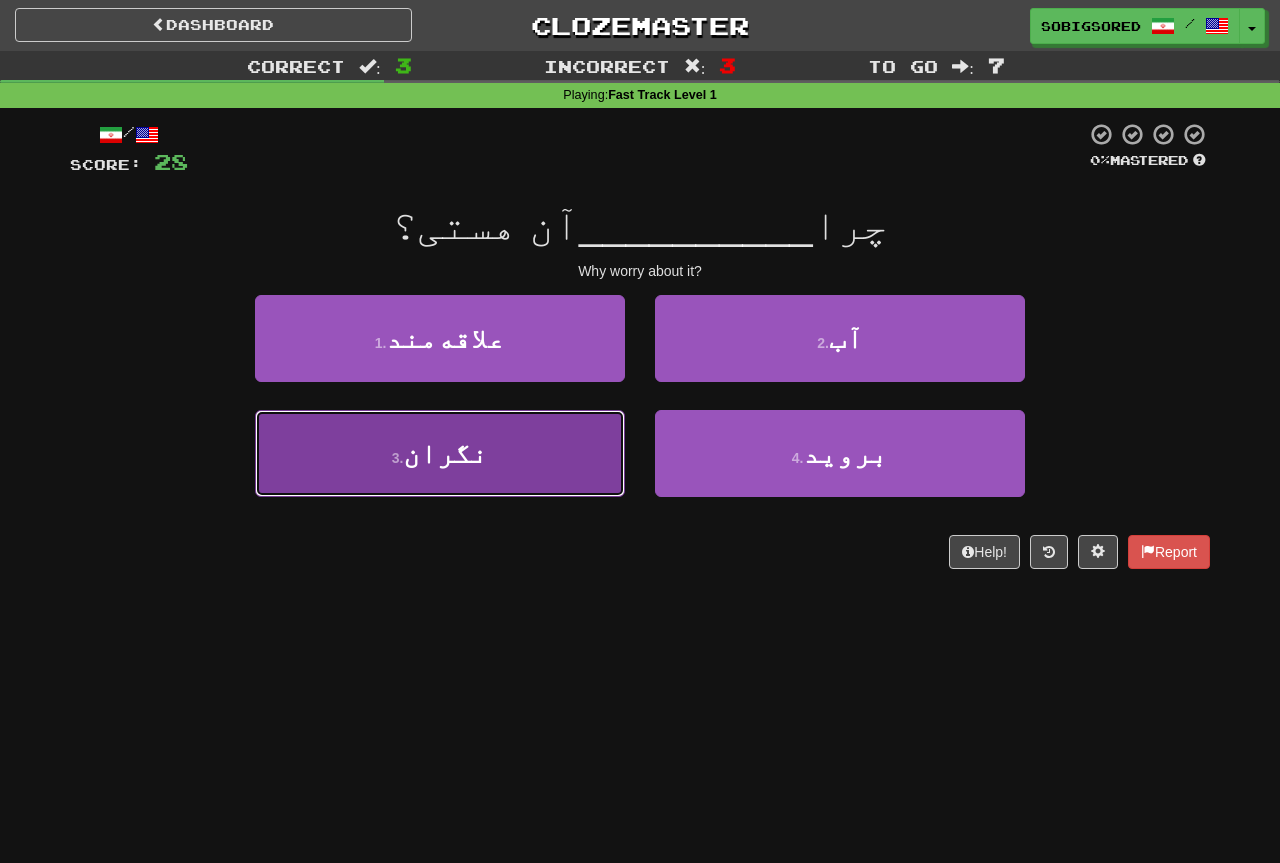 click on "3 .  نگران" at bounding box center (440, 453) 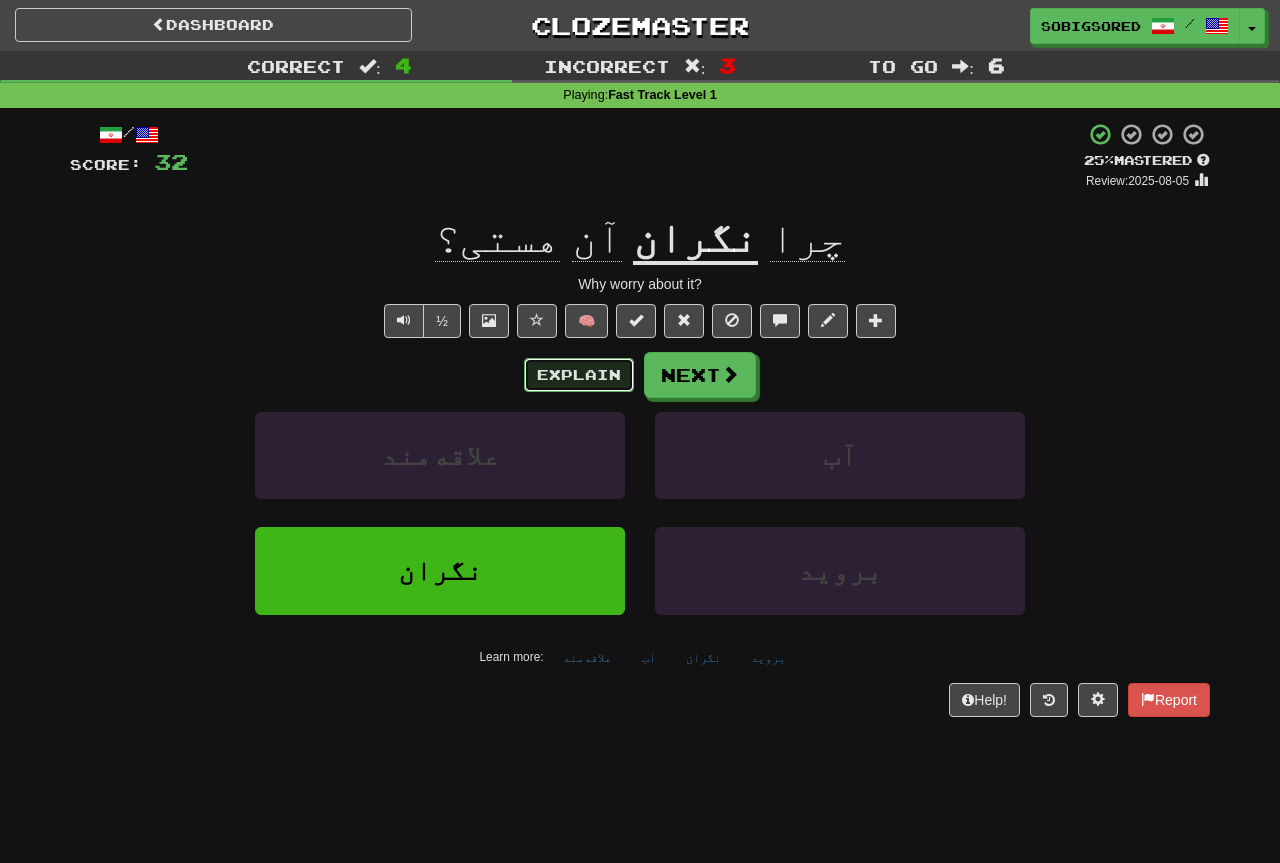click on "Explain" at bounding box center [579, 375] 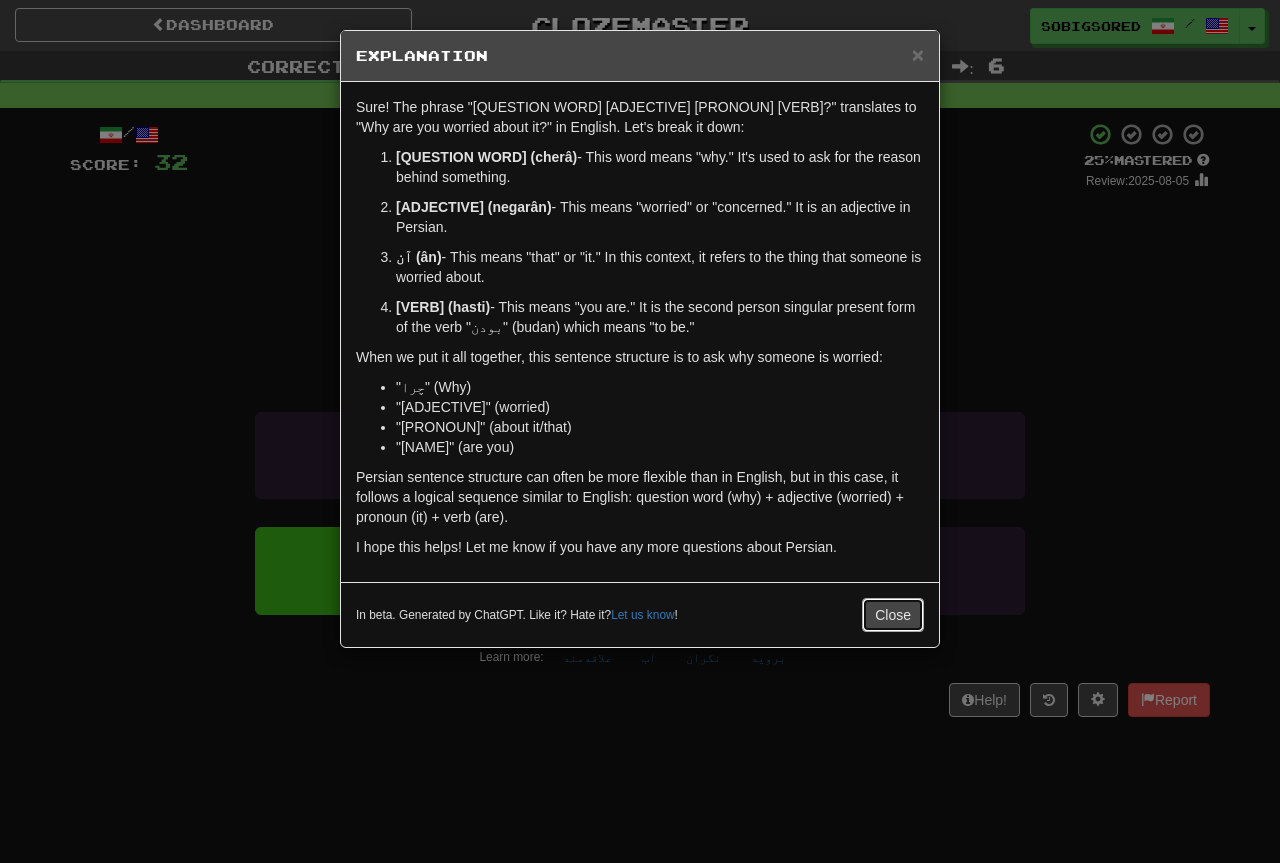 click on "Close" at bounding box center [893, 615] 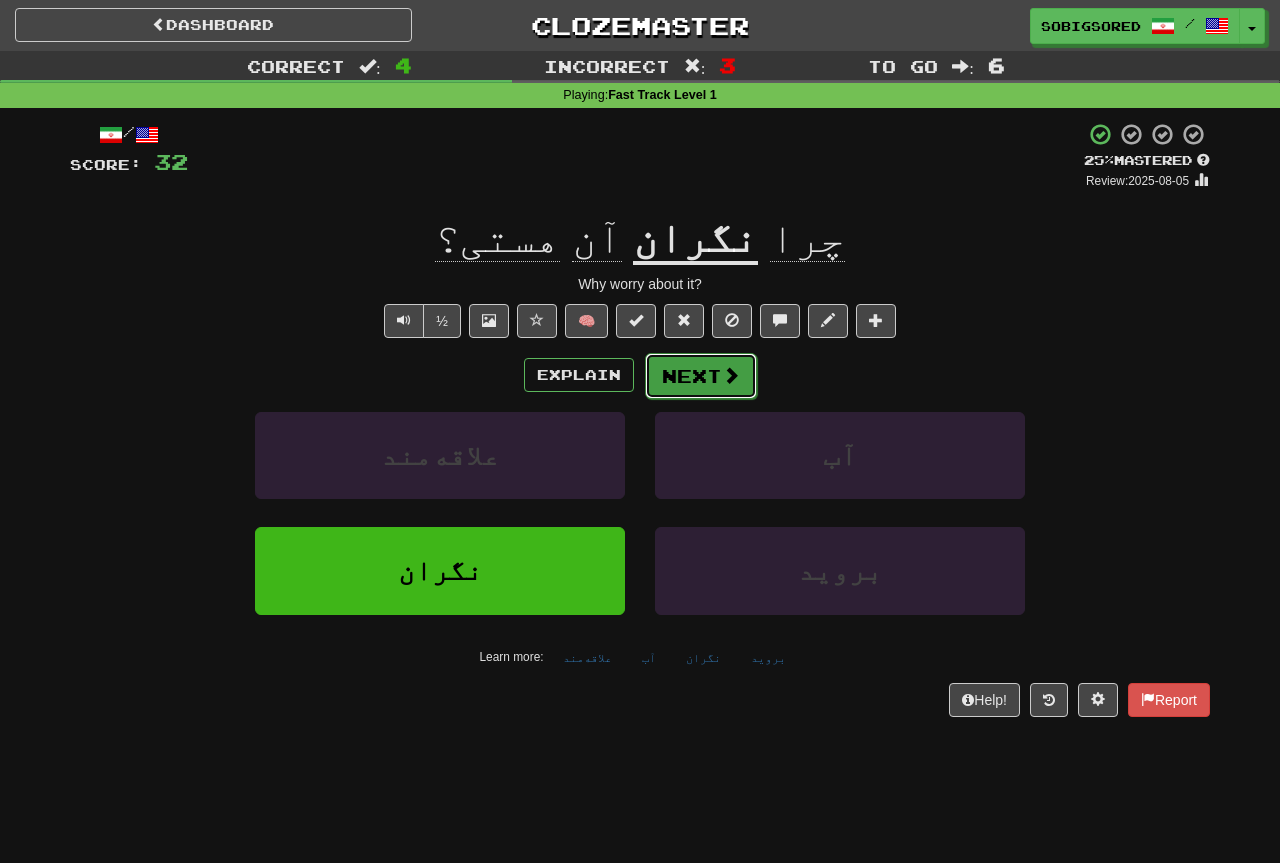 click on "Next" at bounding box center (701, 376) 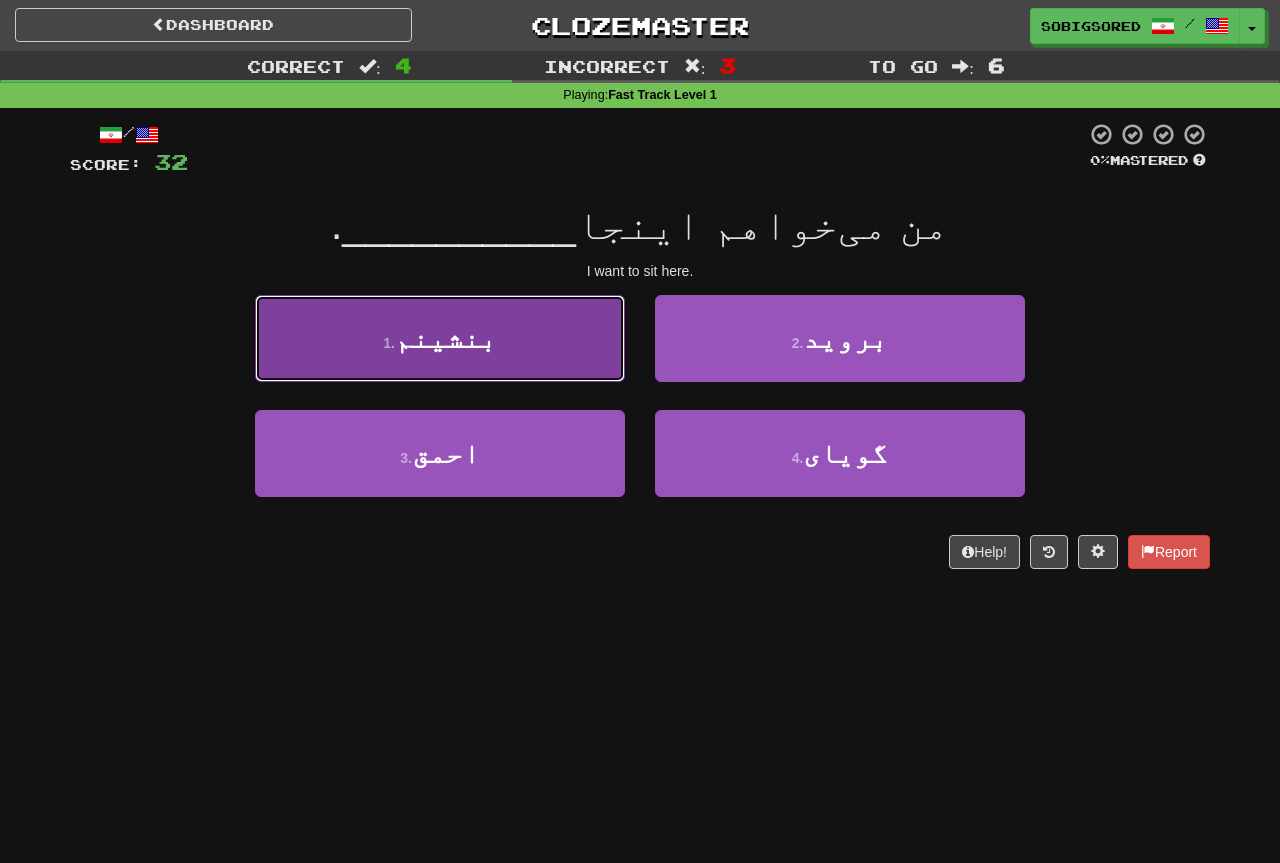 click on "بنشینم" at bounding box center (446, 338) 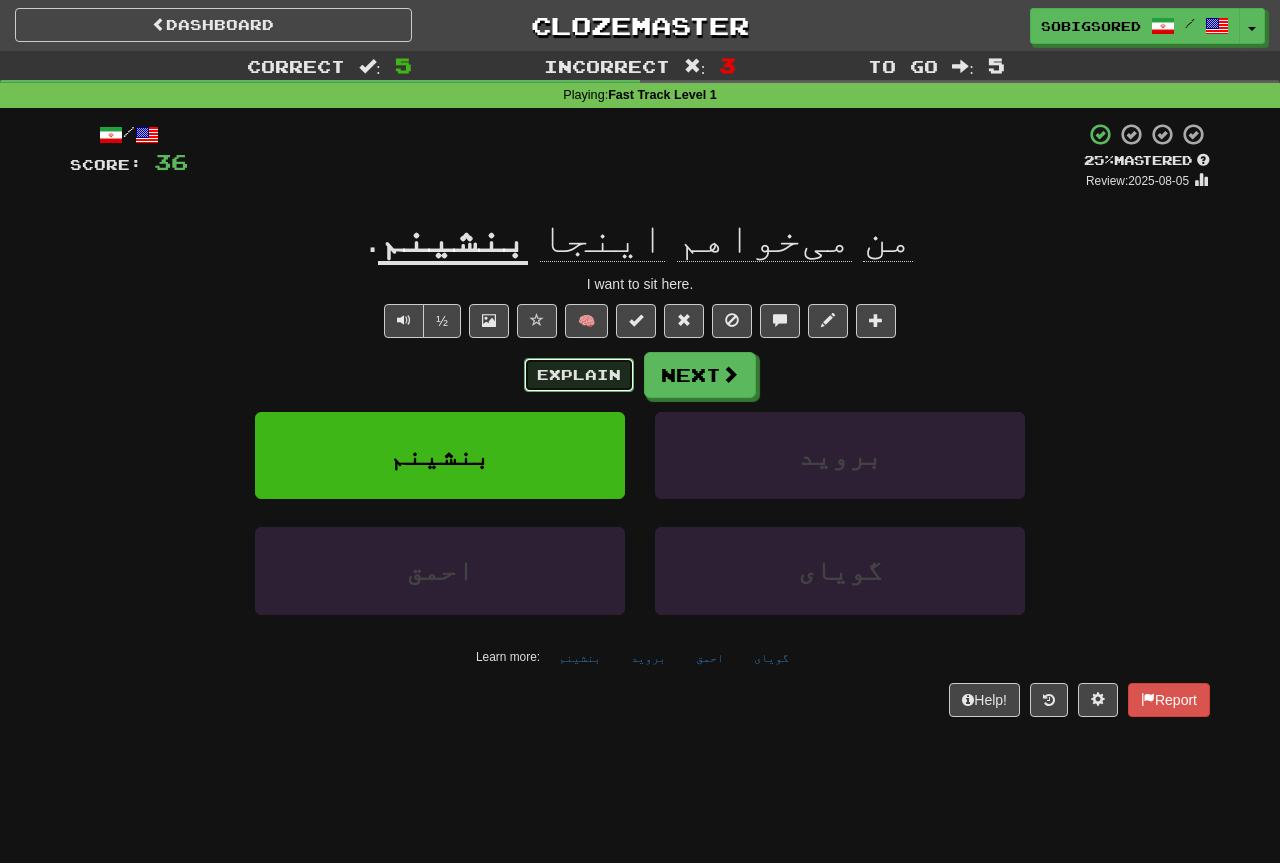 click on "Explain" at bounding box center [579, 375] 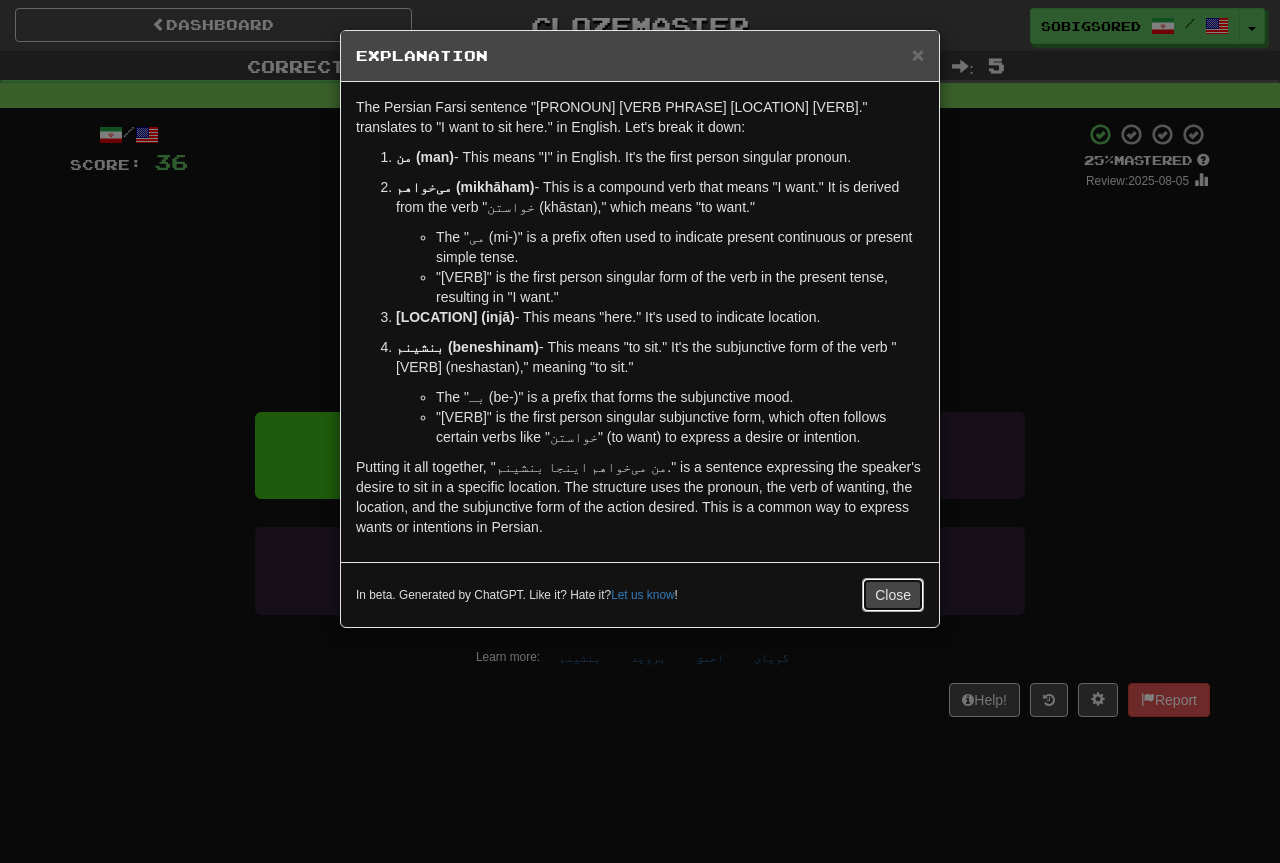 click on "Close" at bounding box center [893, 595] 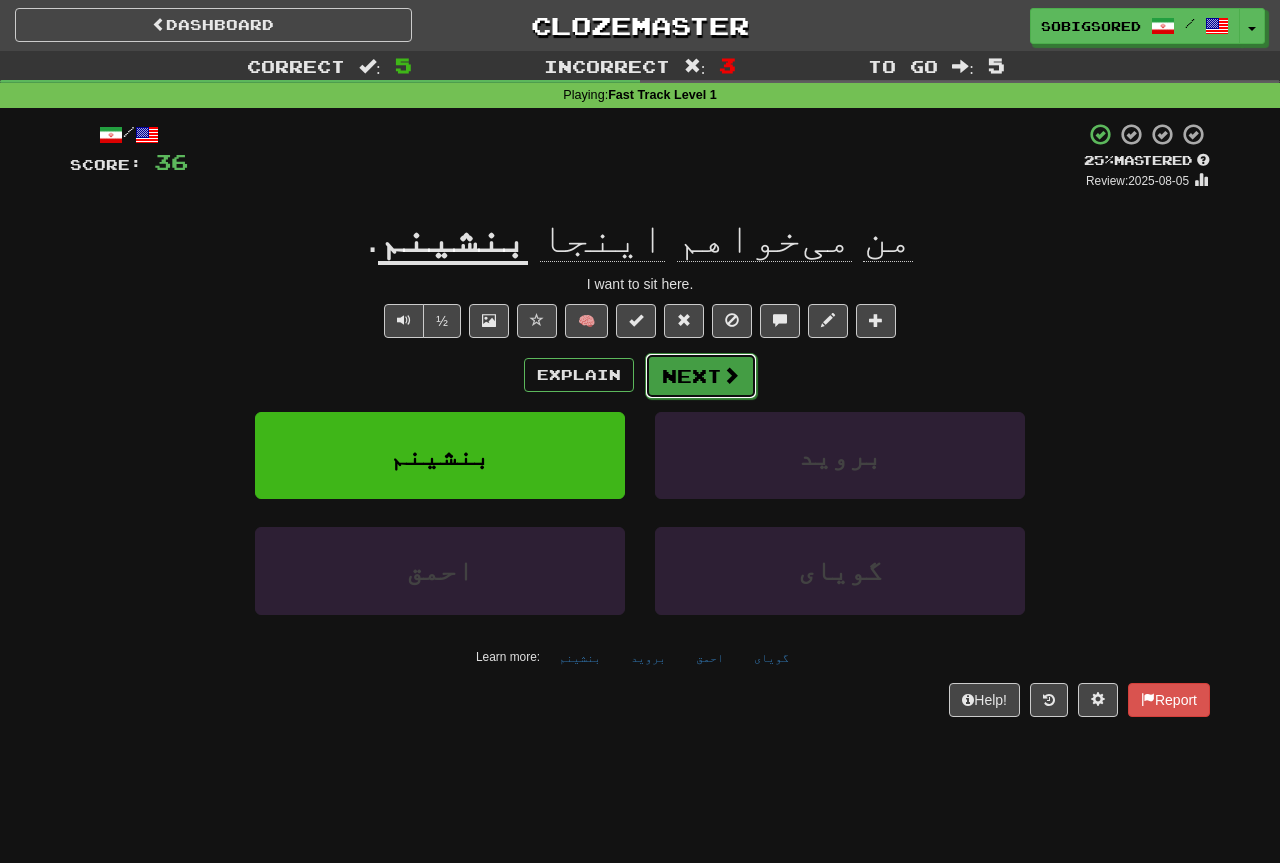 click on "Next" at bounding box center [701, 376] 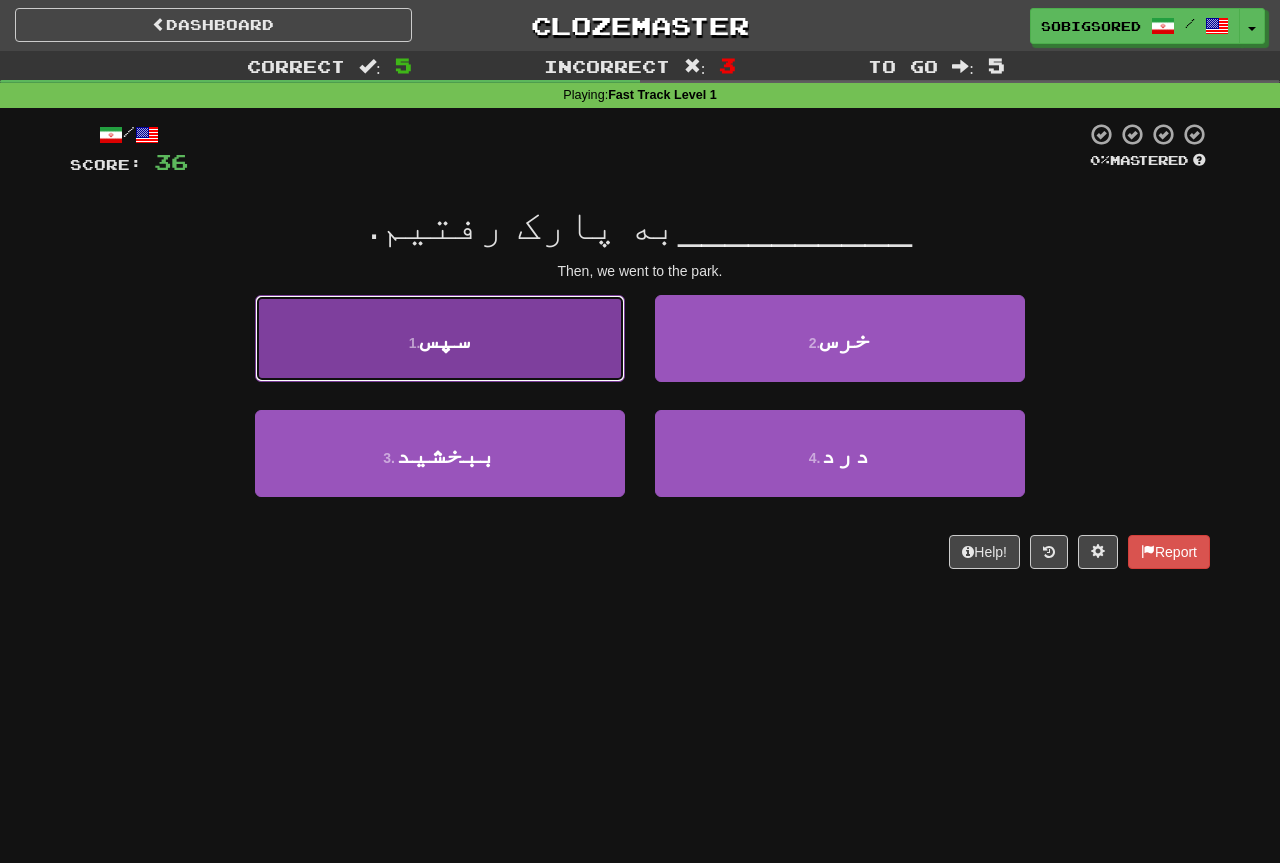 click on "1 .  سپس" at bounding box center (440, 338) 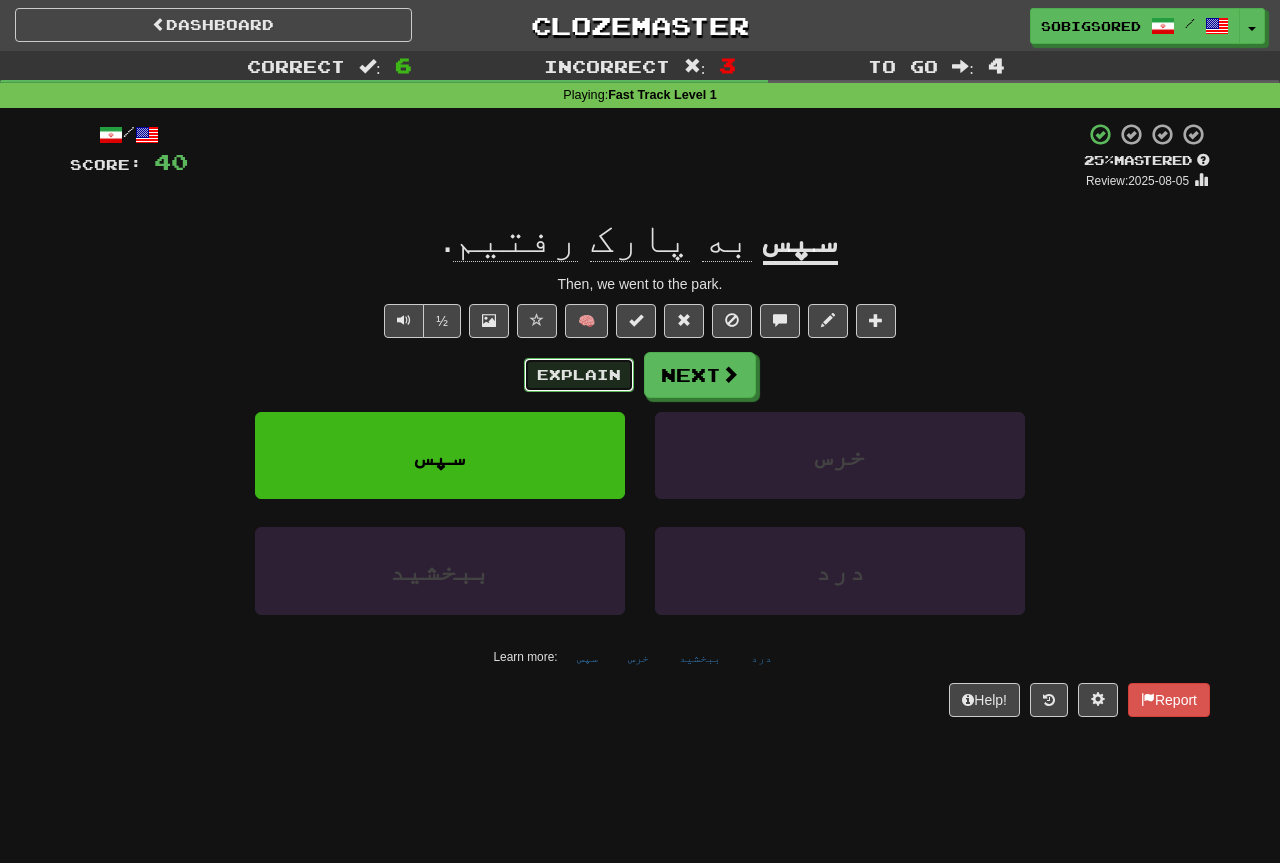 click on "Explain" at bounding box center [579, 375] 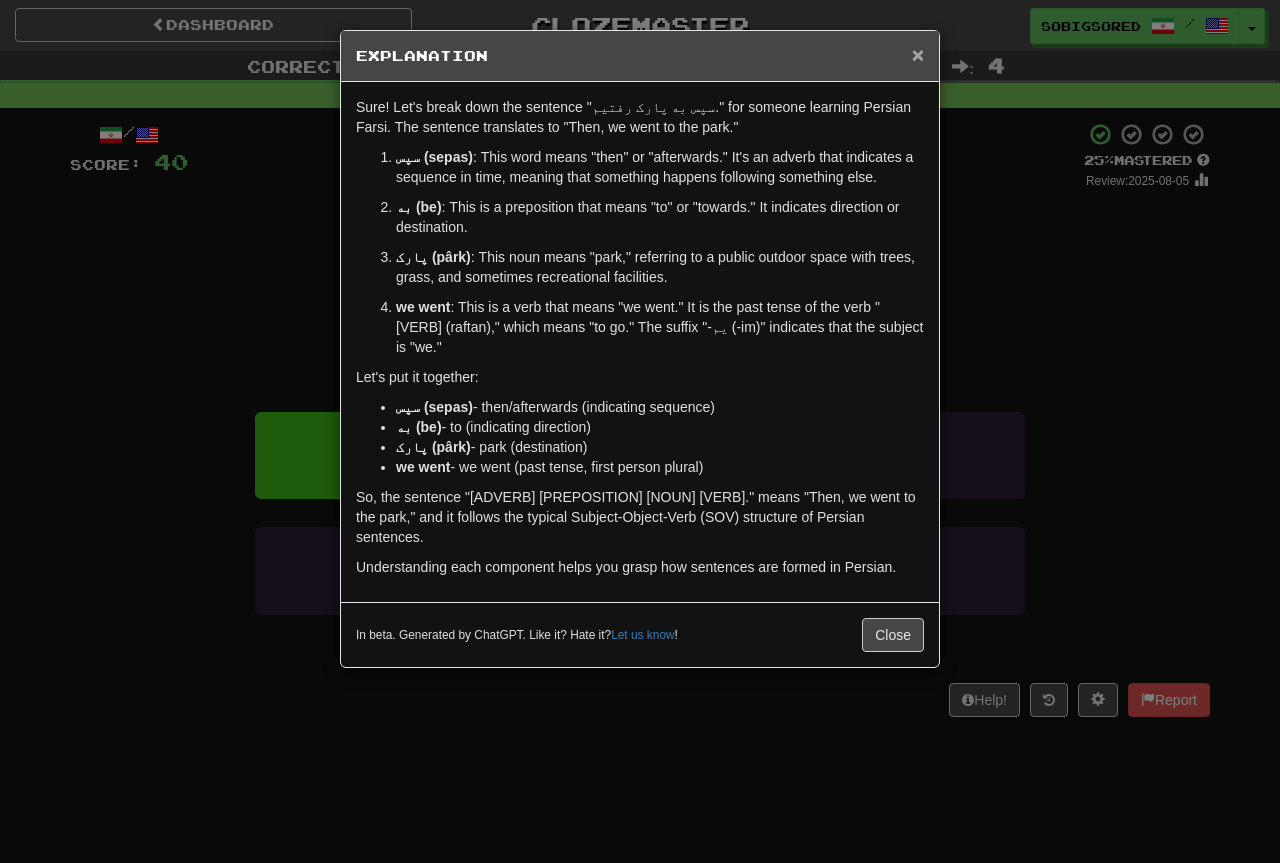 click on "×" at bounding box center [918, 54] 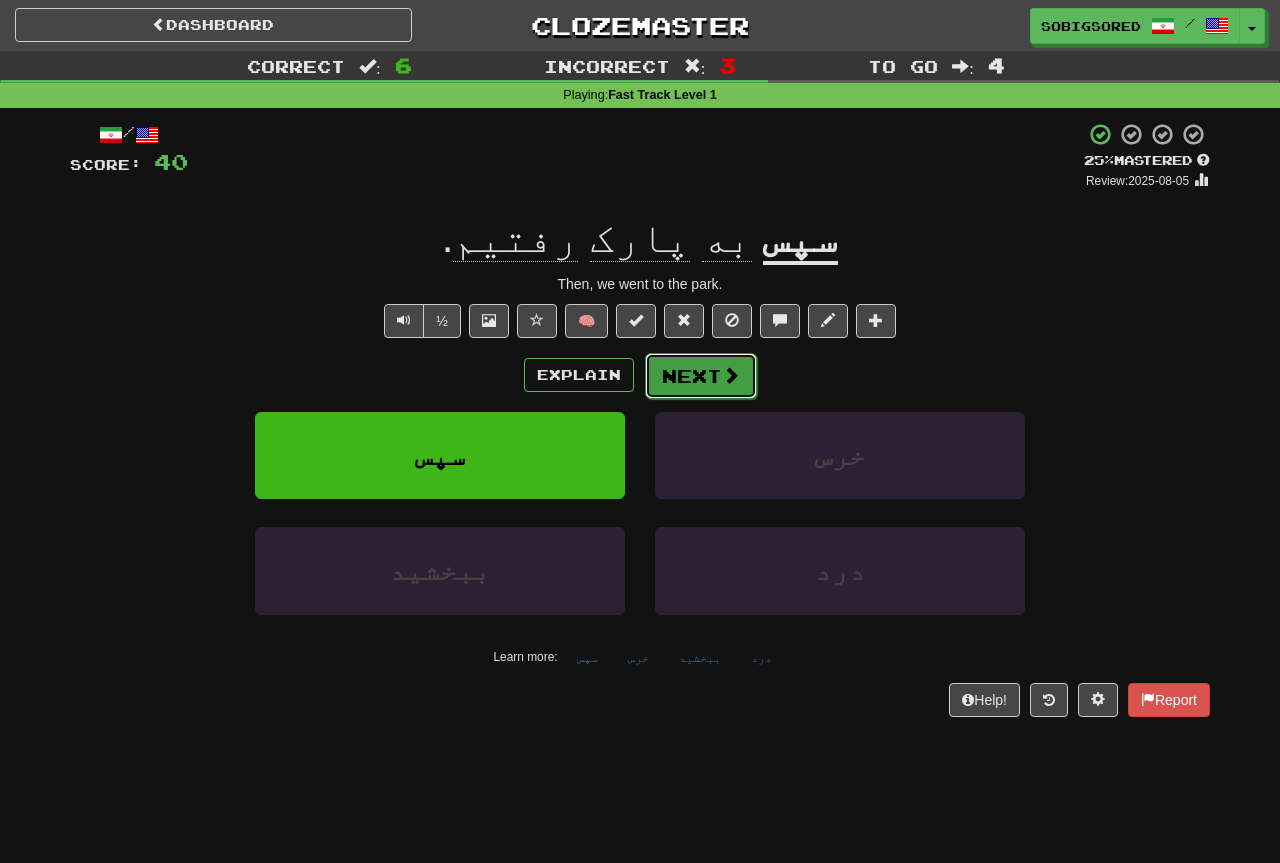click at bounding box center (731, 375) 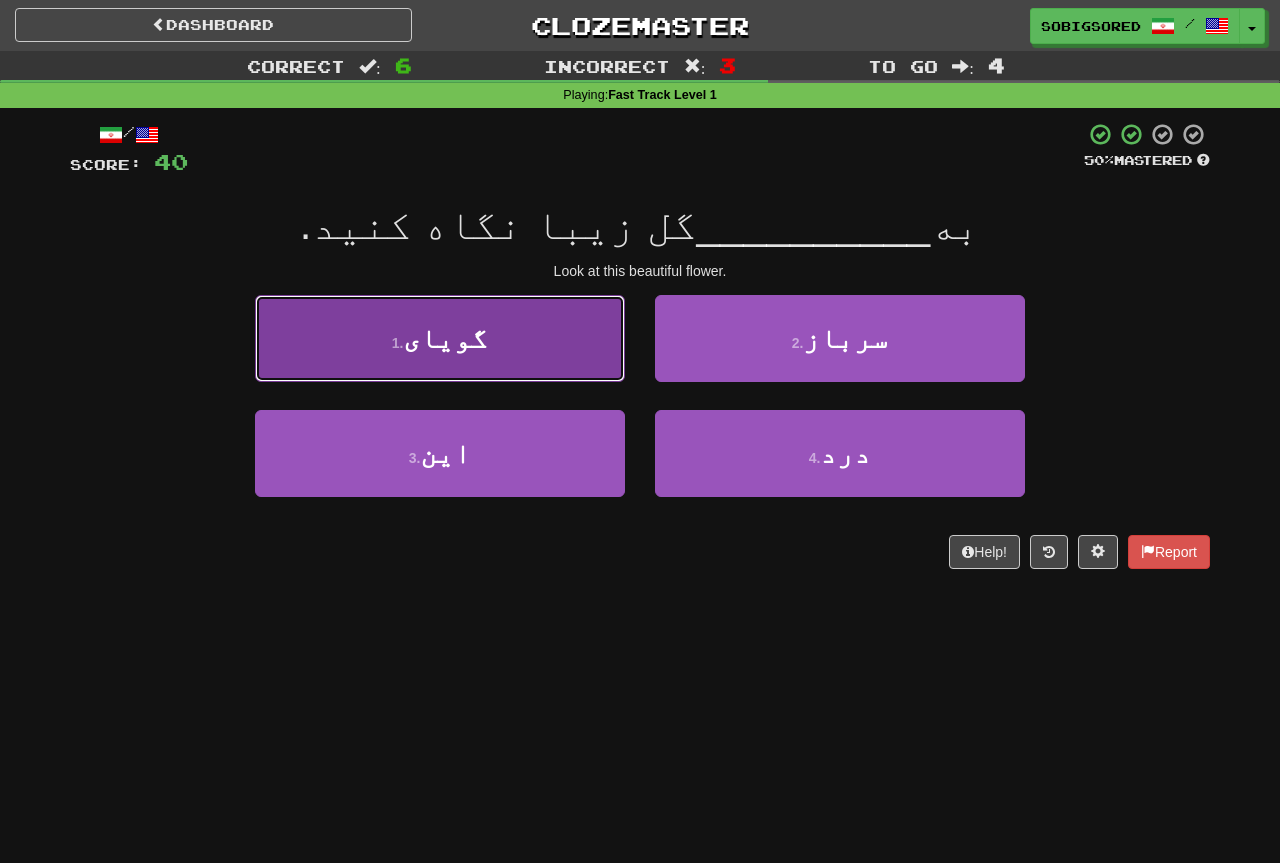 click on "1 .  گویای" at bounding box center [440, 338] 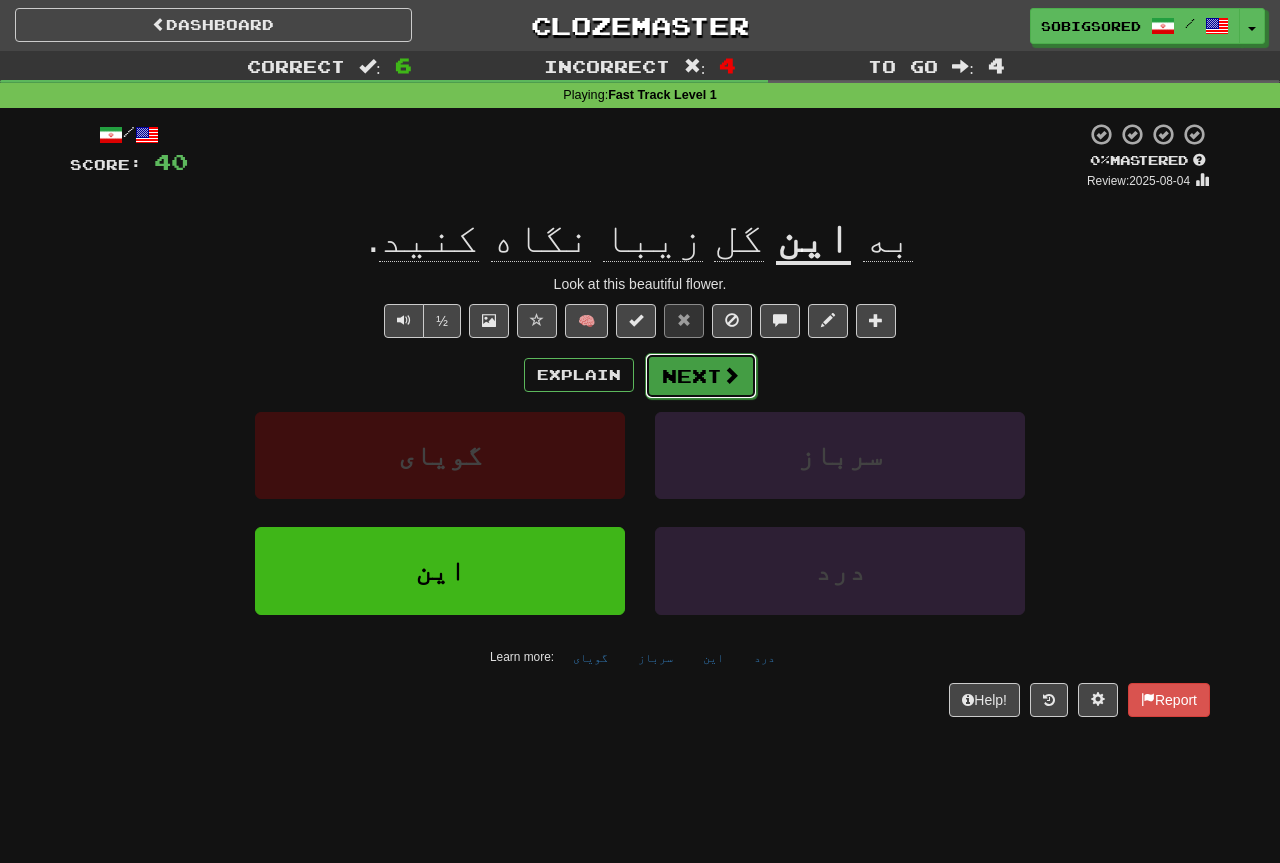 click at bounding box center (731, 375) 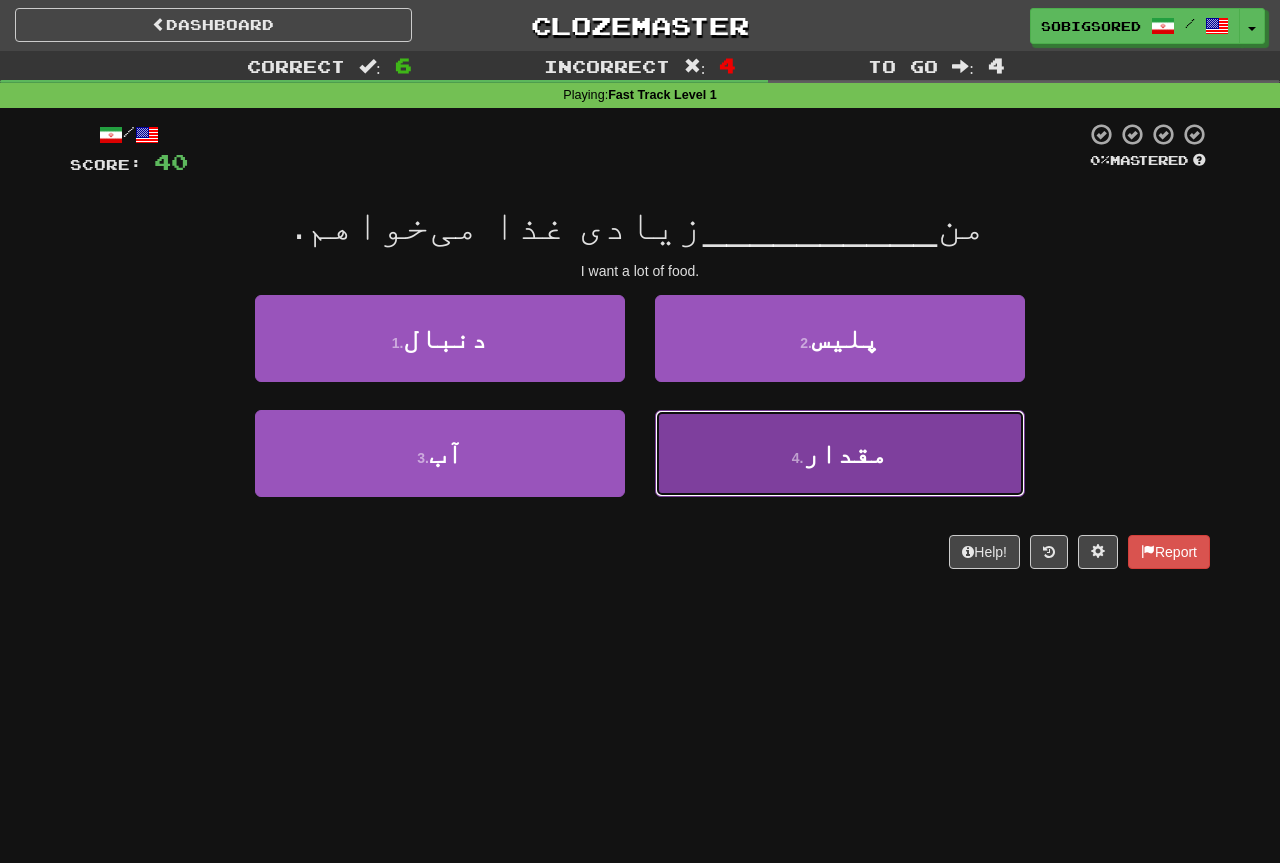 click on "4 .  مقدار" at bounding box center [840, 453] 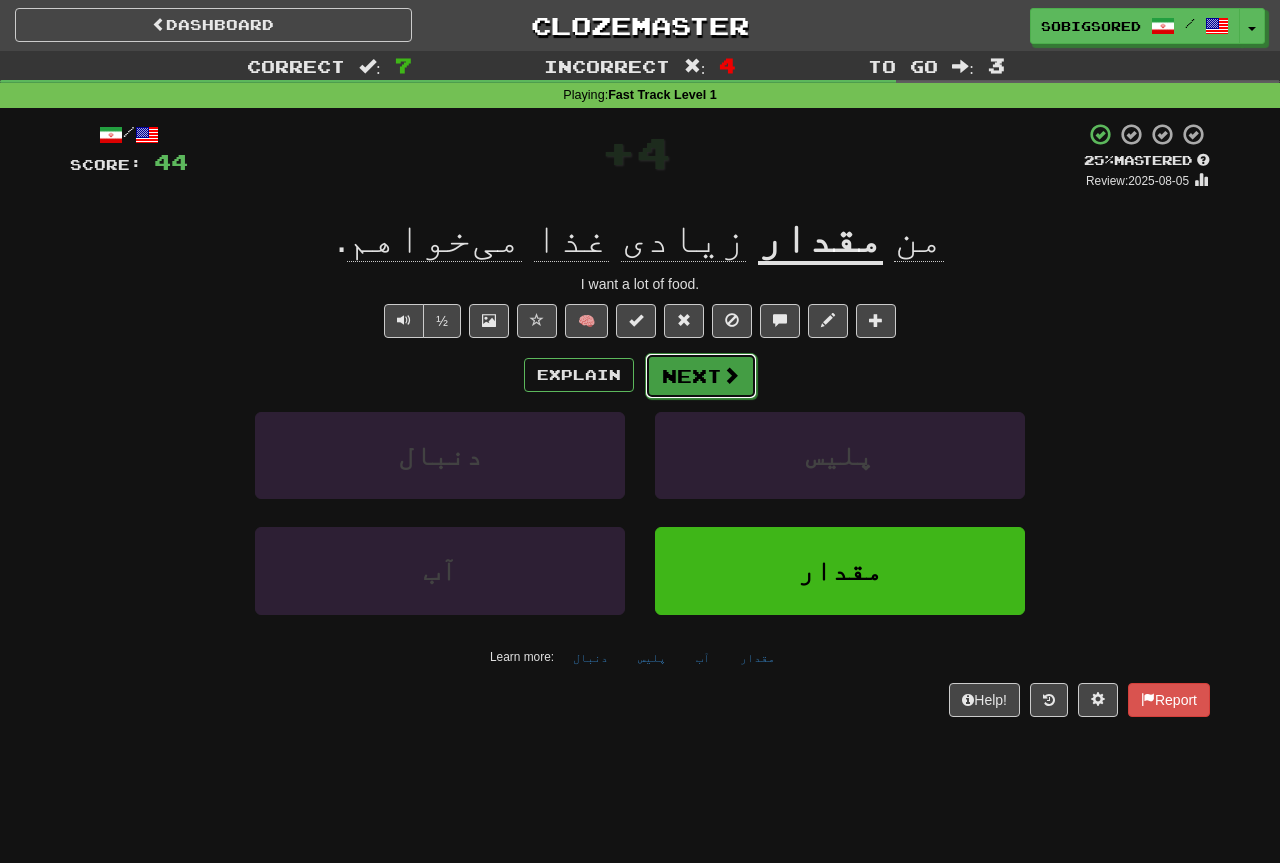 click on "Next" at bounding box center (701, 376) 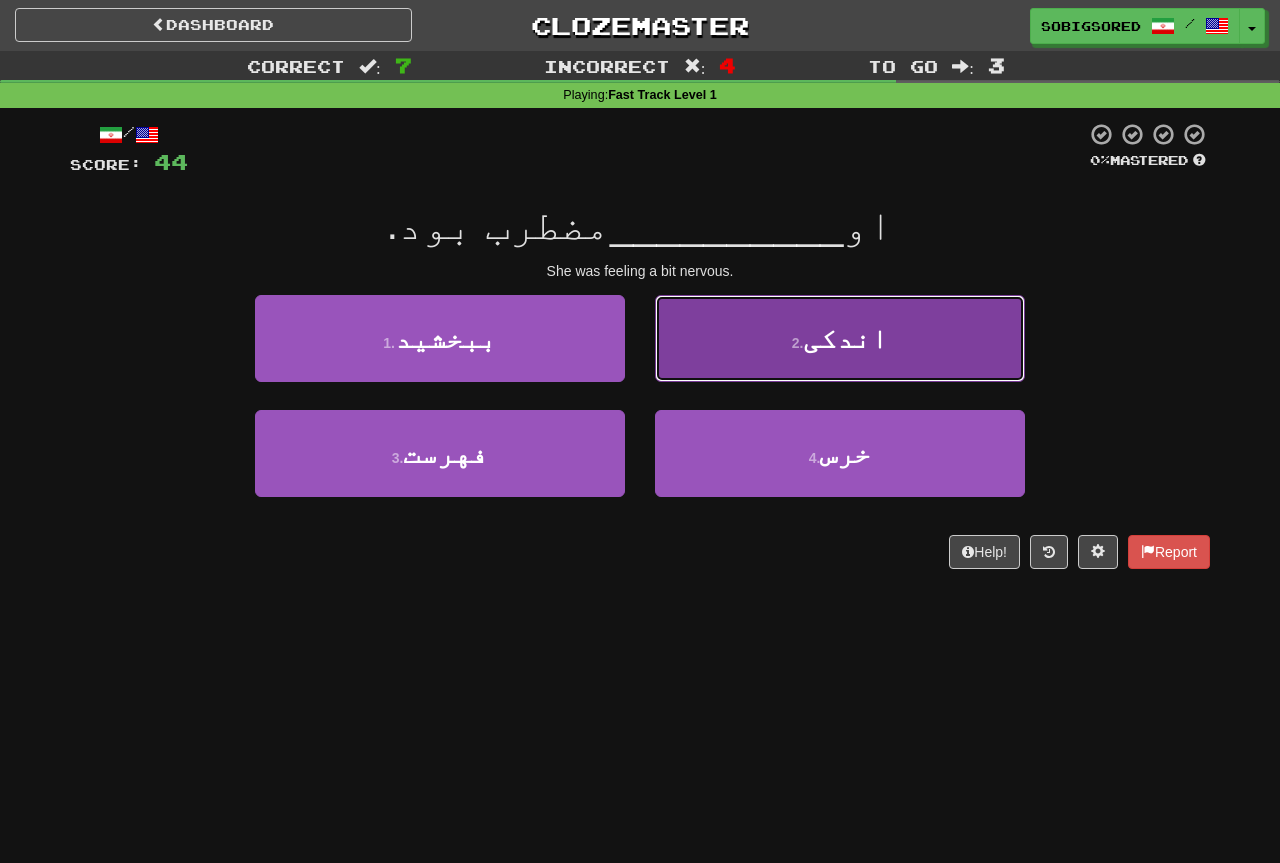 click on "2 .  اندکی" at bounding box center (840, 338) 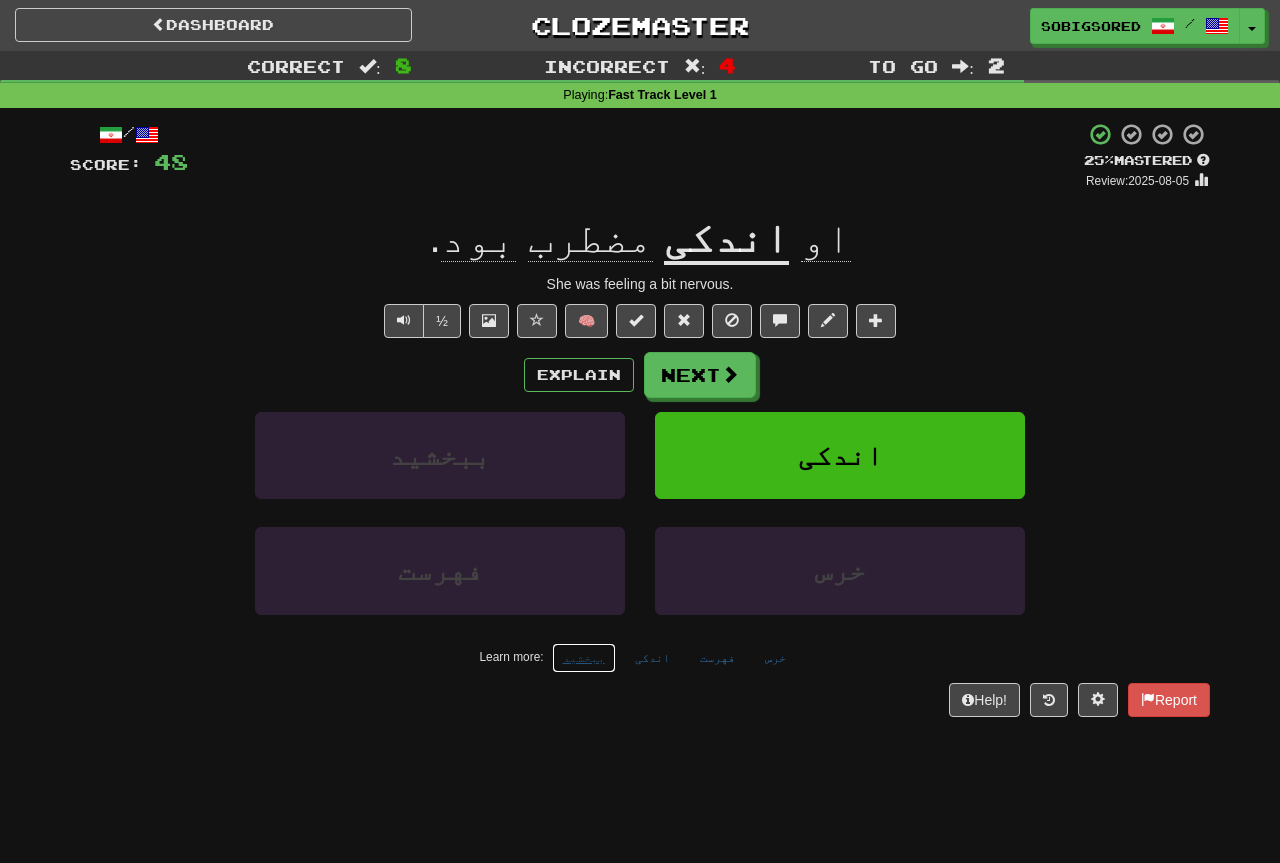 click on "ببخشید" at bounding box center [584, 658] 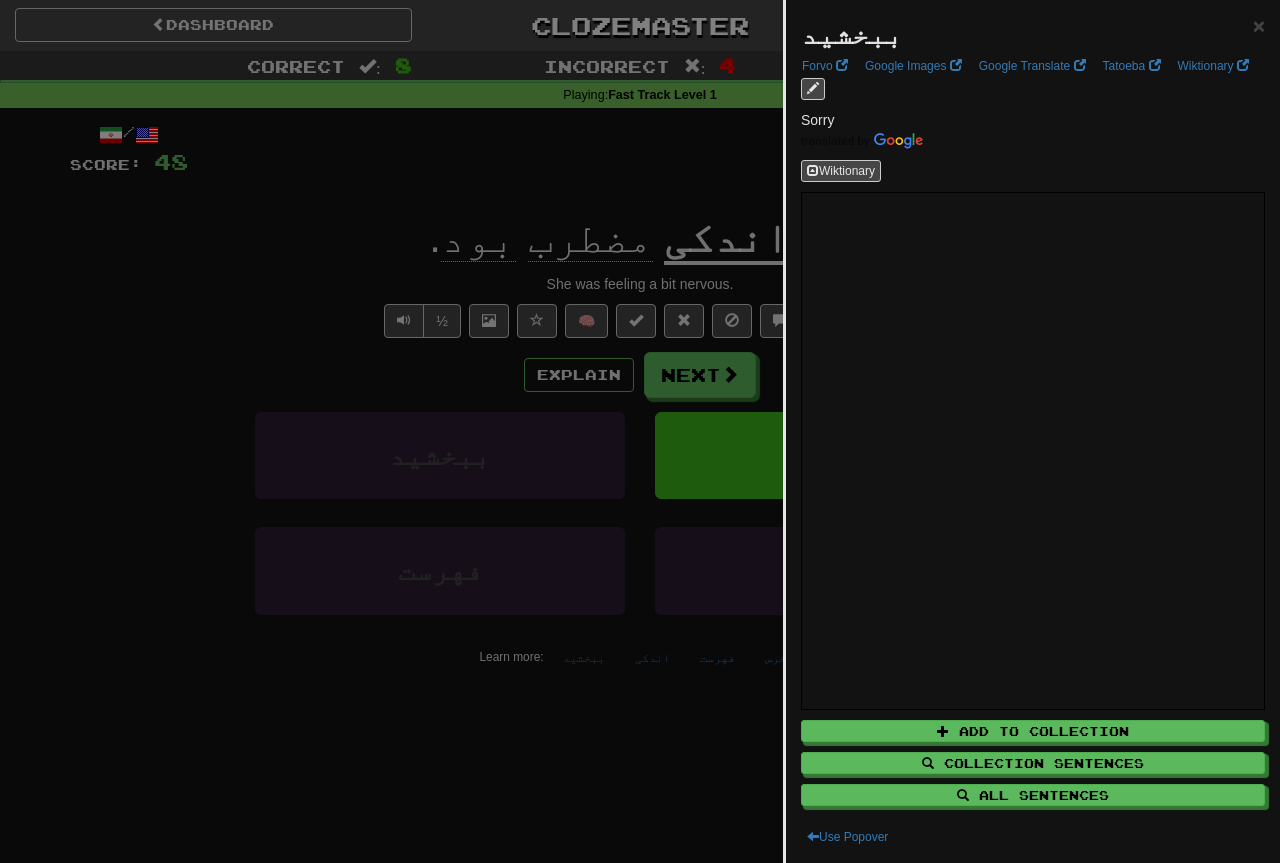 click at bounding box center (640, 431) 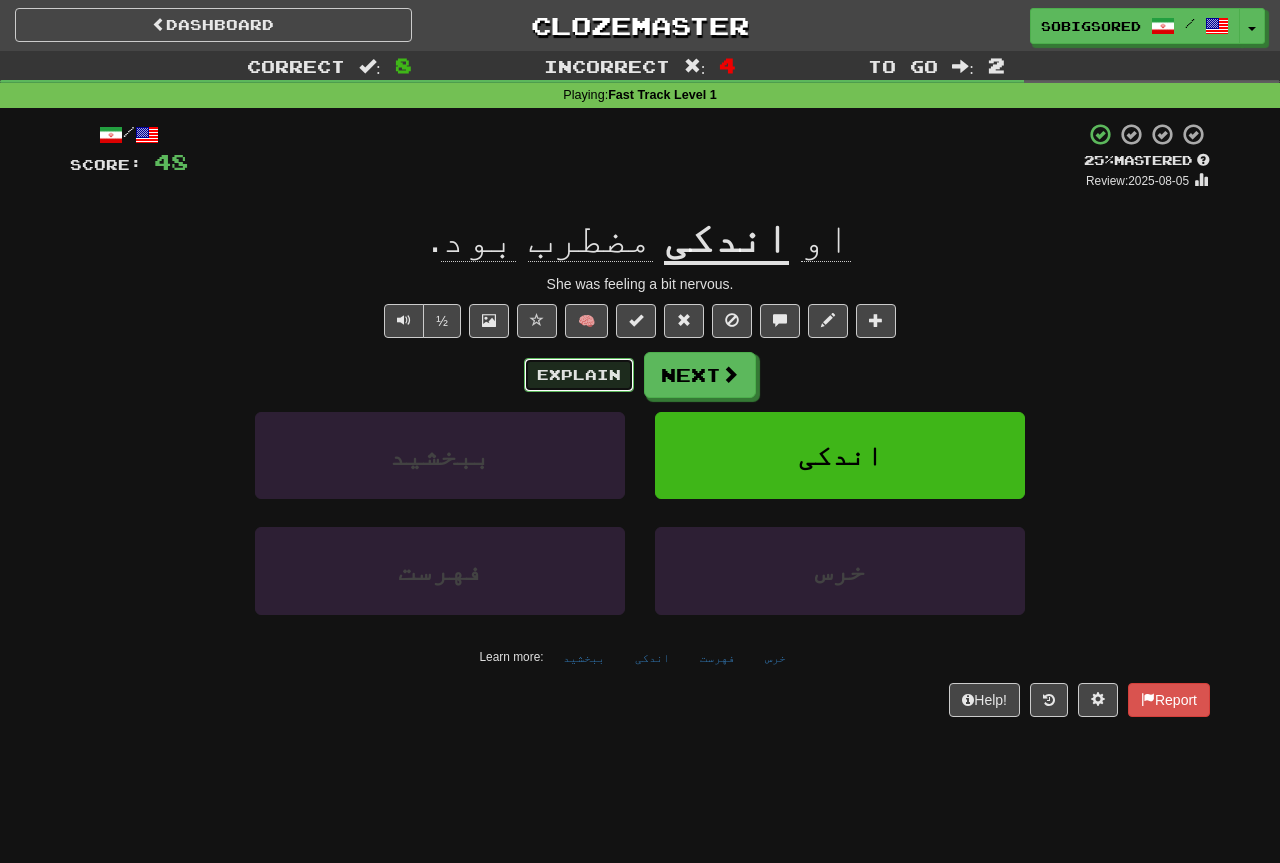 click on "Explain" at bounding box center (579, 375) 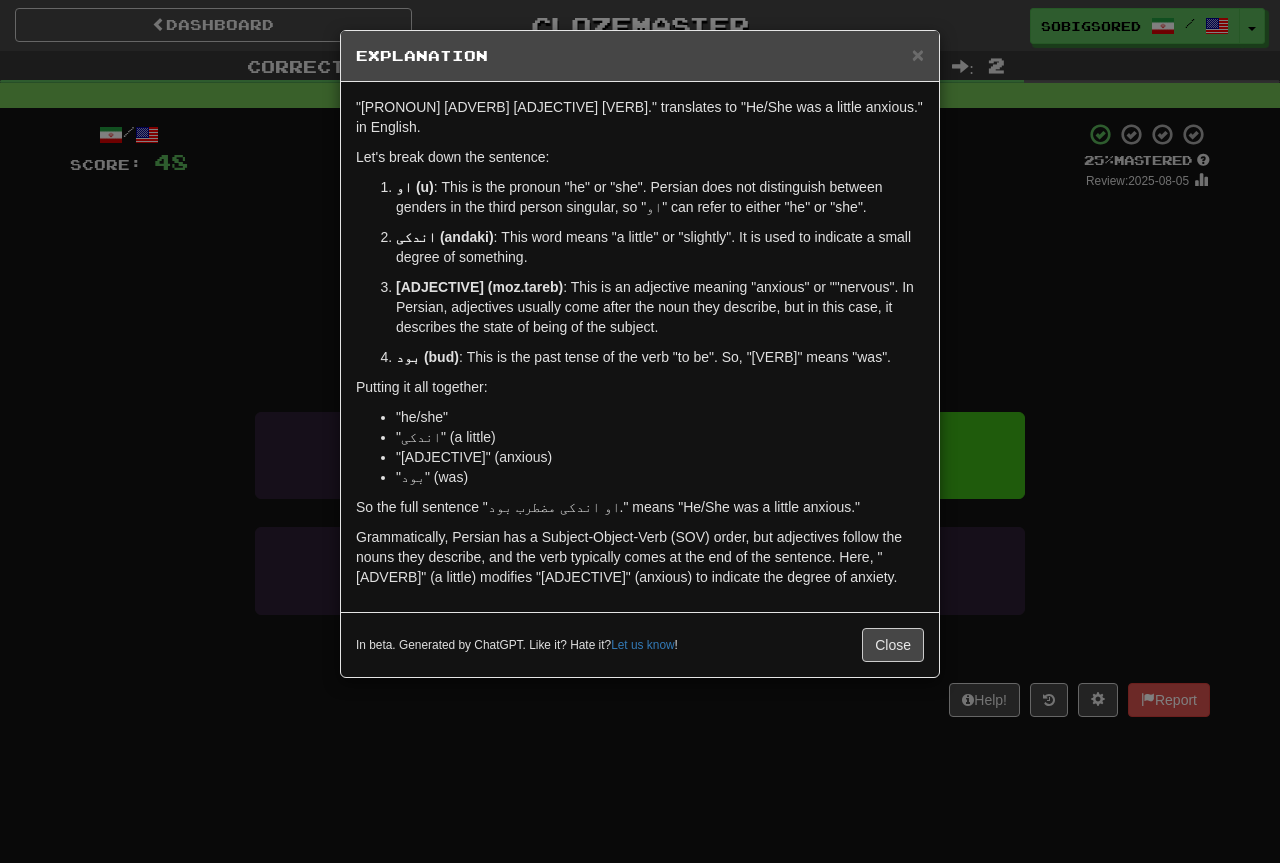 click on "× Explanation Sure! I'd be happy to explain this Persian Farsi sentence for you.
The sentence "من مقدار زیادی غذا می‌خواهم." translates to "I want a lot of food." in English.
Let's break it down word by word:
من (man) : This is the pronoun "I".
مقدار زیادی (meghdār-e ziyādi) : This phrase means "a lot of".
مقدار (meghdār)  means "amount" or "quantity".
زیادی (ziyādi)  means "a lot" or "plenty".
When combined as  مقدار زیادی , it describes a large quantity or amount.
غذا (ghazā) : This word means "food".
می‌خواهم (mi-khāham) : This means "I want".
The root verb here is  خواستن (khāstan) , which means "to want".
The prefix  می- (mi-)  is used to indicate present continuous or present simple tense.
-ام (am)  is a suffix that indicates the first person singular (I).
Grammar Points:
Subject-Verb-Object (SVO) Structure
Pronoun Placement
Quantifiers
Verb Conjugation : The verb" at bounding box center (640, 431) 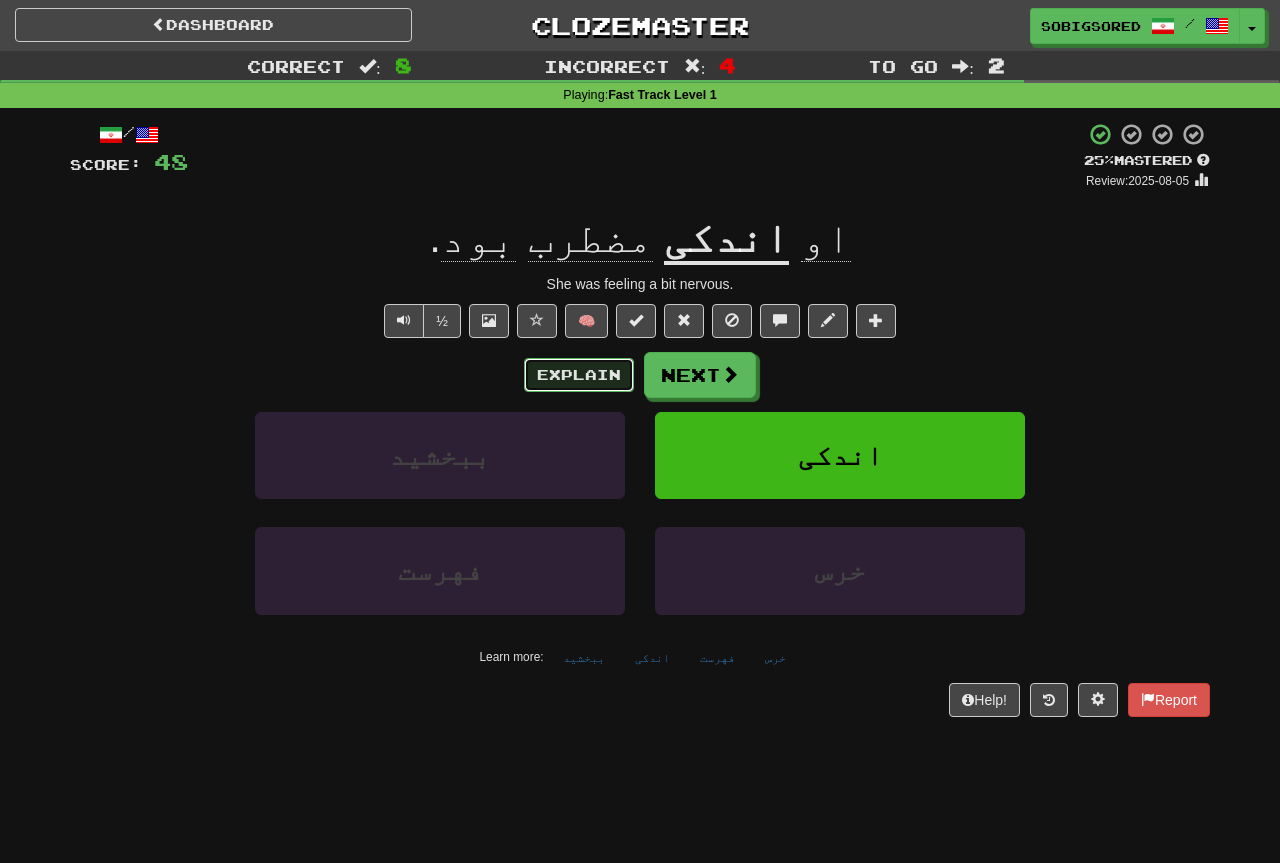 click on "Explain" at bounding box center (579, 375) 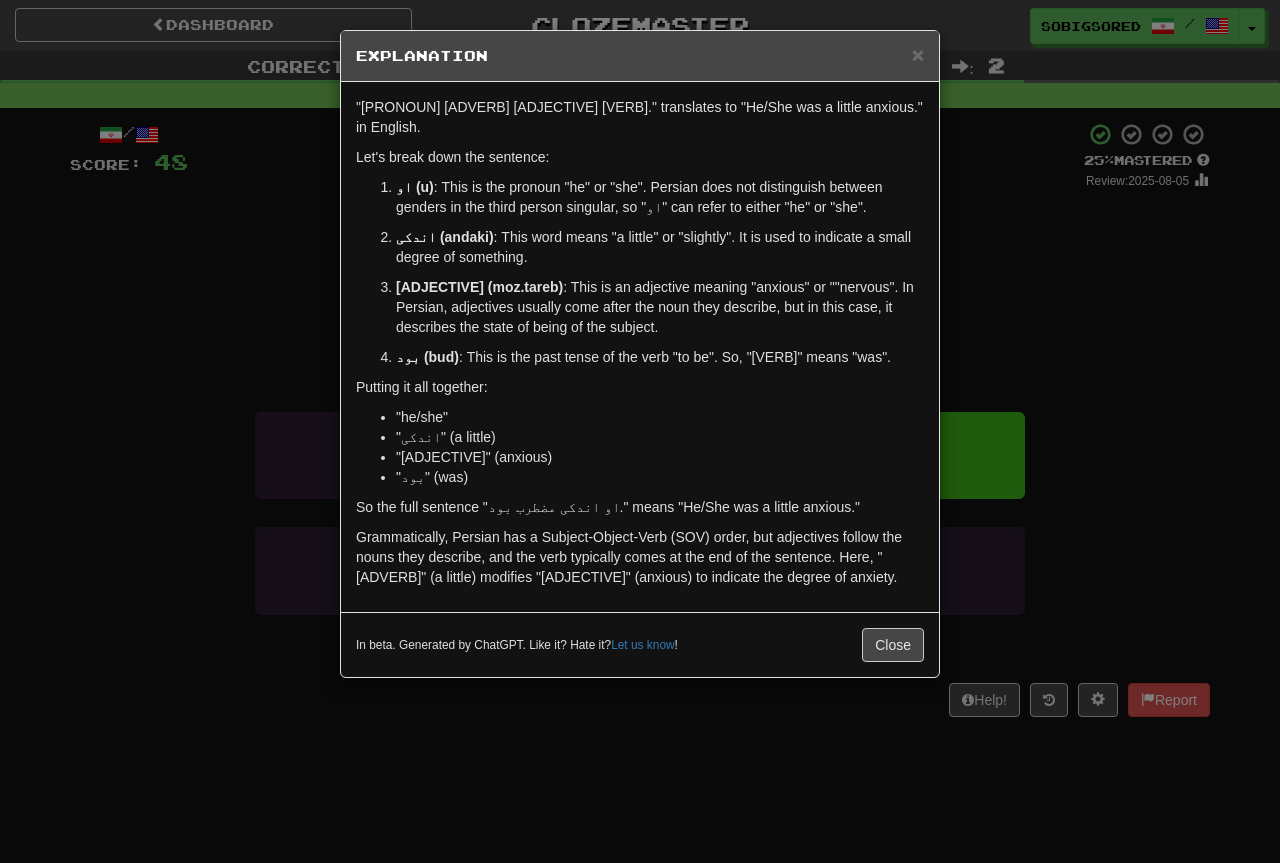 click on "× Explanation Sure! I'd be happy to explain this Persian Farsi sentence for you.
The sentence "من مقدار زیادی غذا می‌خواهم." translates to "I want a lot of food." in English.
Let's break it down word by word:
من (man) : This is the pronoun "I".
مقدار زیادی (meghdār-e ziyādi) : This phrase means "a lot of".
مقدار (meghdār)  means "amount" or "quantity".
زیادی (ziyādi)  means "a lot" or "plenty".
When combined as  مقدار زیادی , it describes a large quantity or amount.
غذا (ghazā) : This word means "food".
می‌خواهم (mi-khāham) : This means "I want".
The root verb here is  خواستن (khāstan) , which means "to want".
The prefix  می- (mi-)  is used to indicate present continuous or present simple tense.
-ام (am)  is a suffix that indicates the first person singular (I).
Grammar Points:
Subject-Verb-Object (SVO) Structure
Pronoun Placement
Quantifiers
Verb Conjugation : The verb" at bounding box center (640, 431) 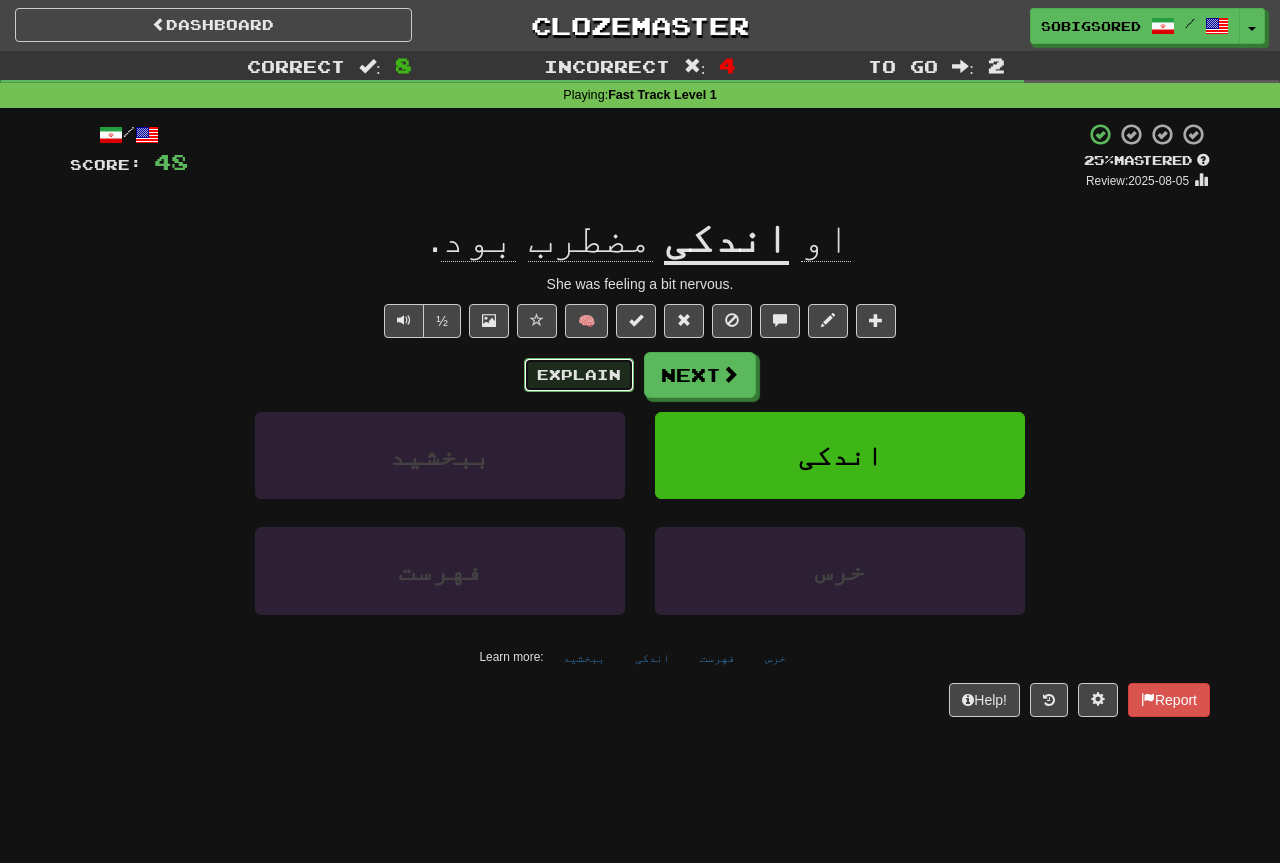 click on "Explain" at bounding box center [579, 375] 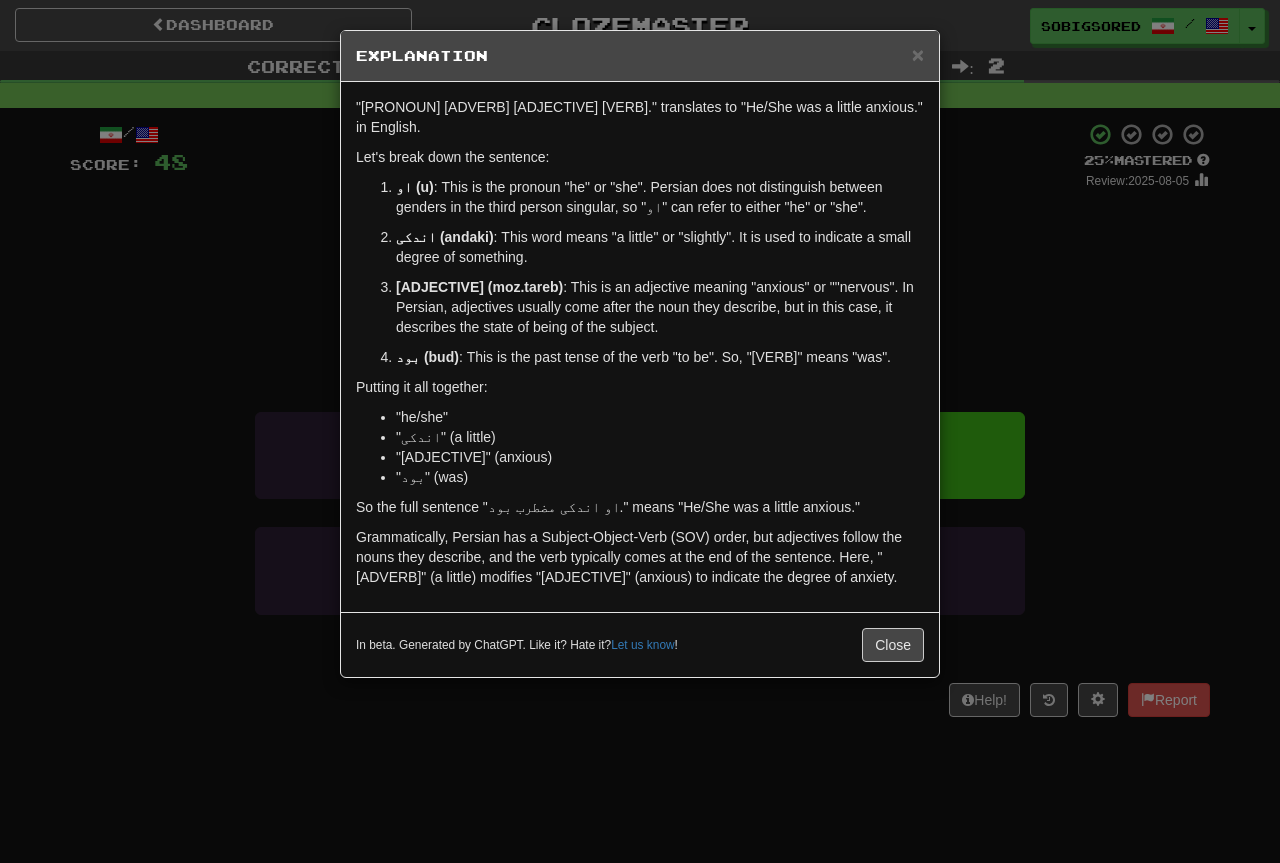 click on "× Explanation Sure! I'd be happy to explain this Persian Farsi sentence for you.
The sentence "من مقدار زیادی غذا می‌خواهم." translates to "I want a lot of food." in English.
Let's break it down word by word:
من (man) : This is the pronoun "I".
مقدار زیادی (meghdār-e ziyādi) : This phrase means "a lot of".
مقدار (meghdār)  means "amount" or "quantity".
زیادی (ziyādi)  means "a lot" or "plenty".
When combined as  مقدار زیادی , it describes a large quantity or amount.
غذا (ghazā) : This word means "food".
می‌خواهم (mi-khāham) : This means "I want".
The root verb here is  خواستن (khāstan) , which means "to want".
The prefix  می- (mi-)  is used to indicate present continuous or present simple tense.
-ام (am)  is a suffix that indicates the first person singular (I).
Grammar Points:
Subject-Verb-Object (SVO) Structure
Pronoun Placement
Quantifiers
Verb Conjugation : The verb" at bounding box center [640, 431] 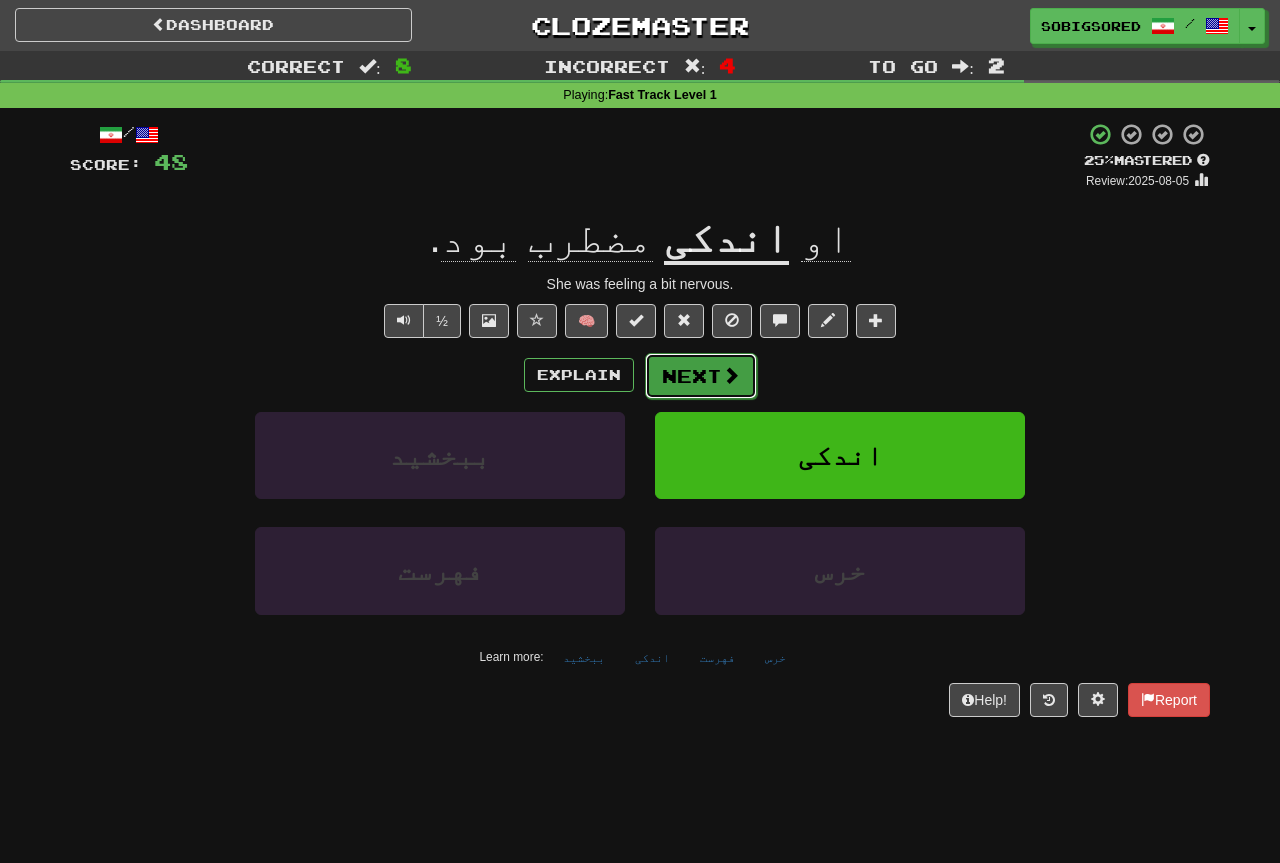 click on "Next" at bounding box center [701, 376] 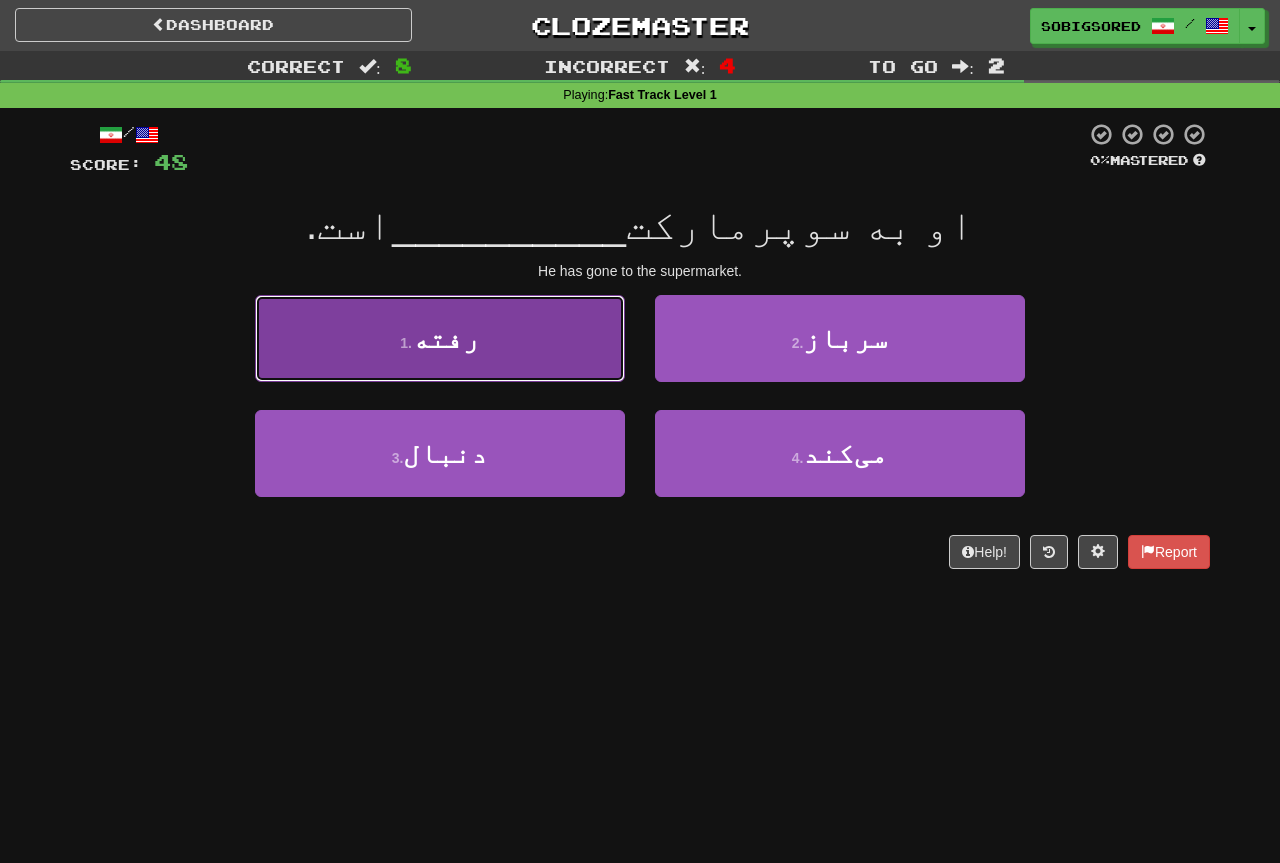 click on "رفته" at bounding box center [446, 338] 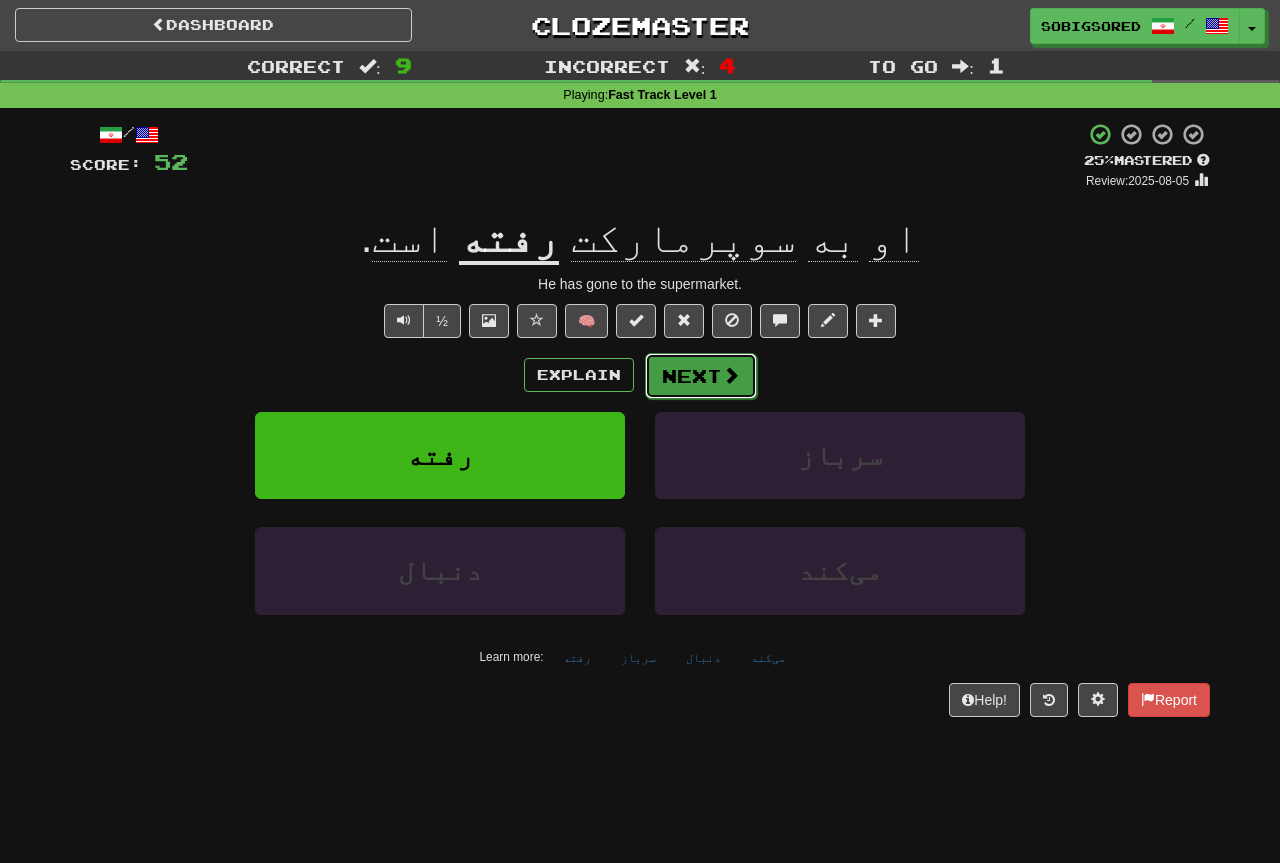 click on "Next" at bounding box center (701, 376) 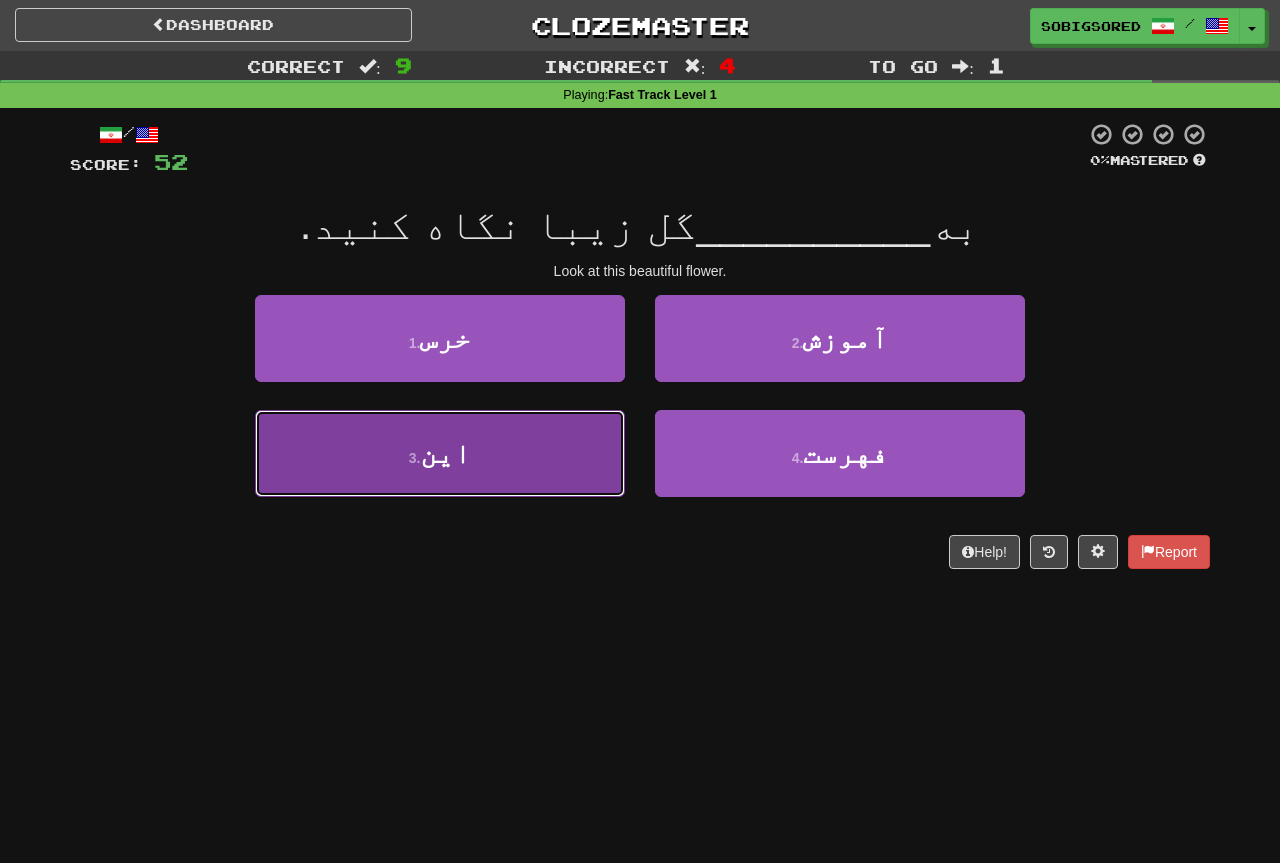 click on "3 .  [PRONOUN]" at bounding box center [440, 453] 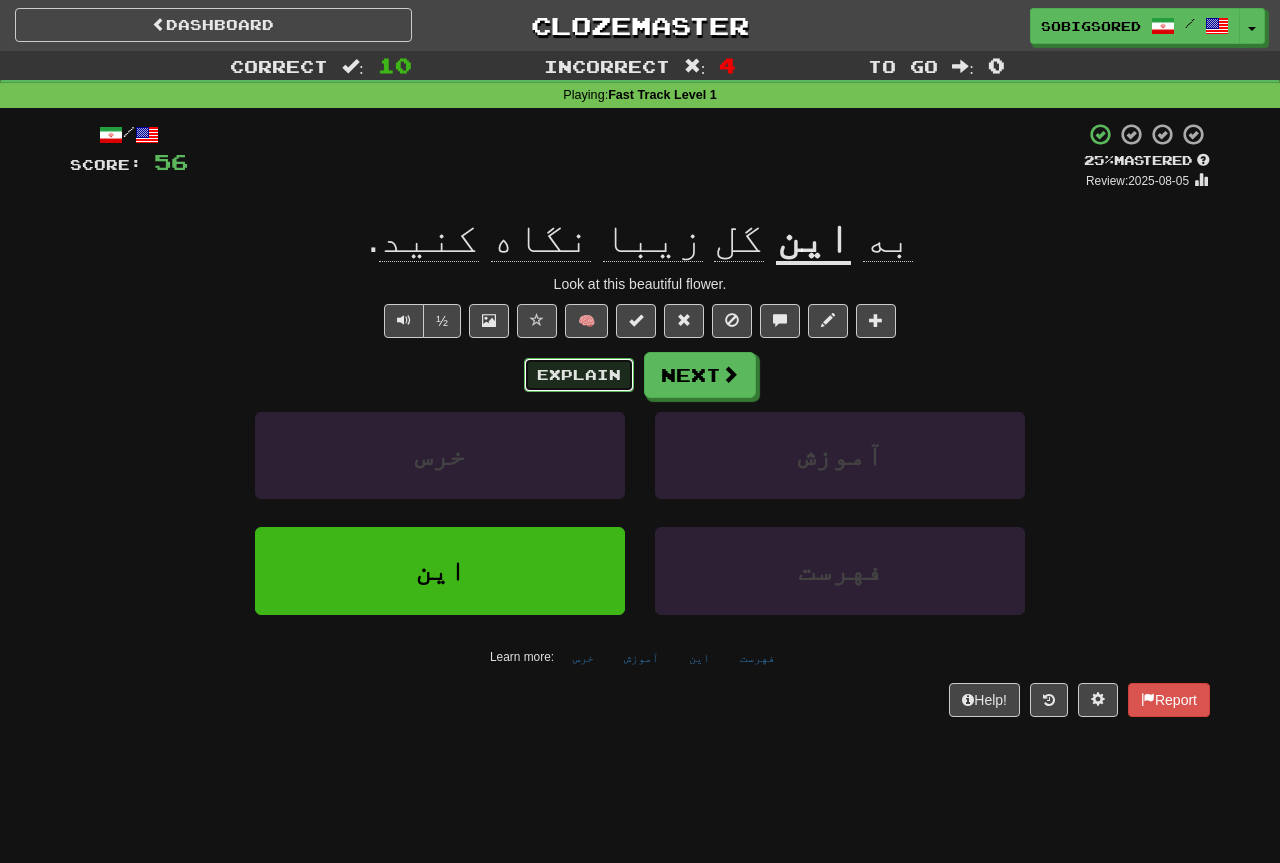 click on "Explain" at bounding box center (579, 375) 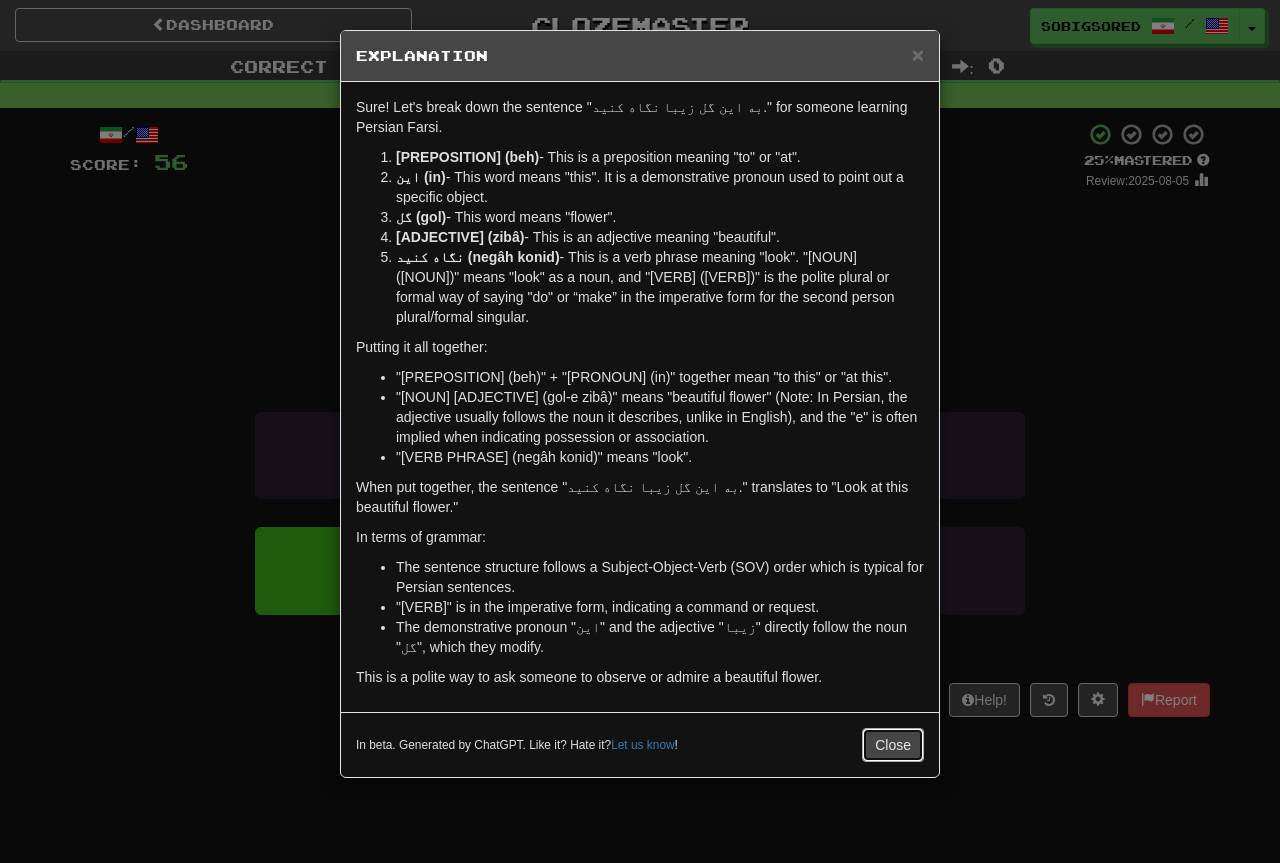 click on "Close" at bounding box center [893, 745] 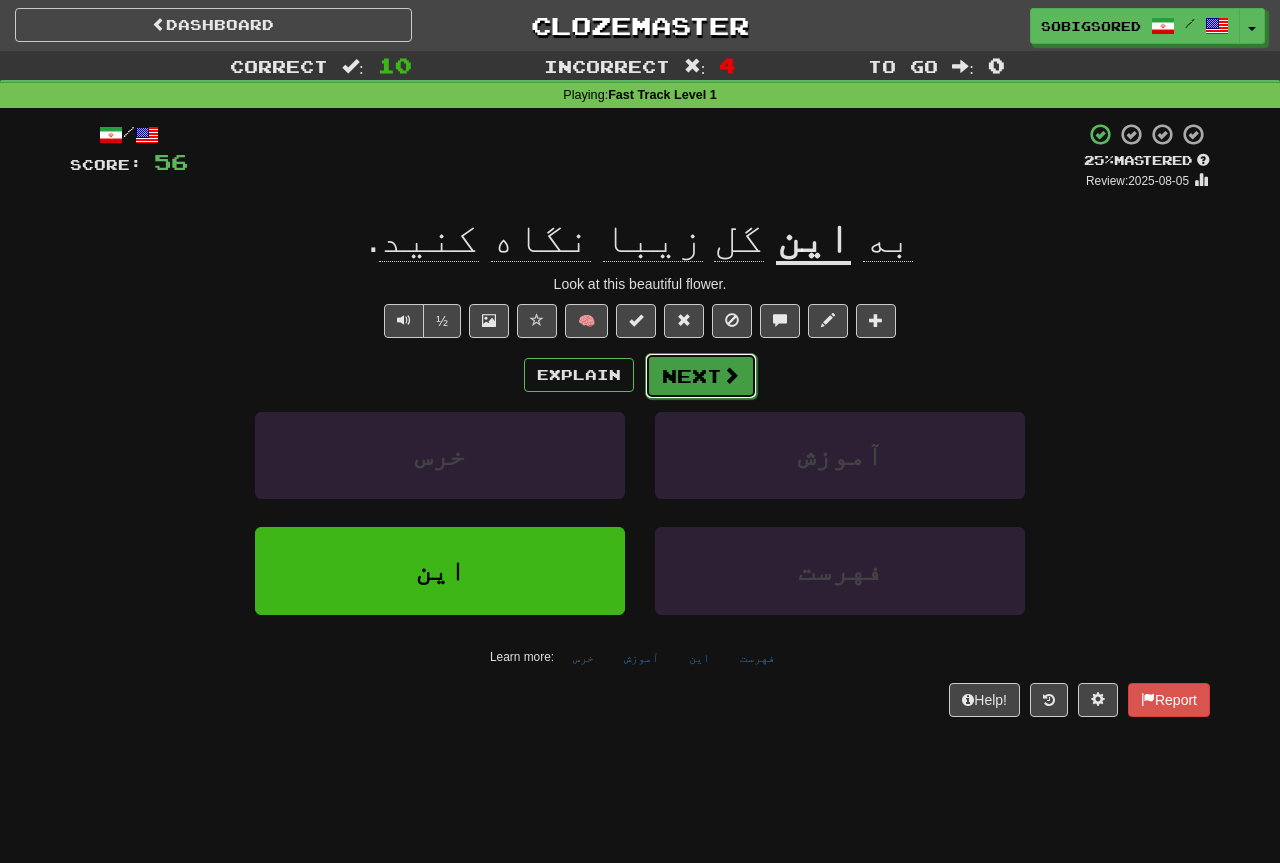 click at bounding box center (731, 375) 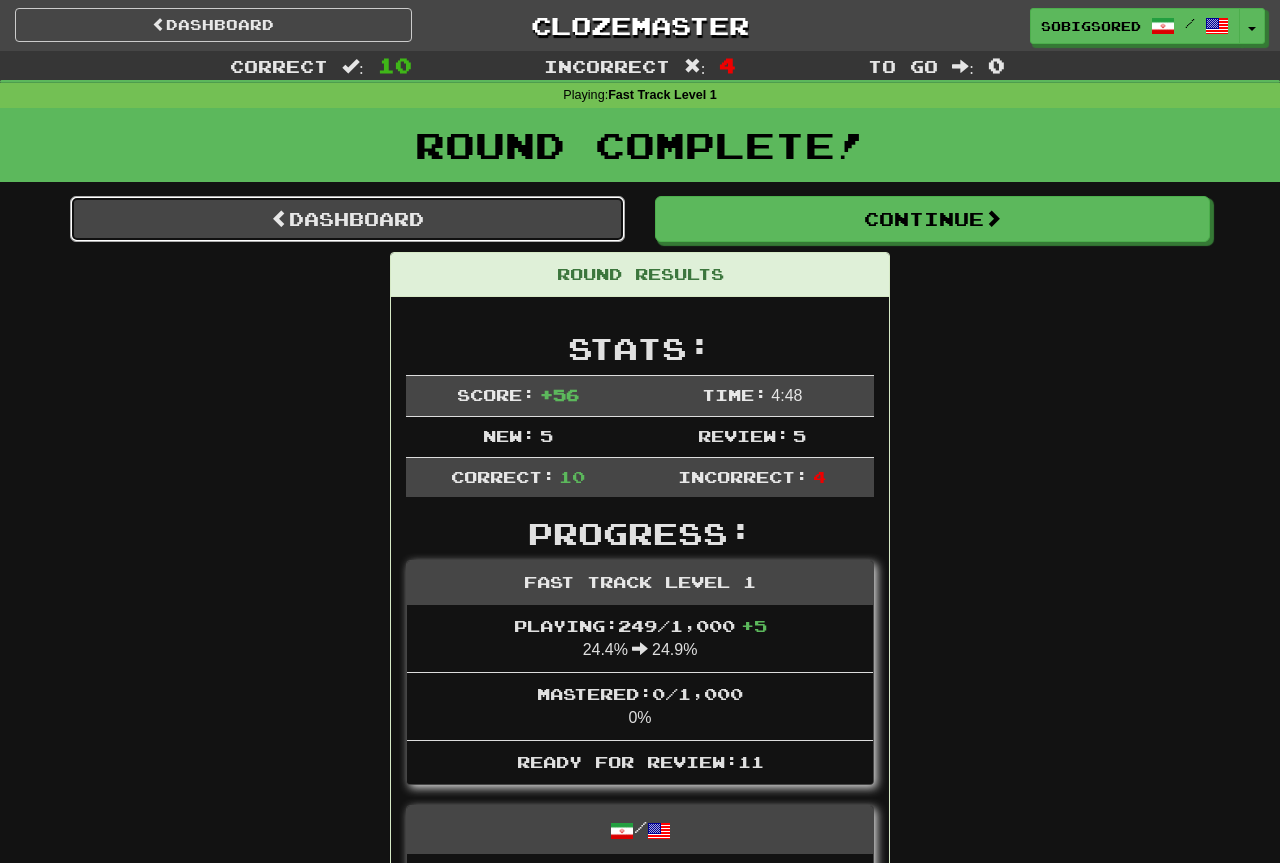 click on "Dashboard" at bounding box center (347, 219) 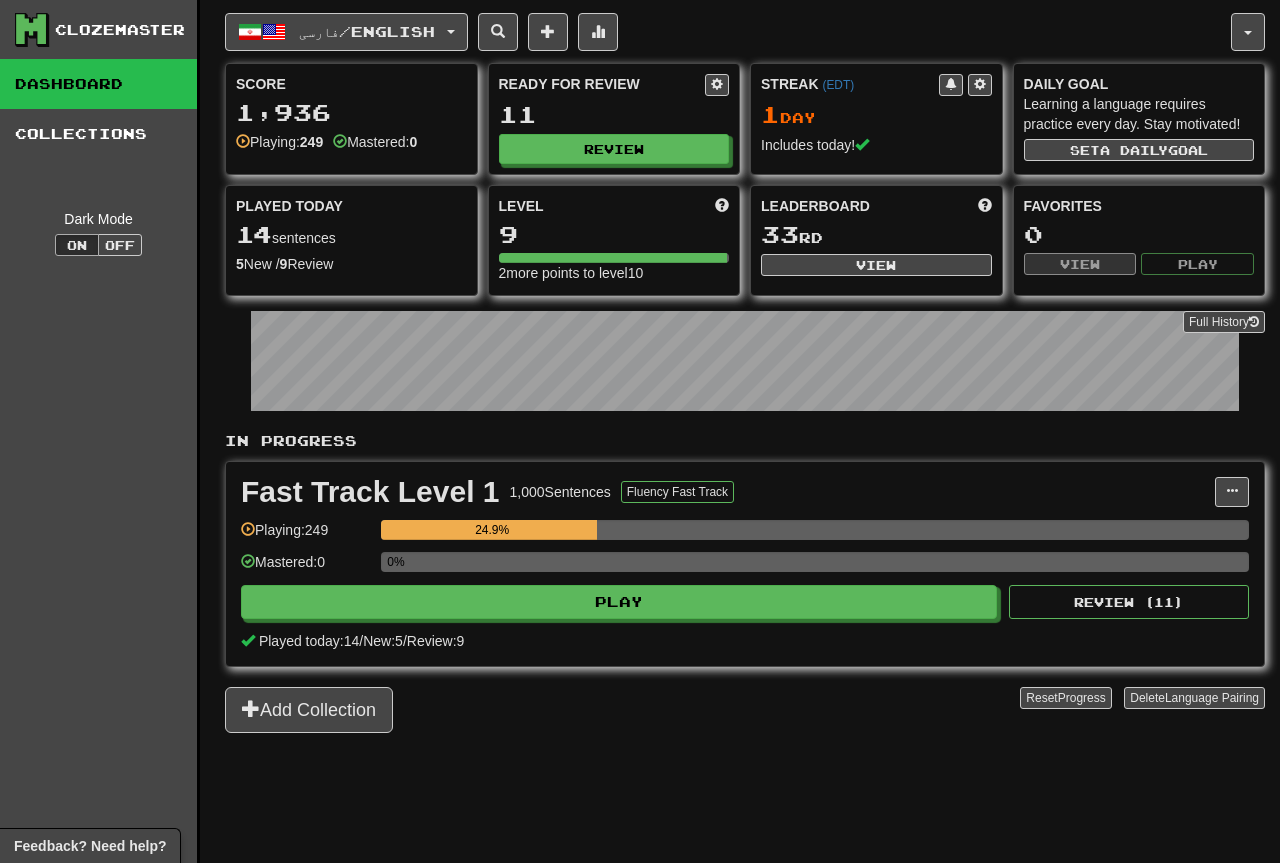 scroll, scrollTop: 0, scrollLeft: 0, axis: both 